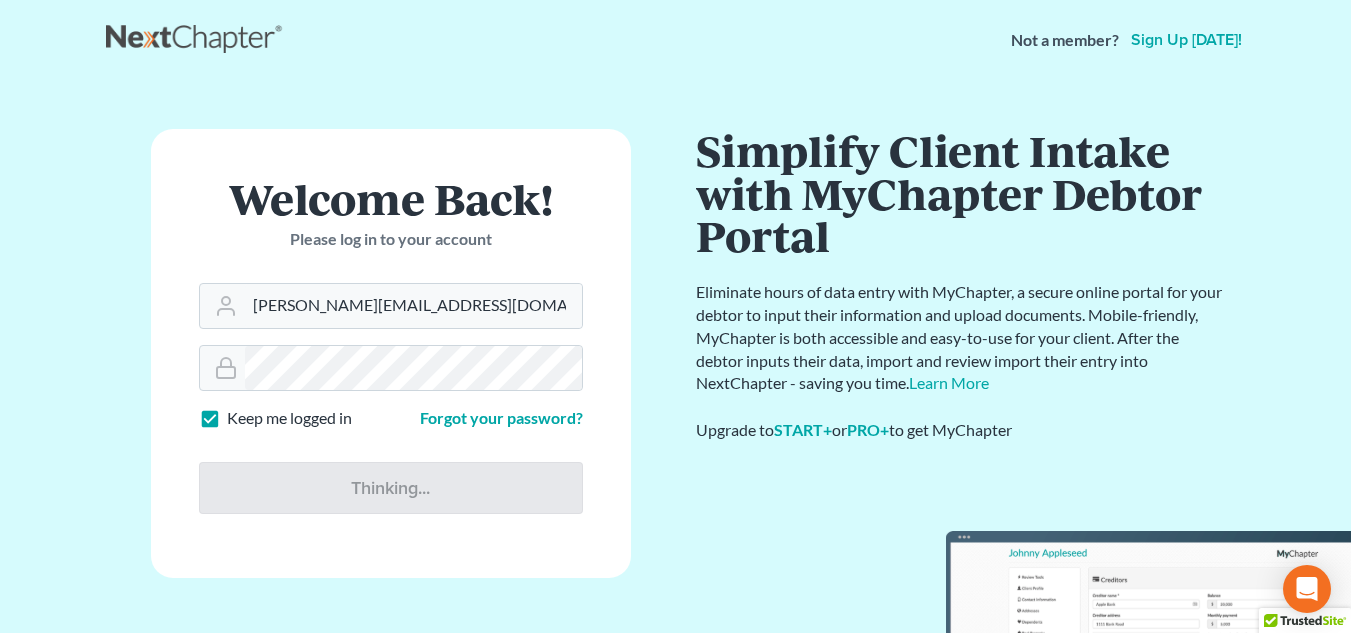 scroll, scrollTop: 0, scrollLeft: 0, axis: both 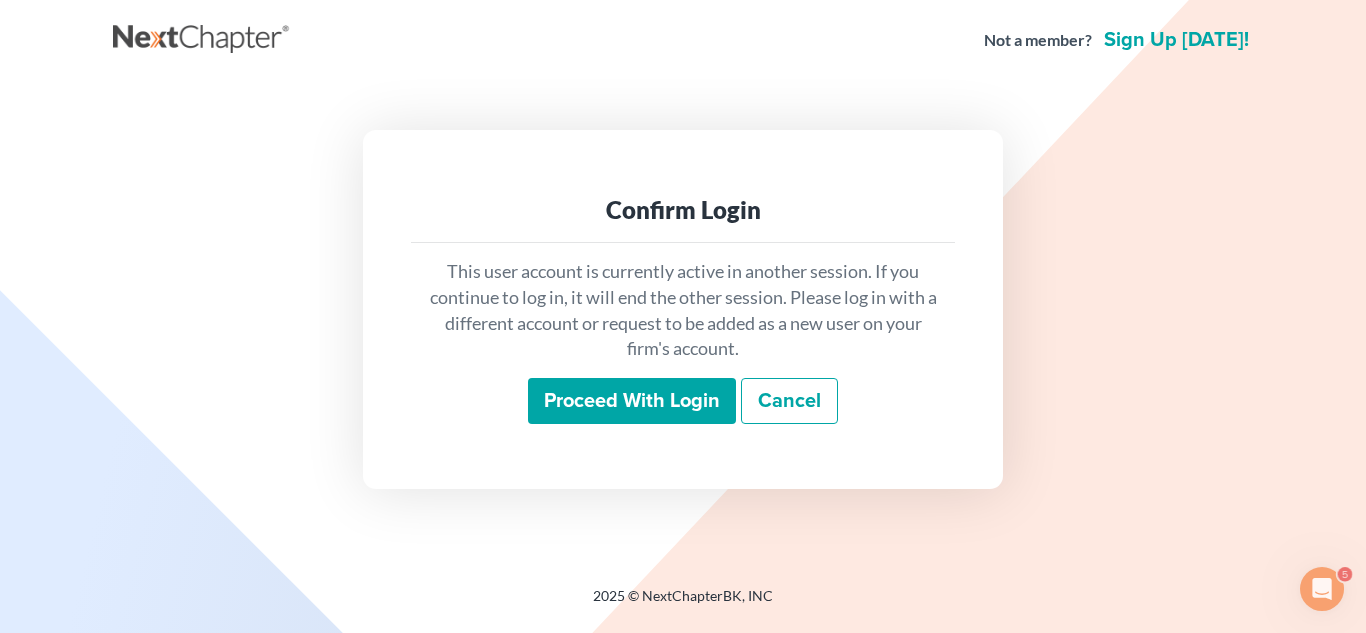 click on "Proceed with login" at bounding box center (632, 401) 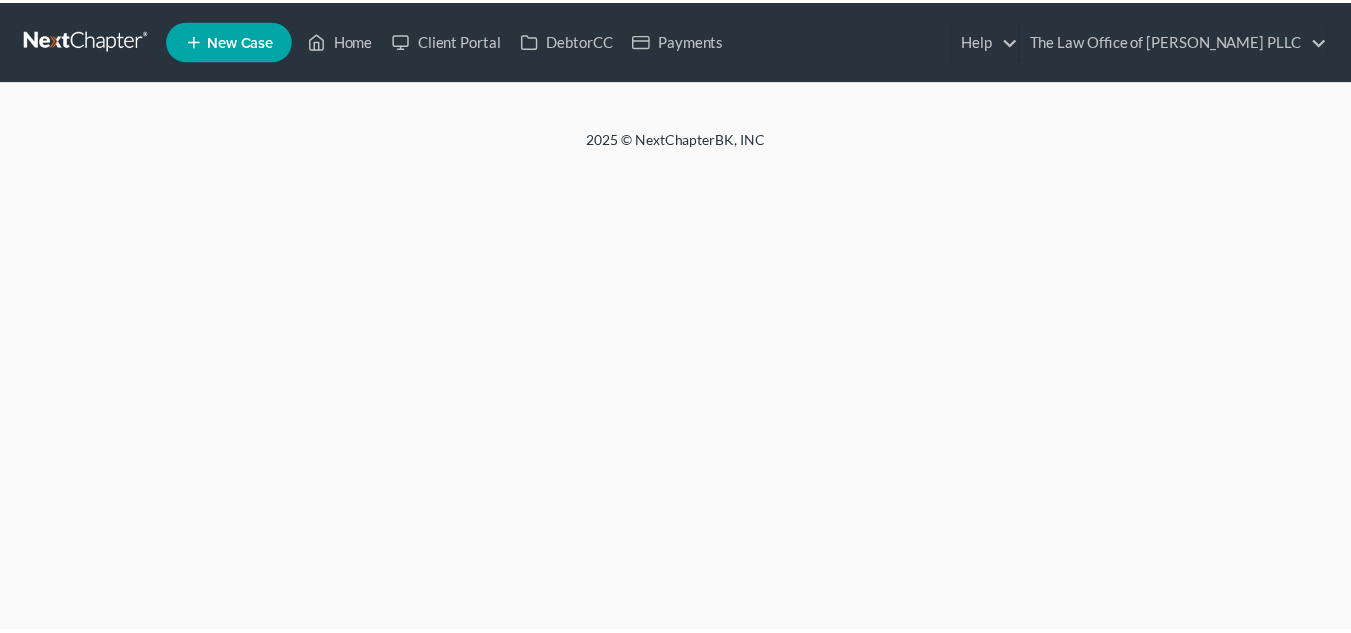 scroll, scrollTop: 0, scrollLeft: 0, axis: both 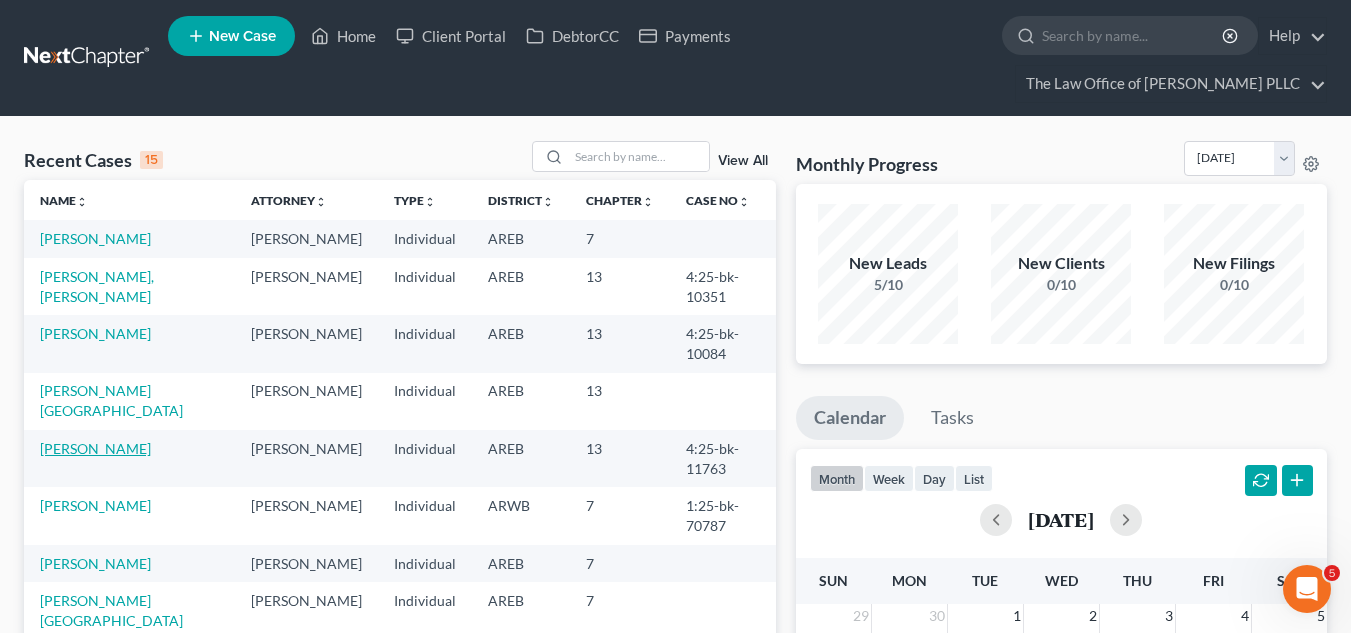 click on "[PERSON_NAME]" at bounding box center [95, 448] 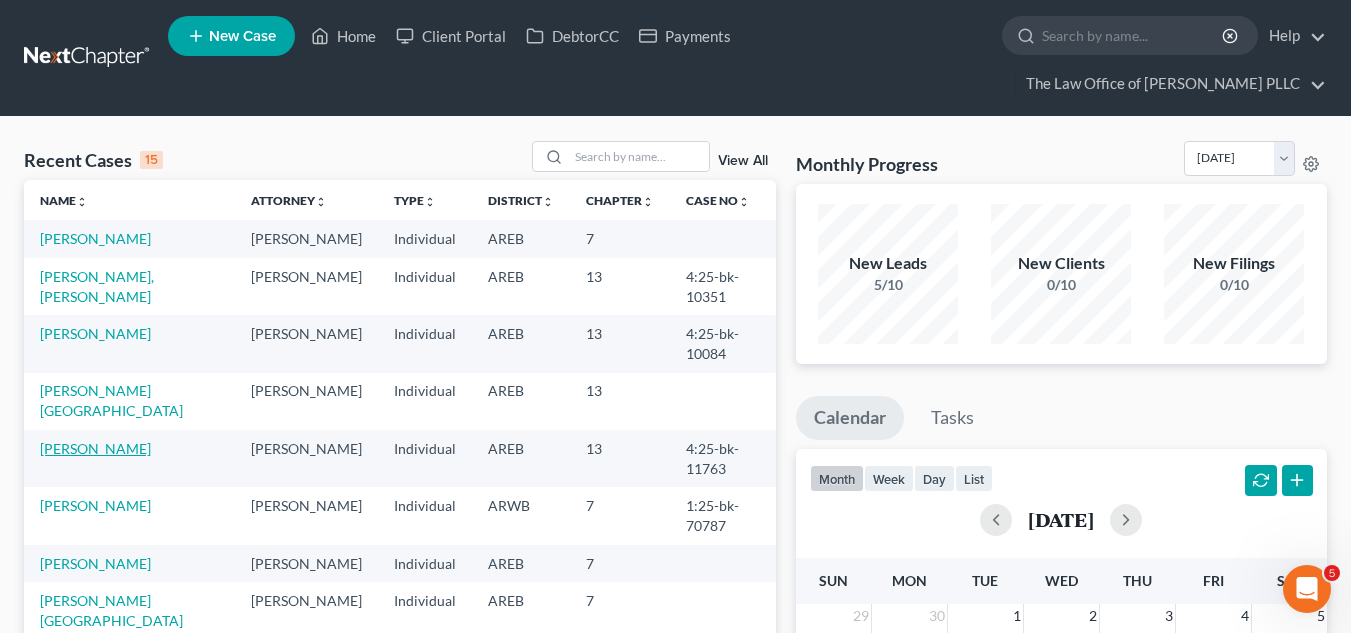 select on "6" 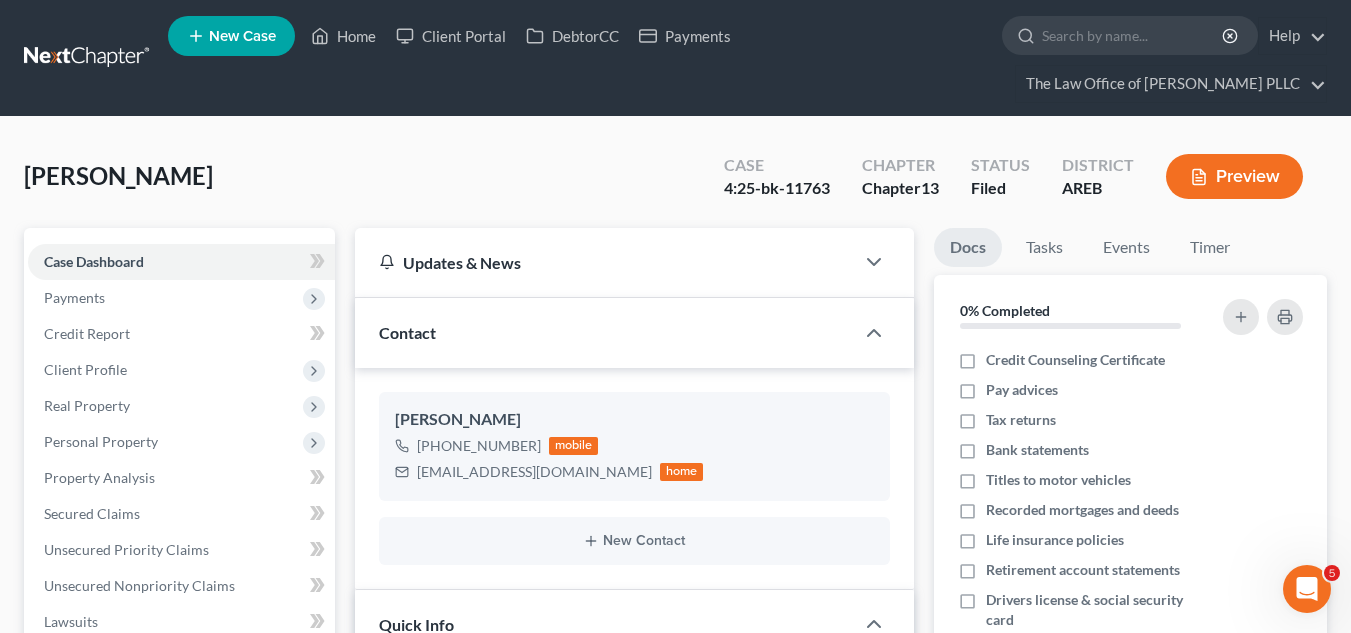 scroll, scrollTop: 323, scrollLeft: 0, axis: vertical 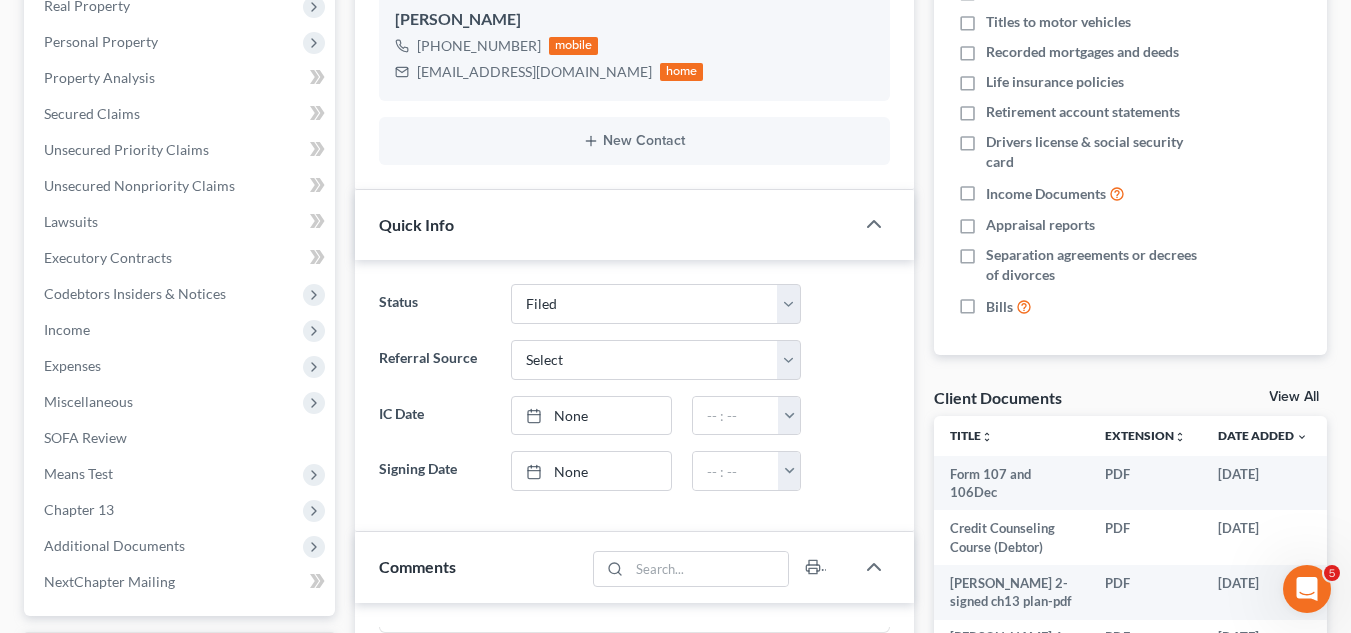 click on "View All" at bounding box center (1294, 397) 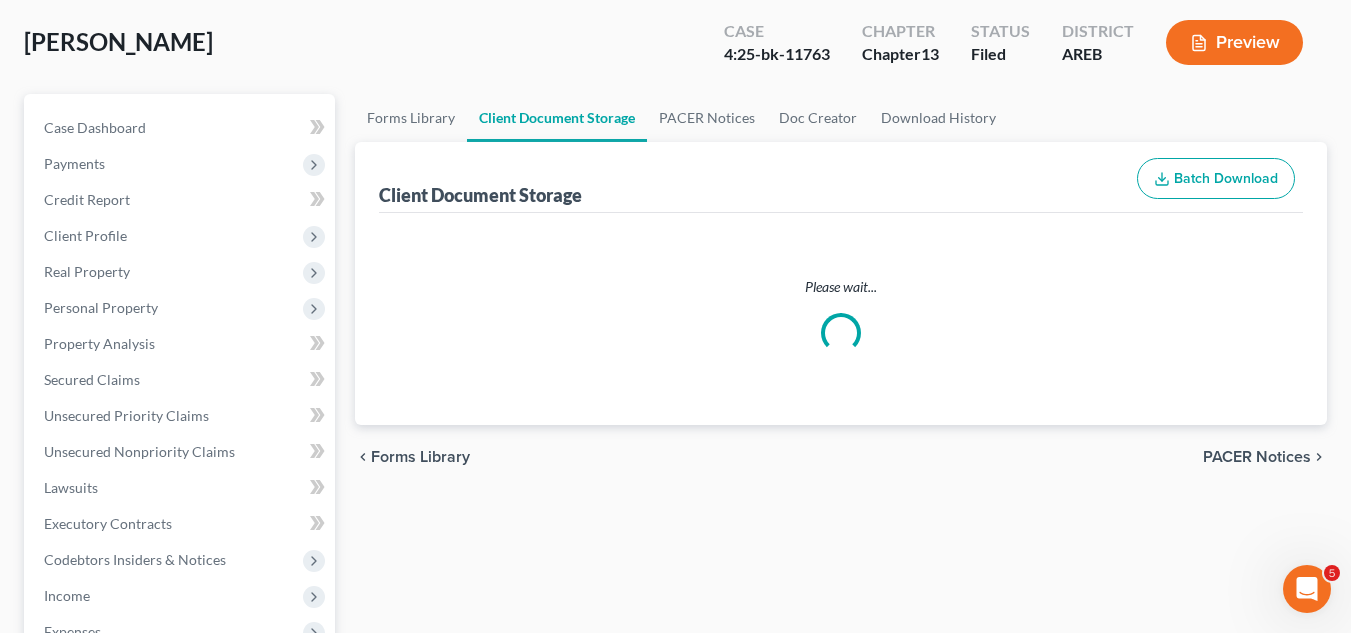 scroll, scrollTop: 0, scrollLeft: 0, axis: both 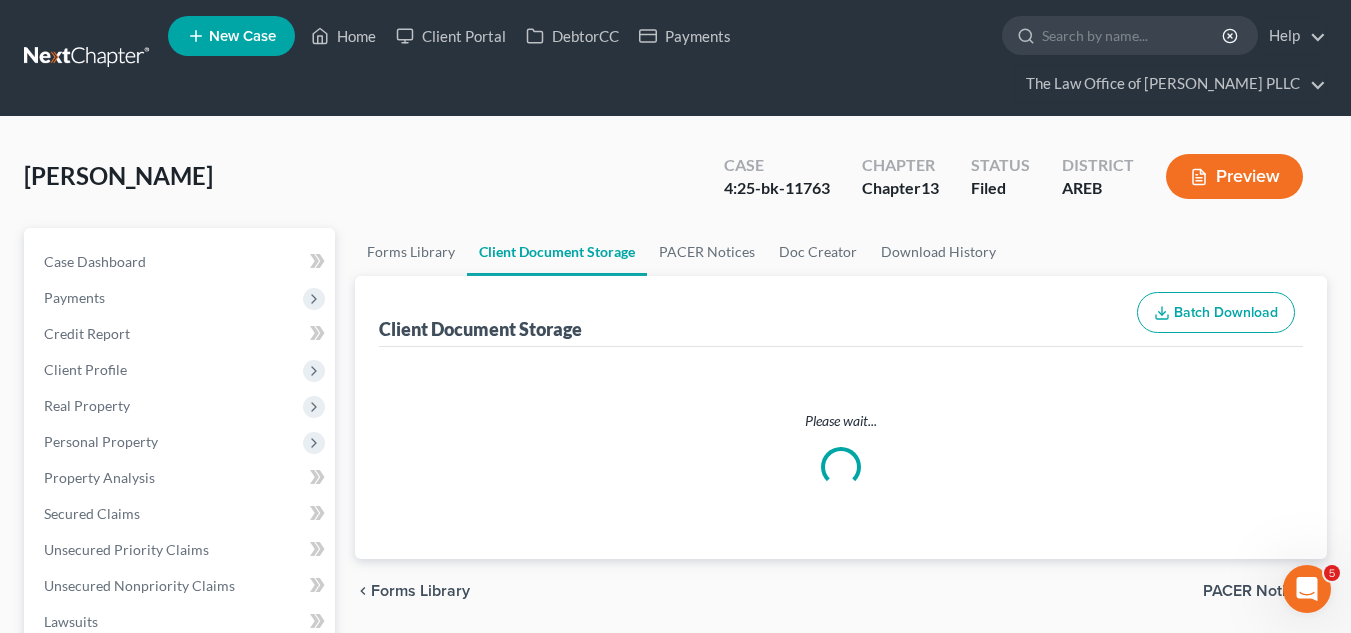 select on "0" 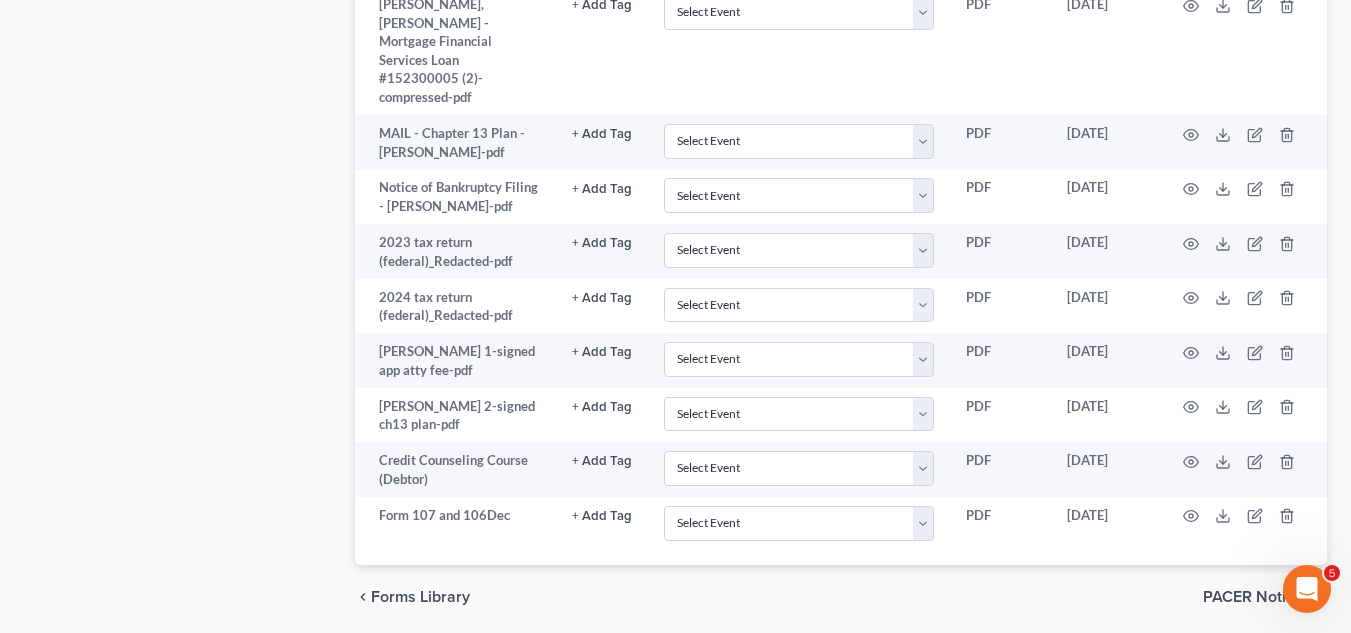 scroll, scrollTop: 1373, scrollLeft: 0, axis: vertical 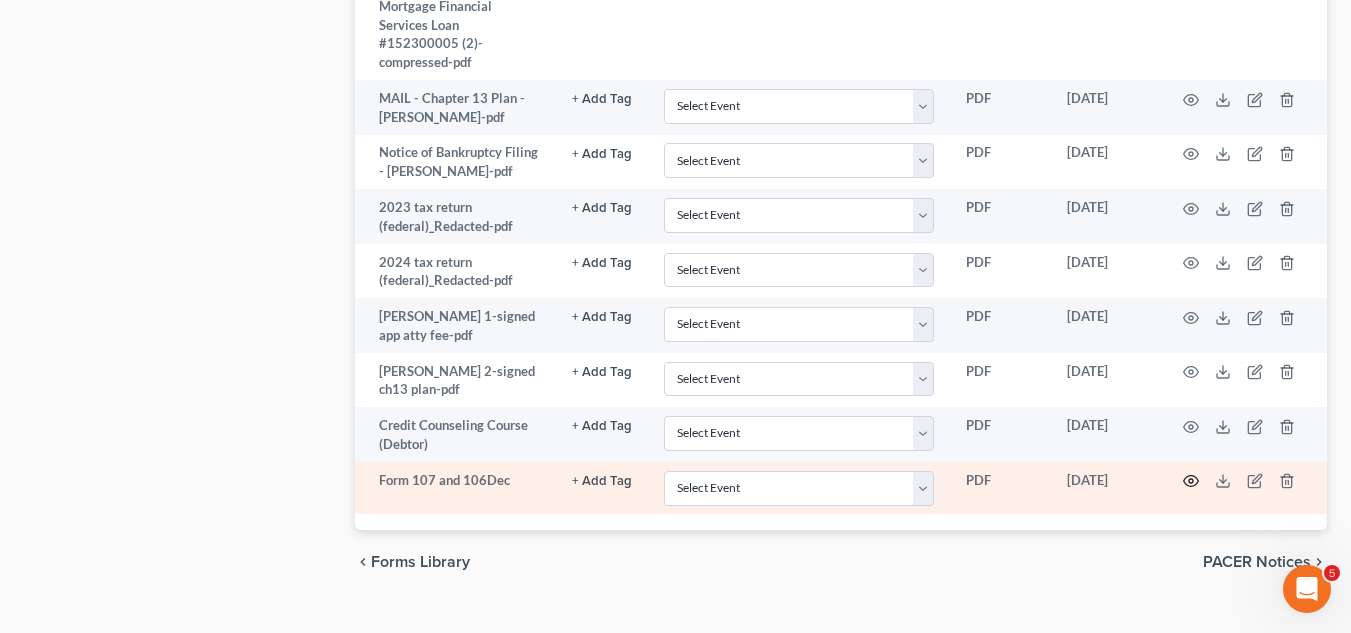 click 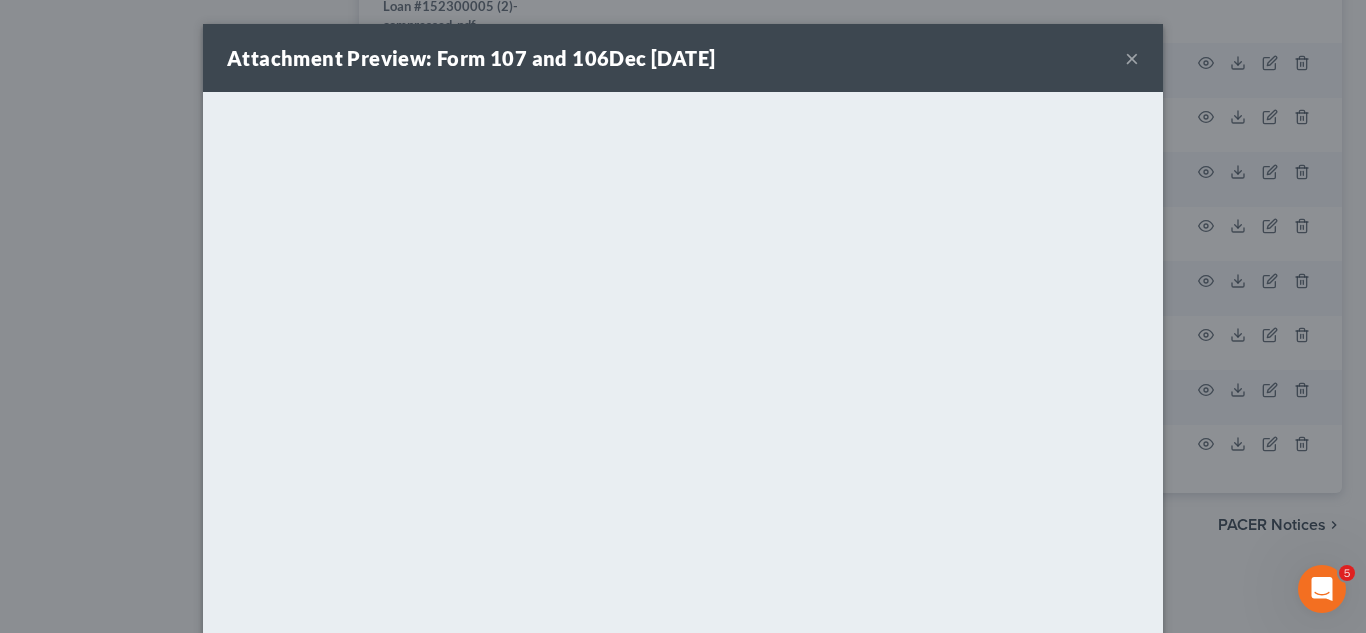 click on "×" at bounding box center (1132, 58) 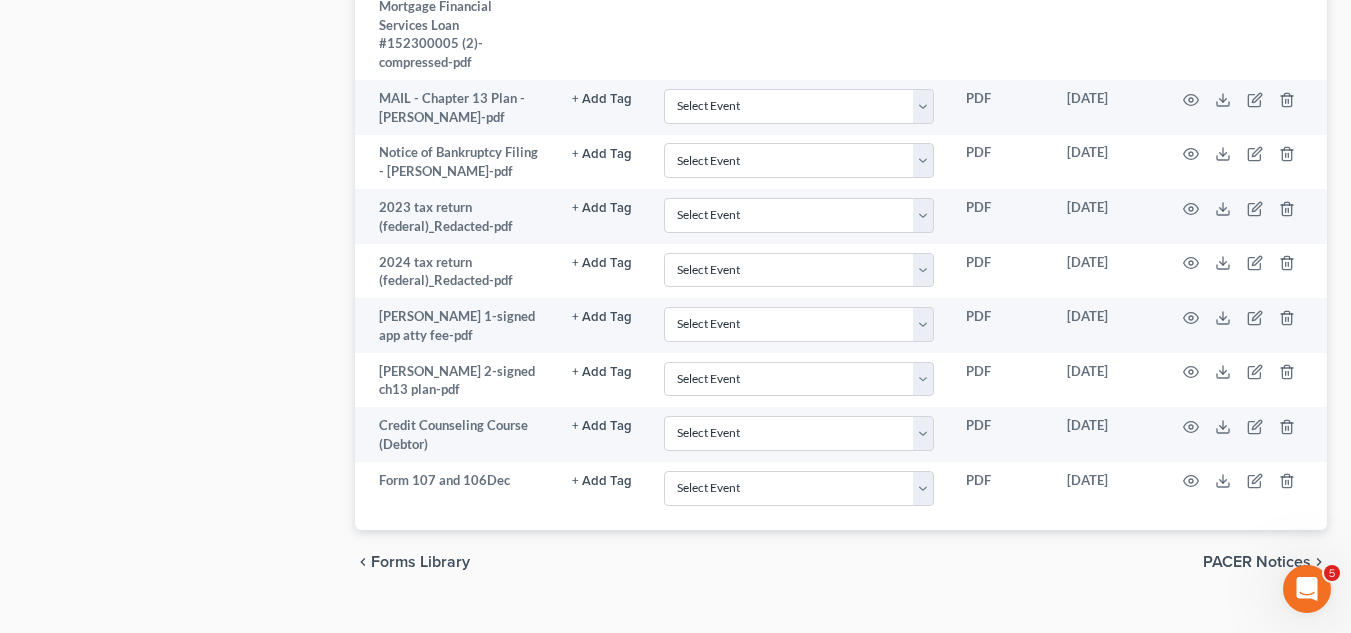 click on "PACER Notices" at bounding box center [1257, 562] 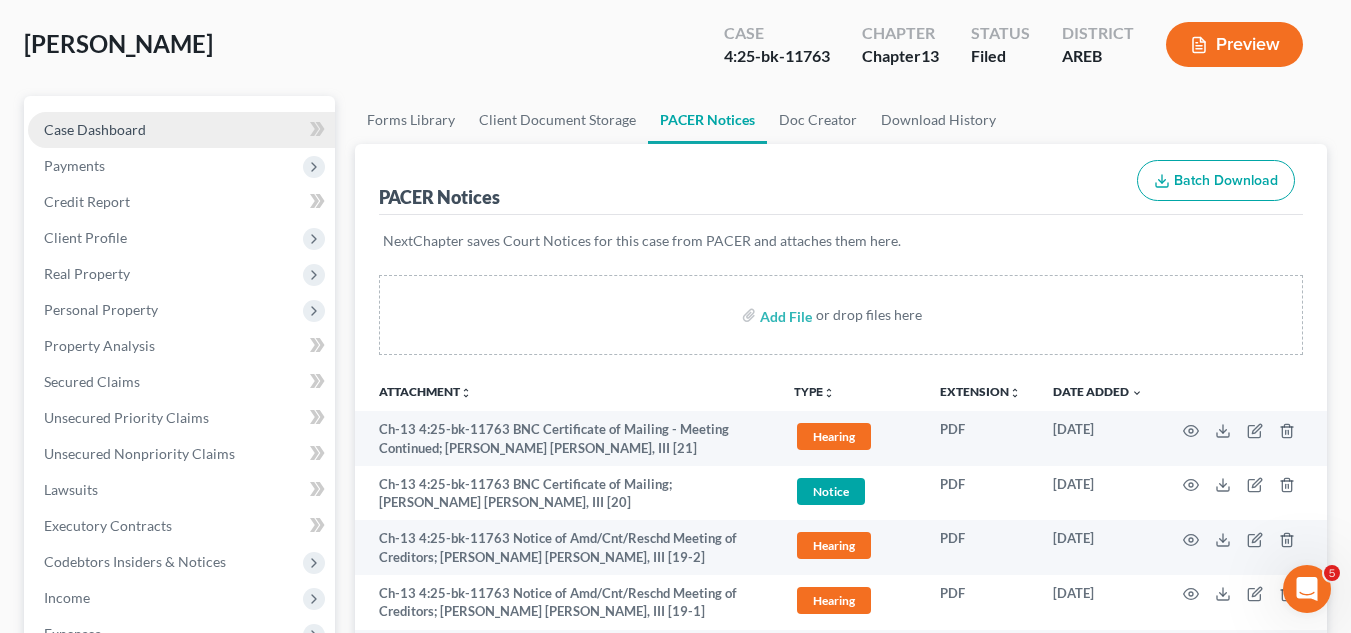 scroll, scrollTop: 0, scrollLeft: 0, axis: both 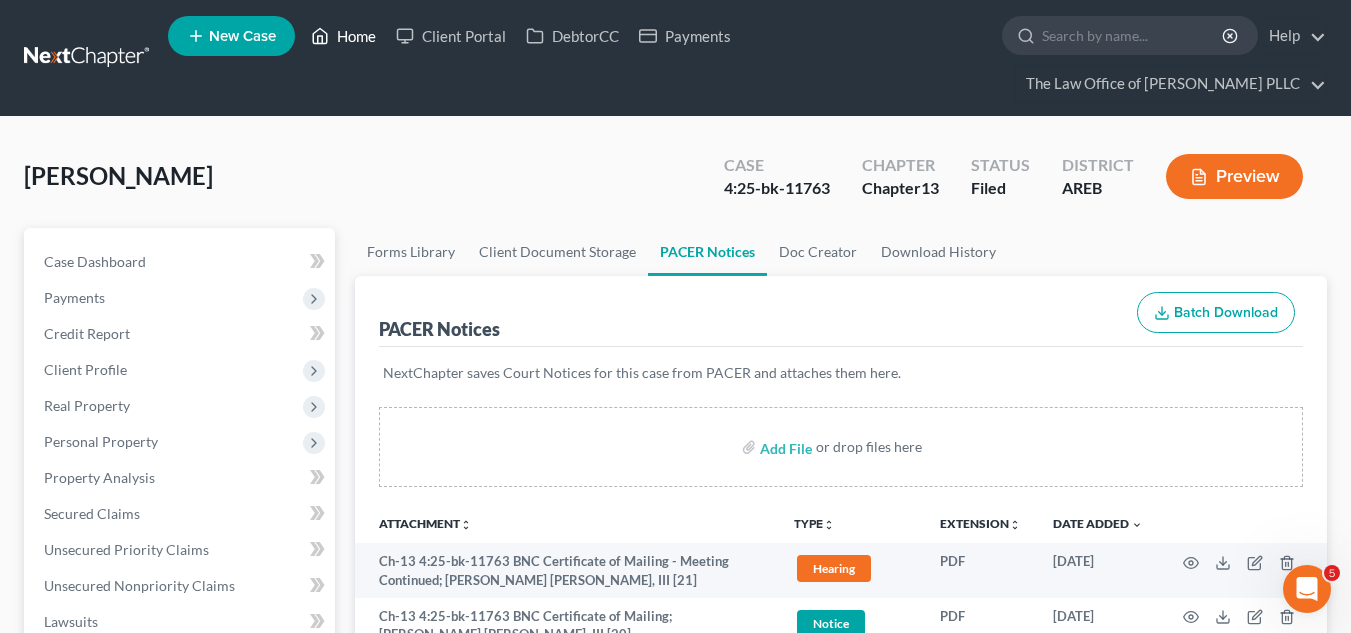 click on "Home" at bounding box center [343, 36] 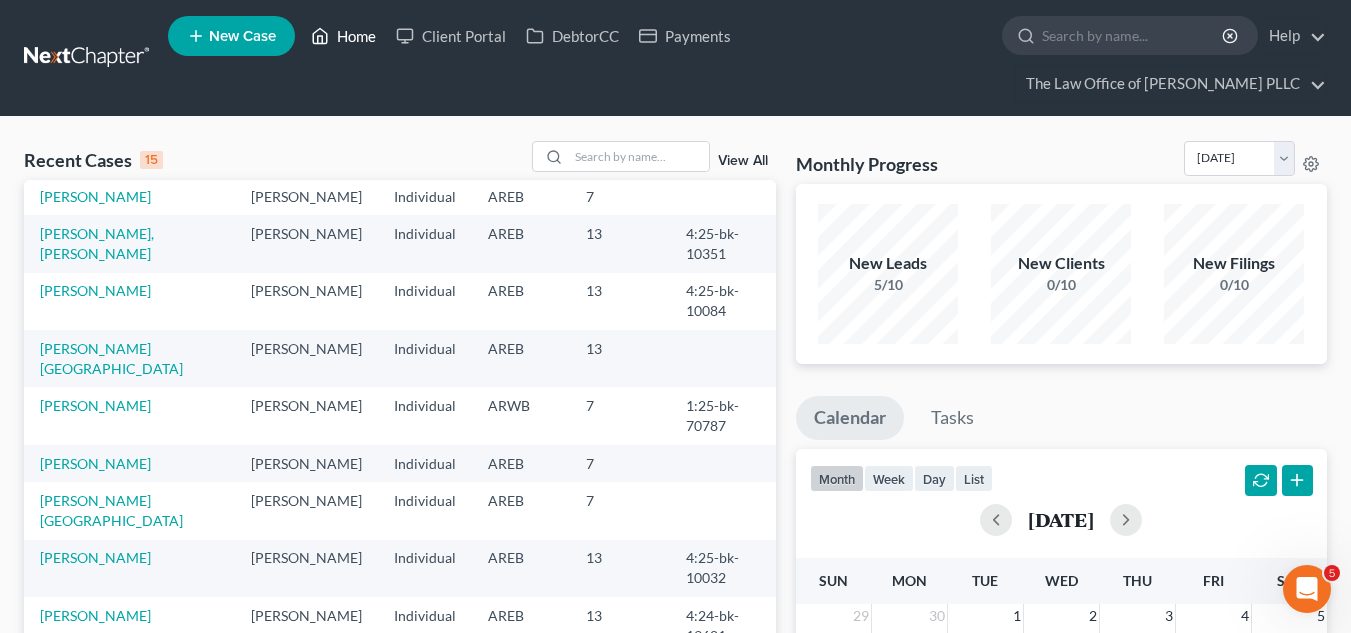 scroll, scrollTop: 137, scrollLeft: 0, axis: vertical 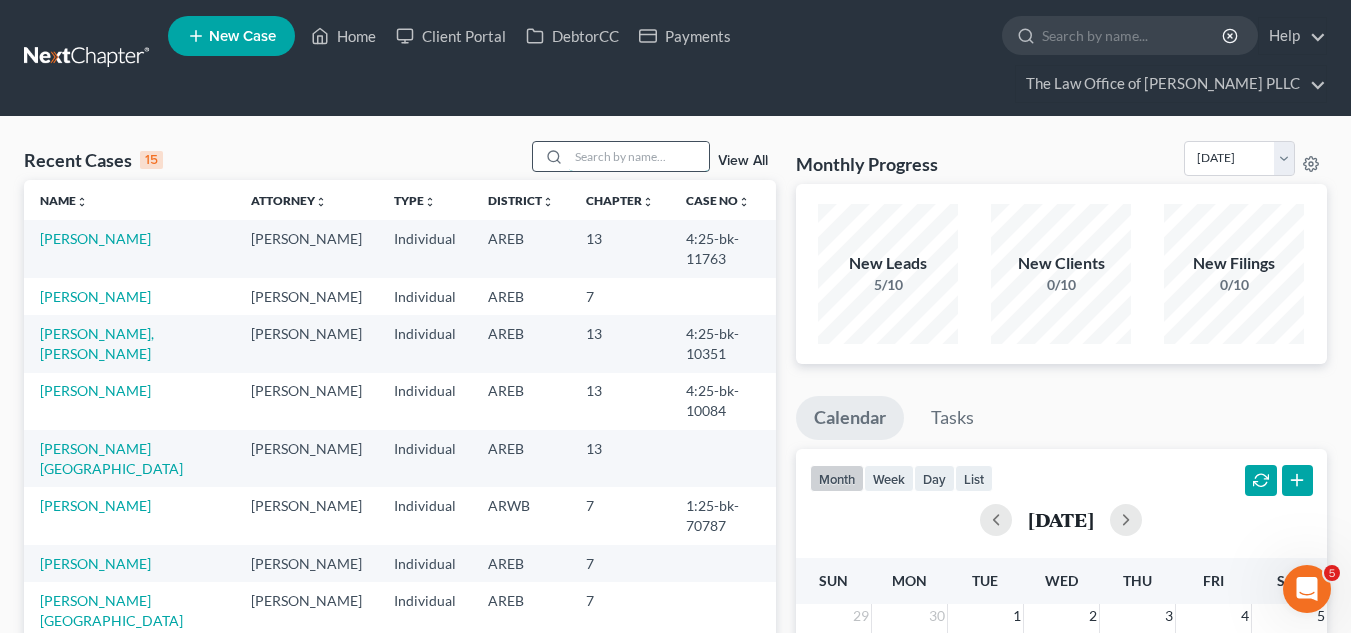 click at bounding box center [639, 156] 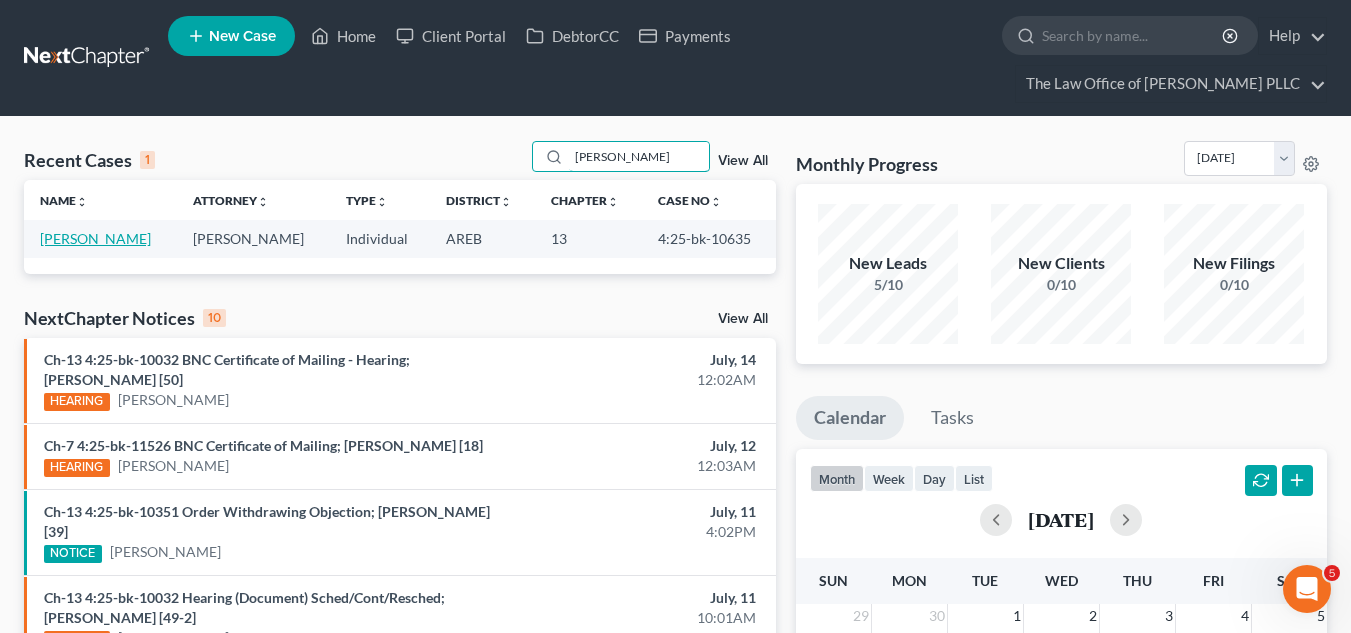 type on "[PERSON_NAME]" 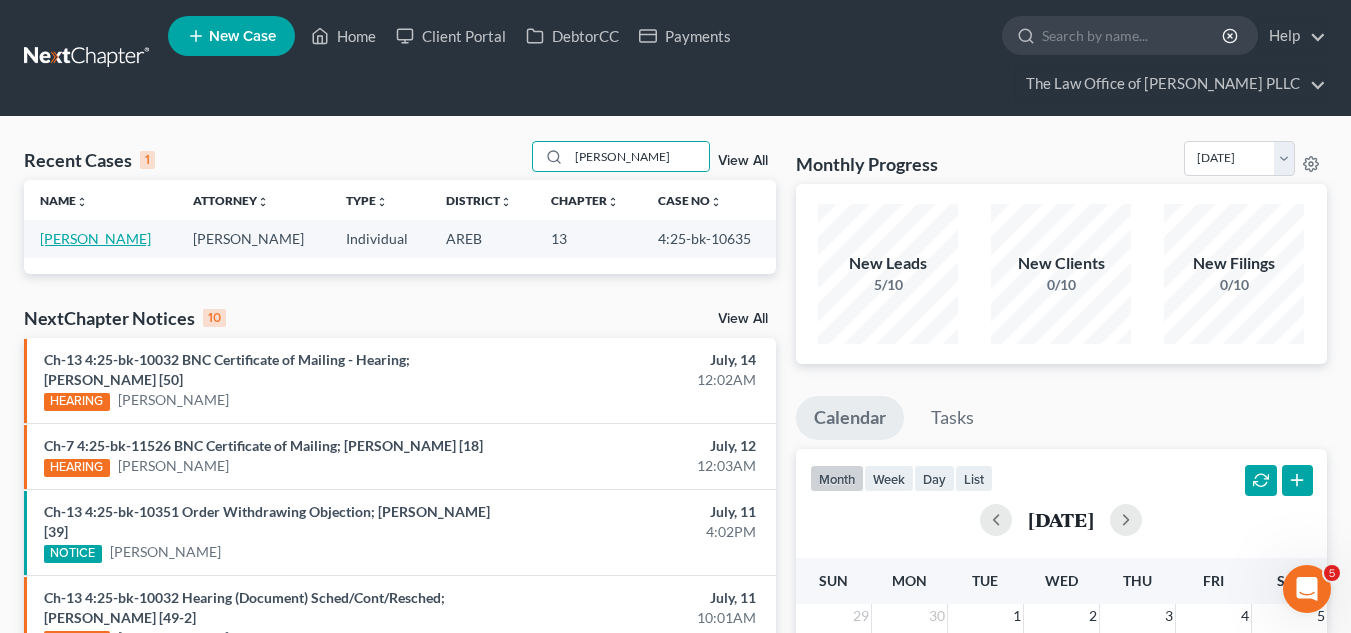 click on "[PERSON_NAME]" at bounding box center [95, 238] 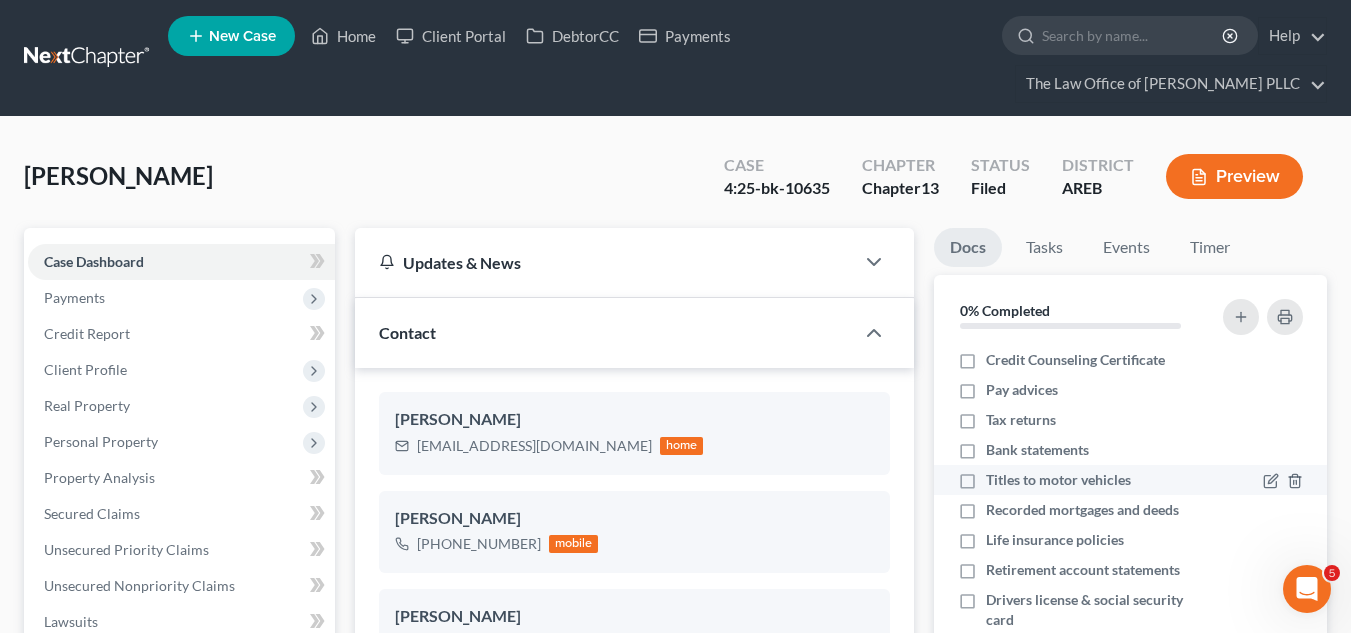 scroll, scrollTop: 873, scrollLeft: 0, axis: vertical 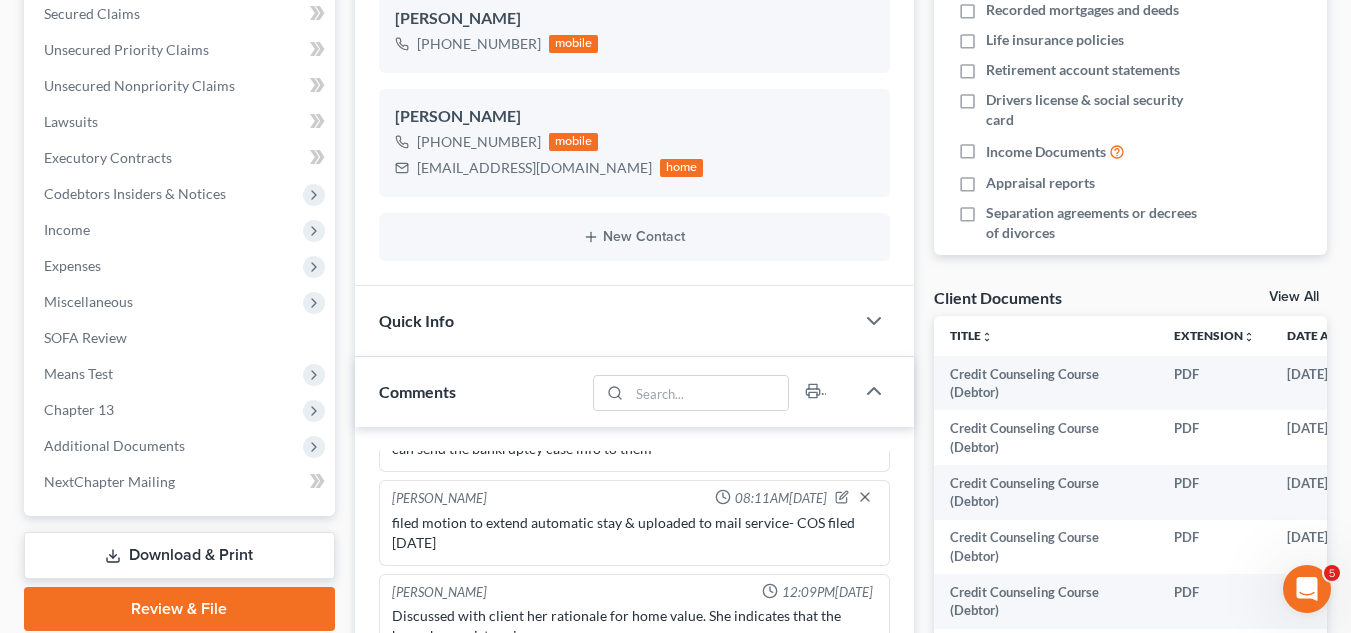 click on "View All" at bounding box center [1294, 297] 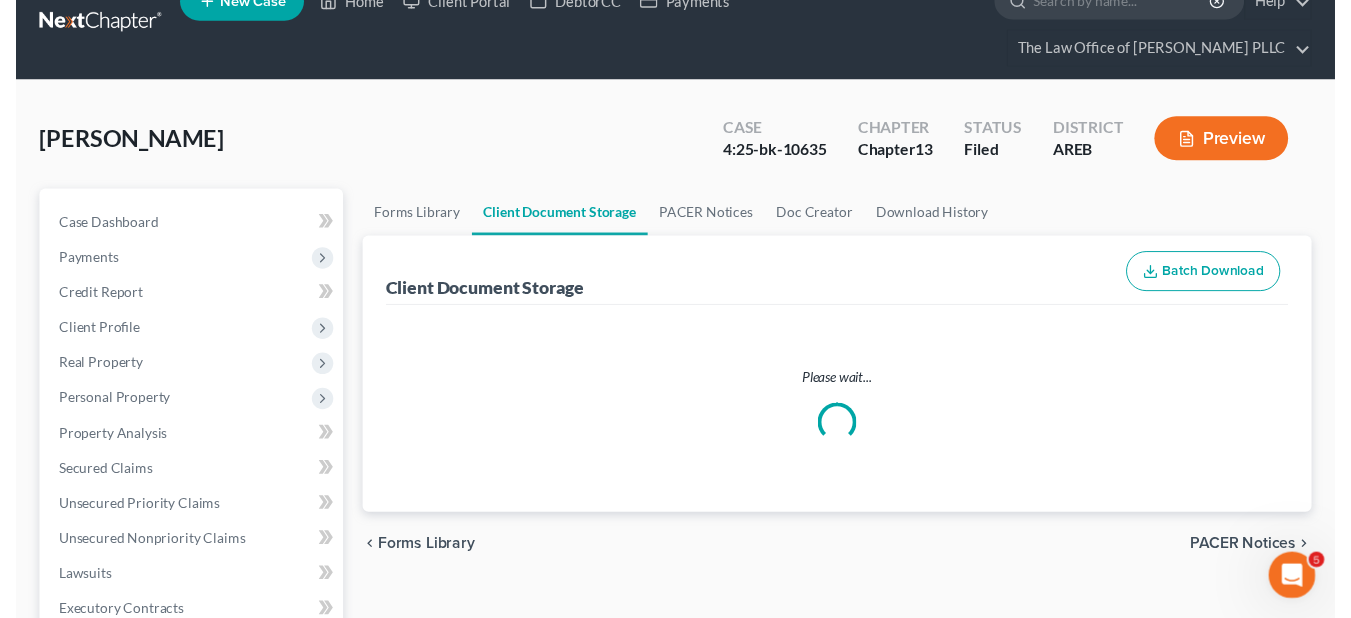 scroll, scrollTop: 0, scrollLeft: 0, axis: both 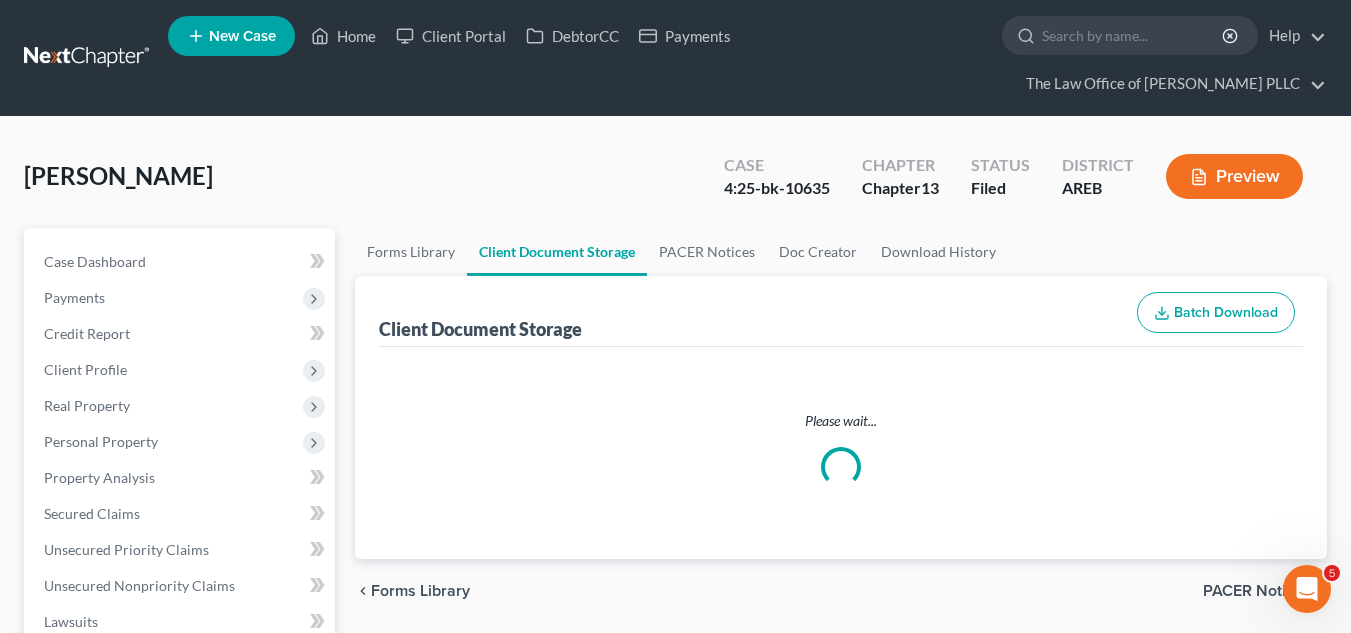 select on "0" 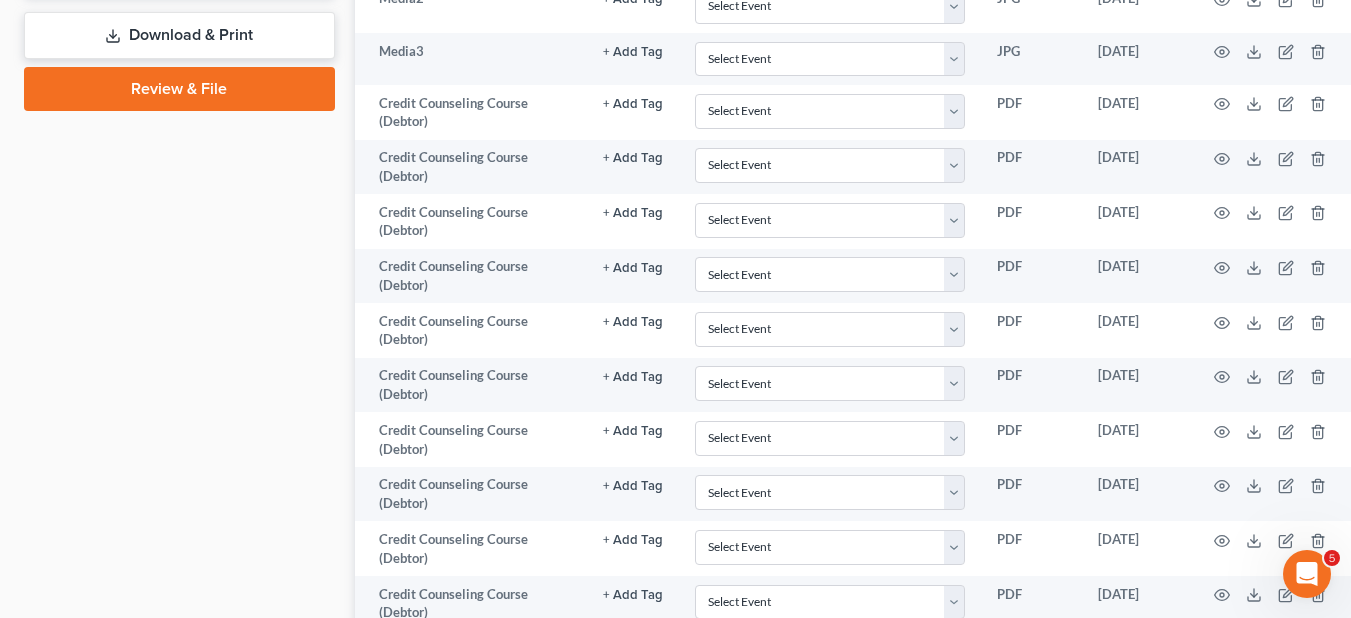 scroll, scrollTop: 1368, scrollLeft: 0, axis: vertical 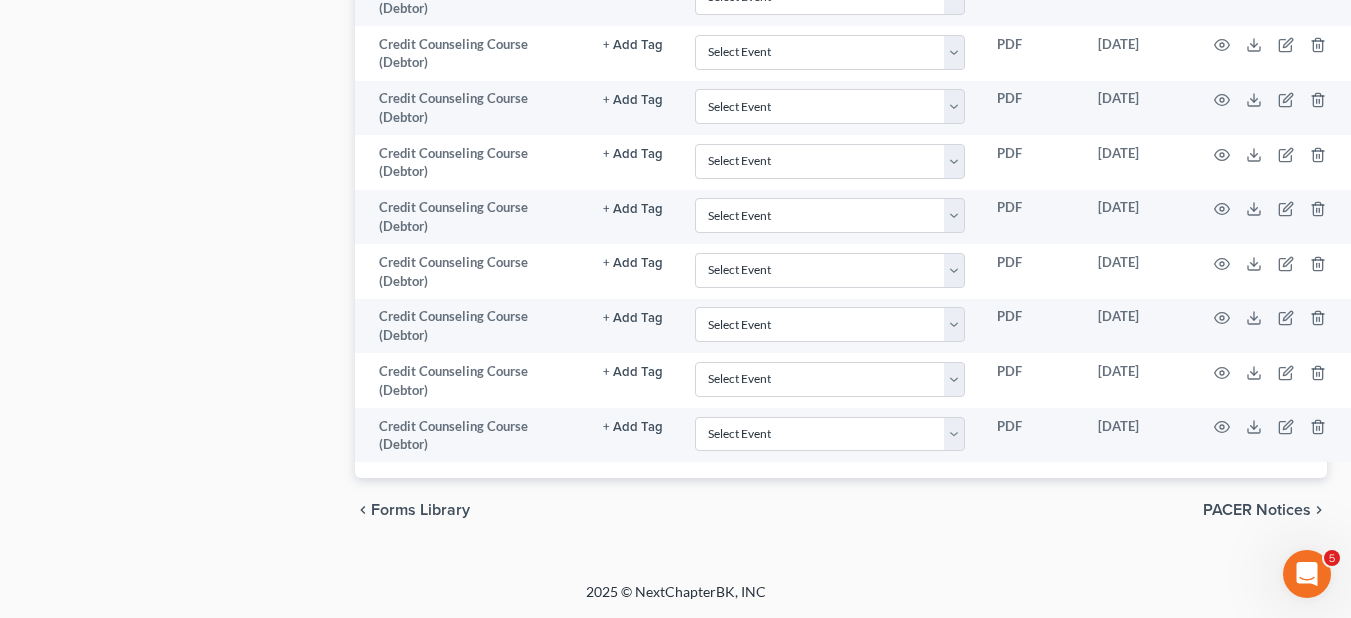 click on "PACER Notices" at bounding box center [1257, 510] 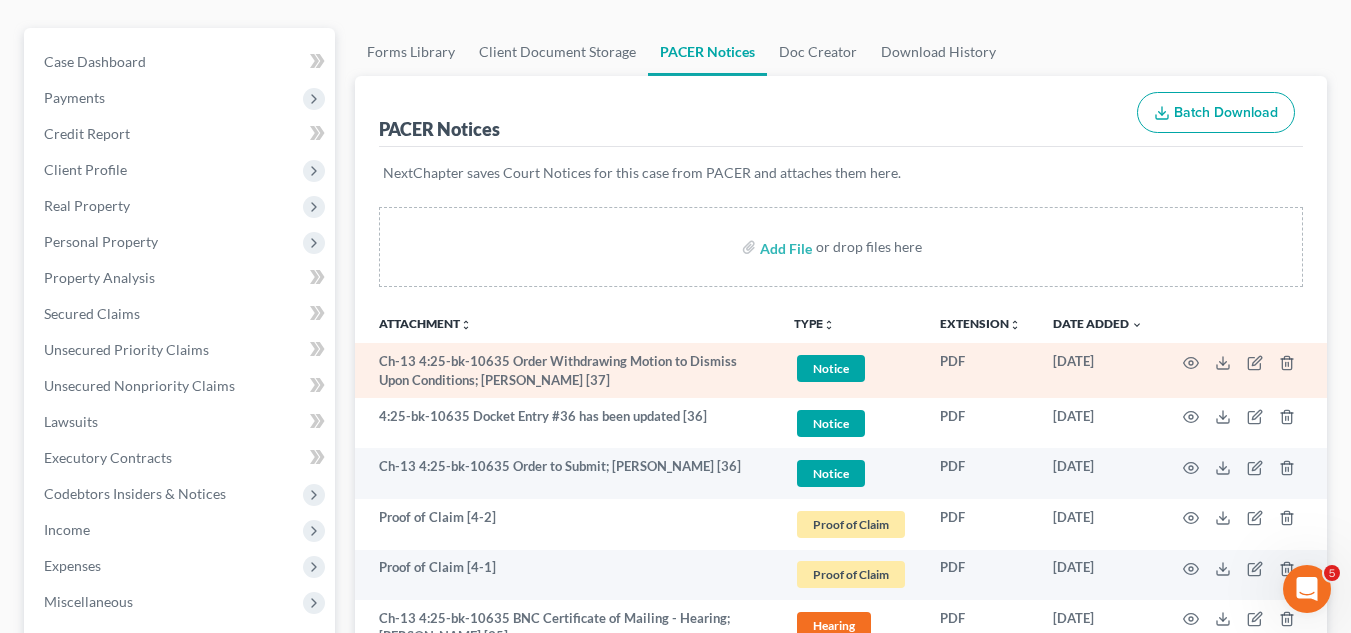 scroll, scrollTop: 300, scrollLeft: 0, axis: vertical 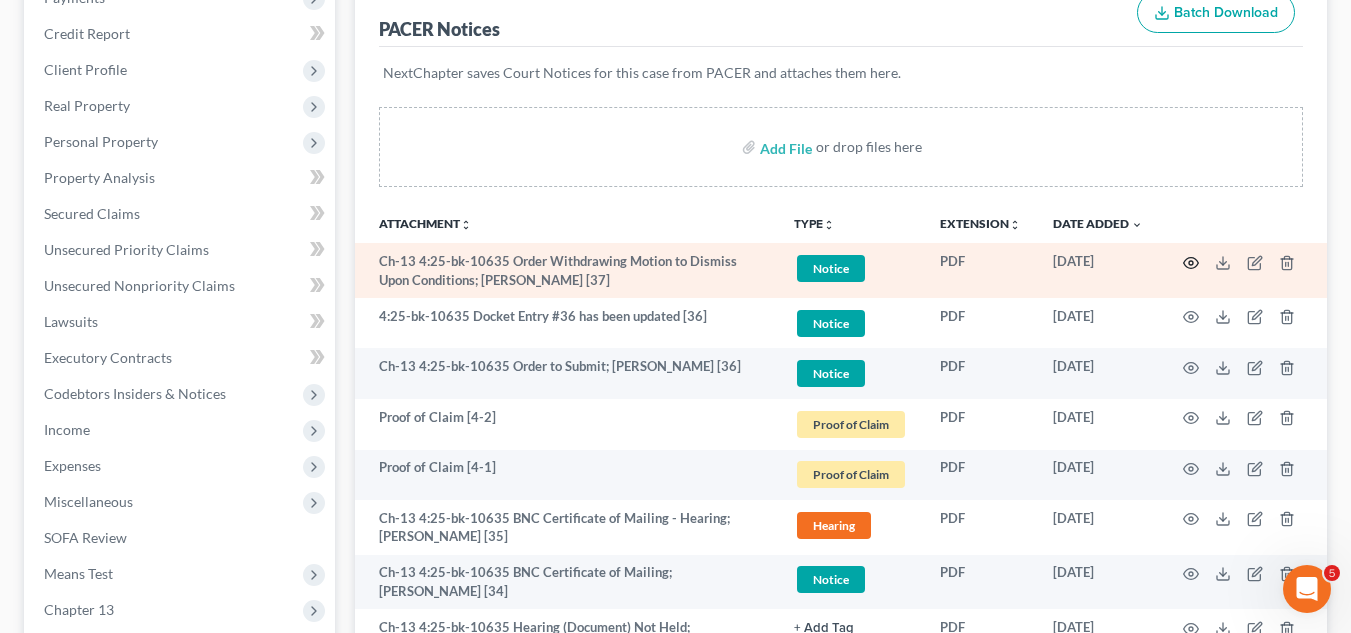click 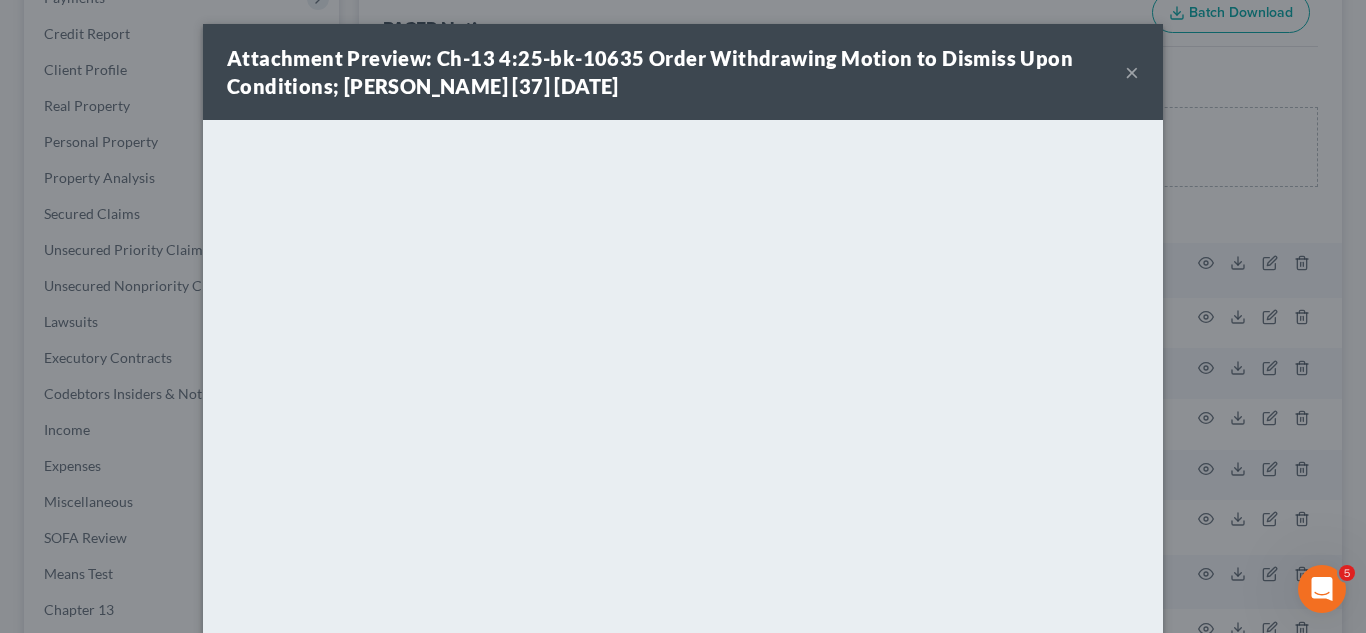 click on "×" at bounding box center [1132, 72] 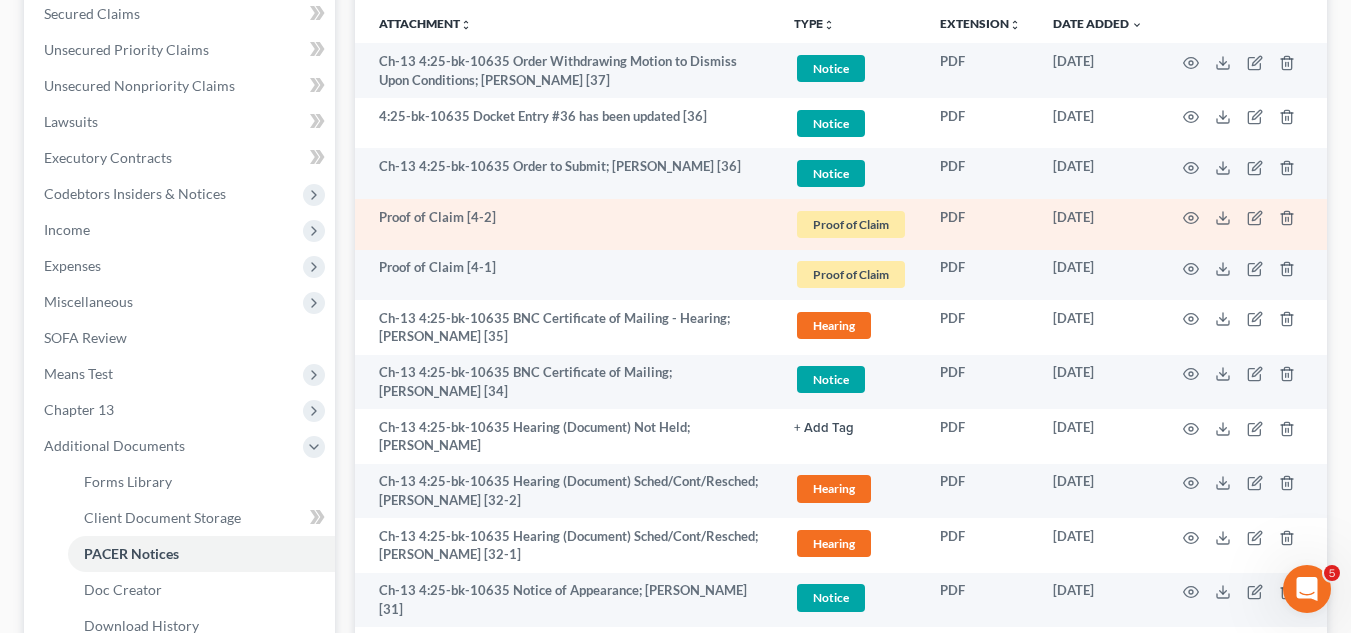 scroll, scrollTop: 600, scrollLeft: 0, axis: vertical 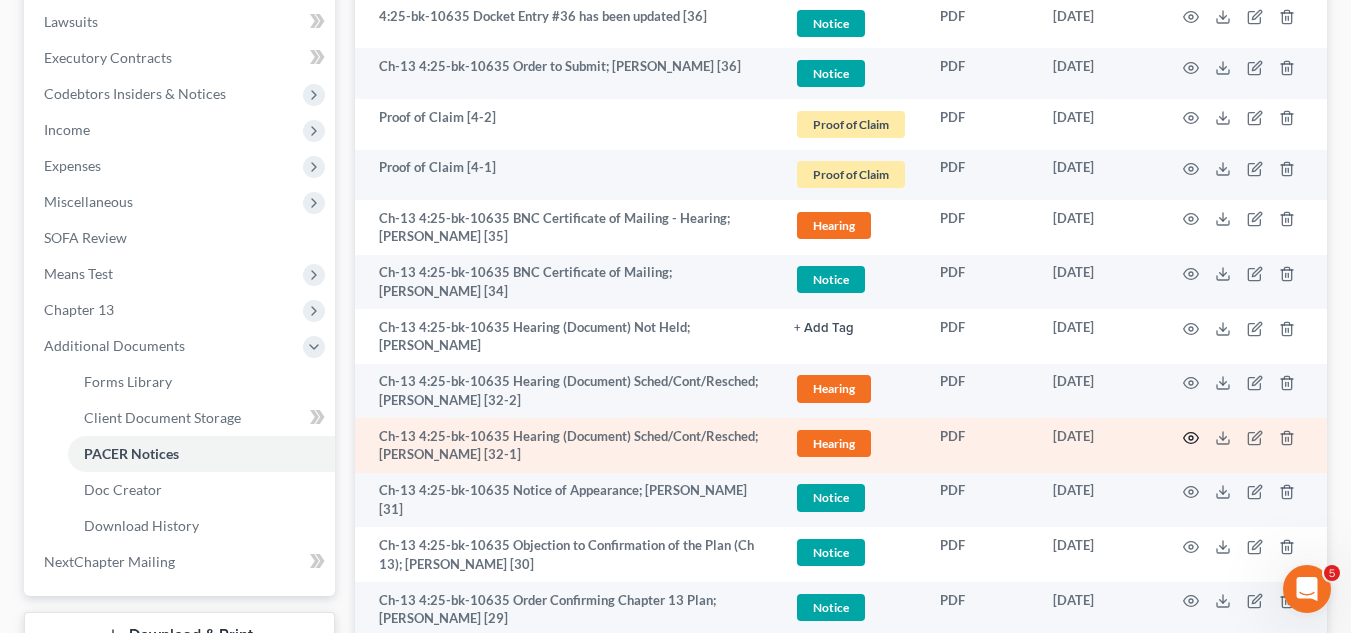 click 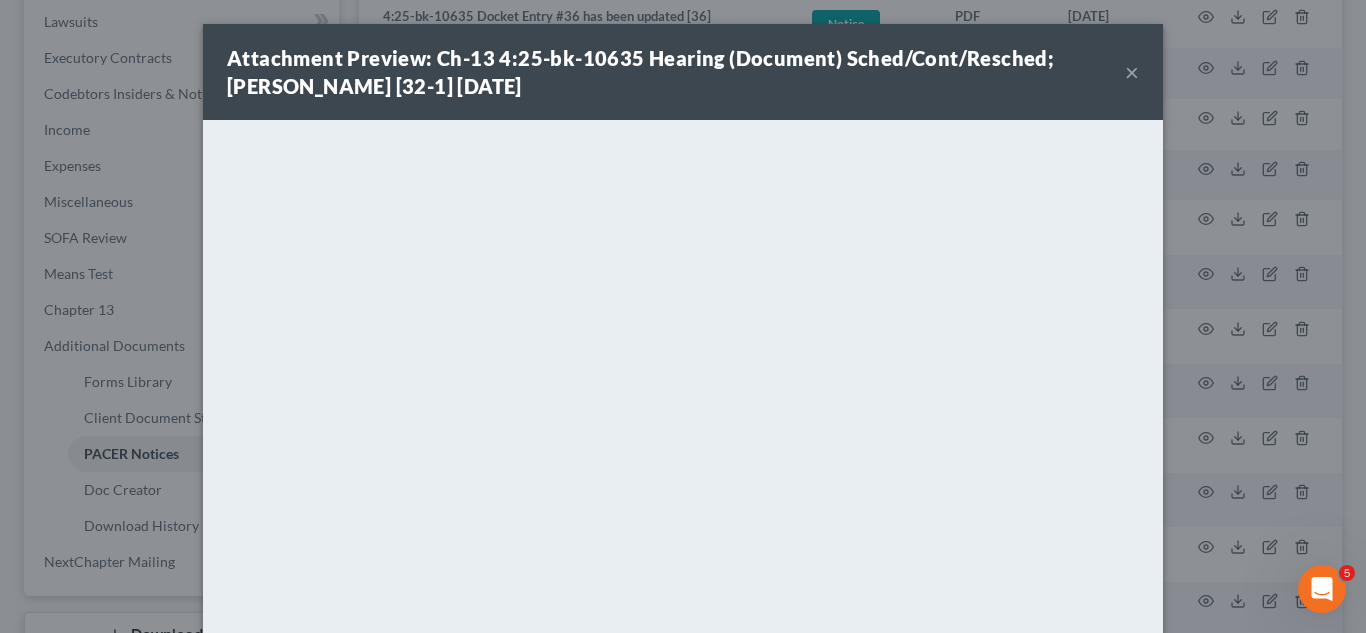 click on "×" at bounding box center (1132, 72) 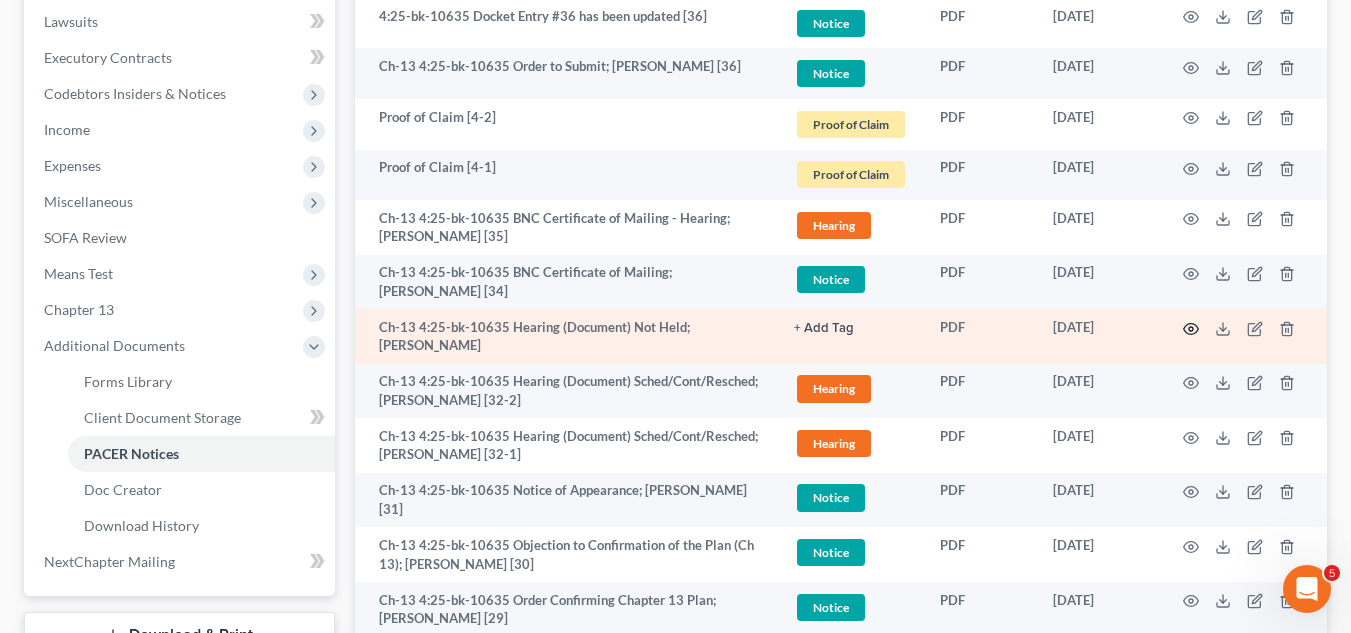 click 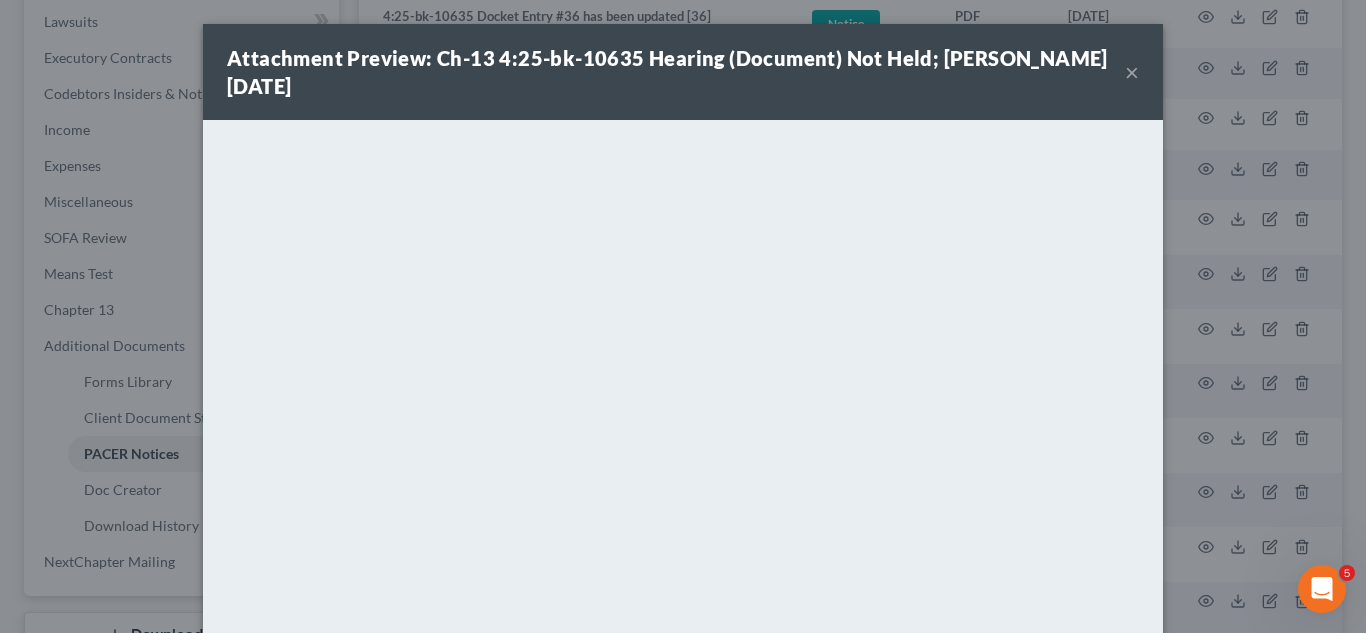 click on "×" at bounding box center (1132, 72) 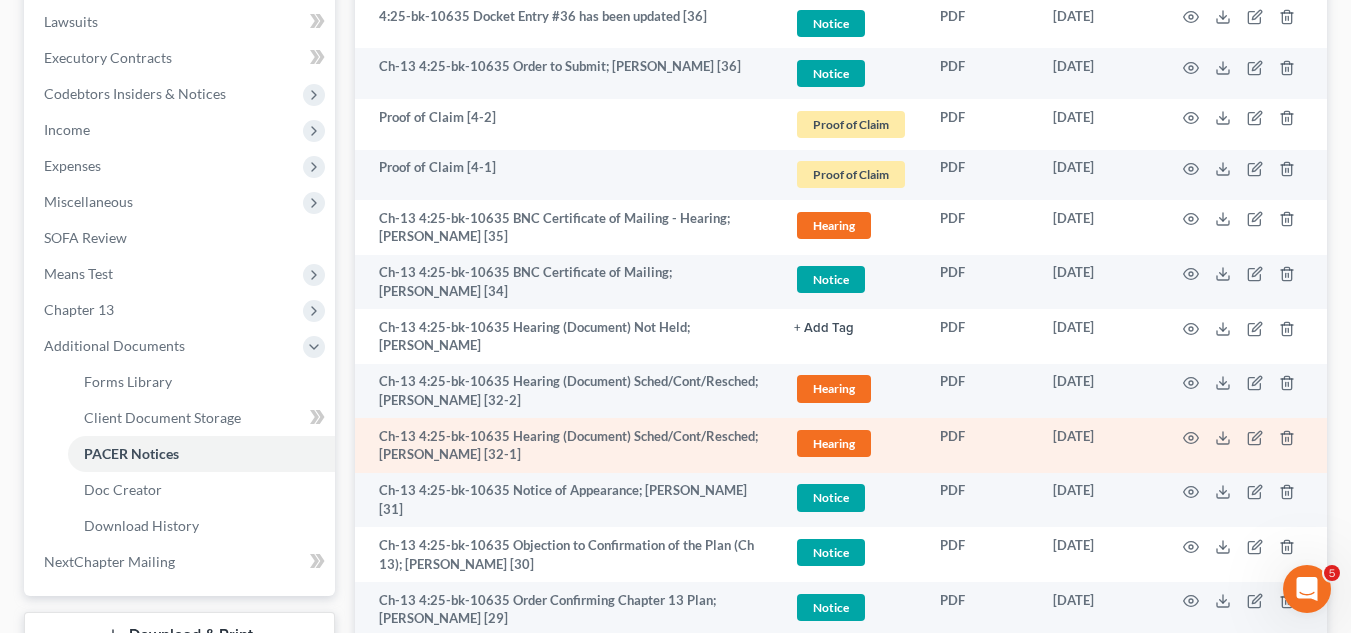 scroll, scrollTop: 500, scrollLeft: 0, axis: vertical 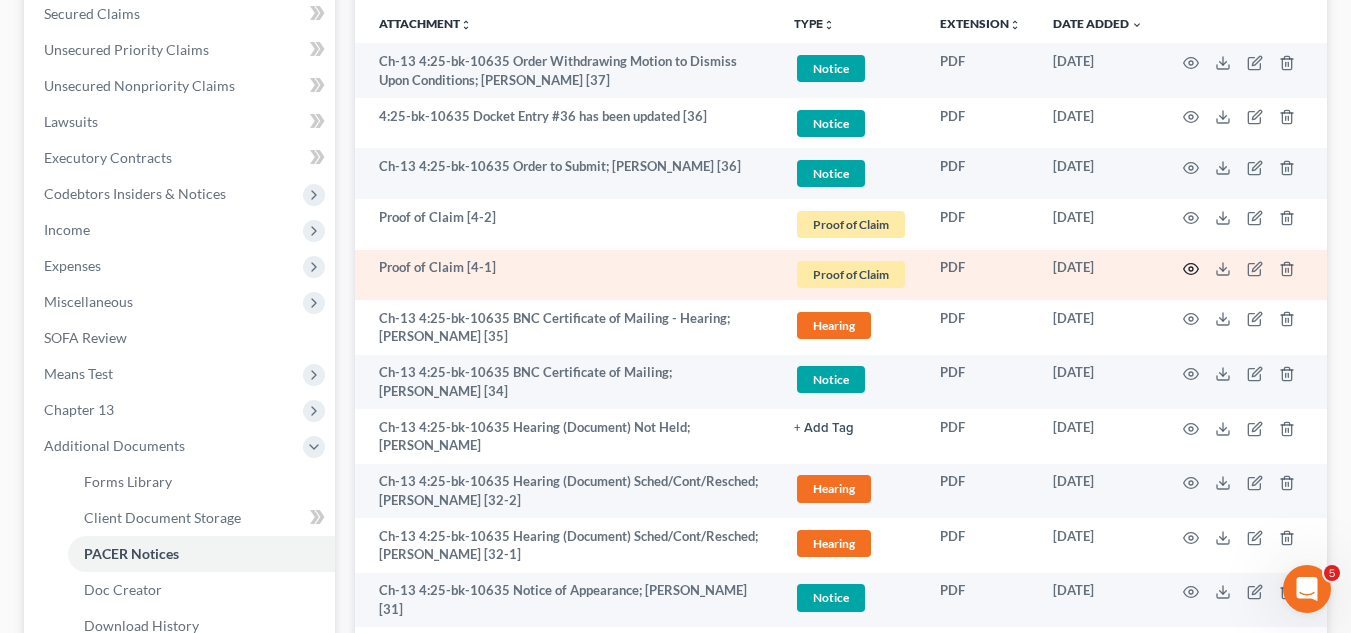 click 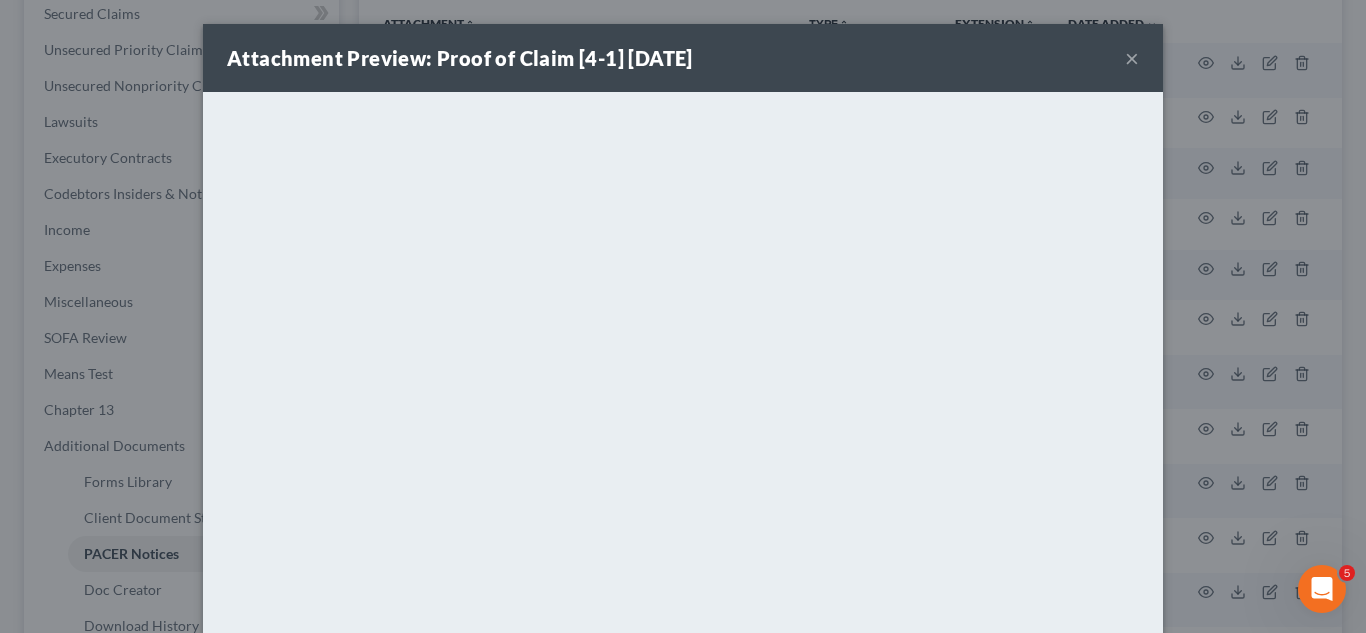 click on "×" at bounding box center (1132, 58) 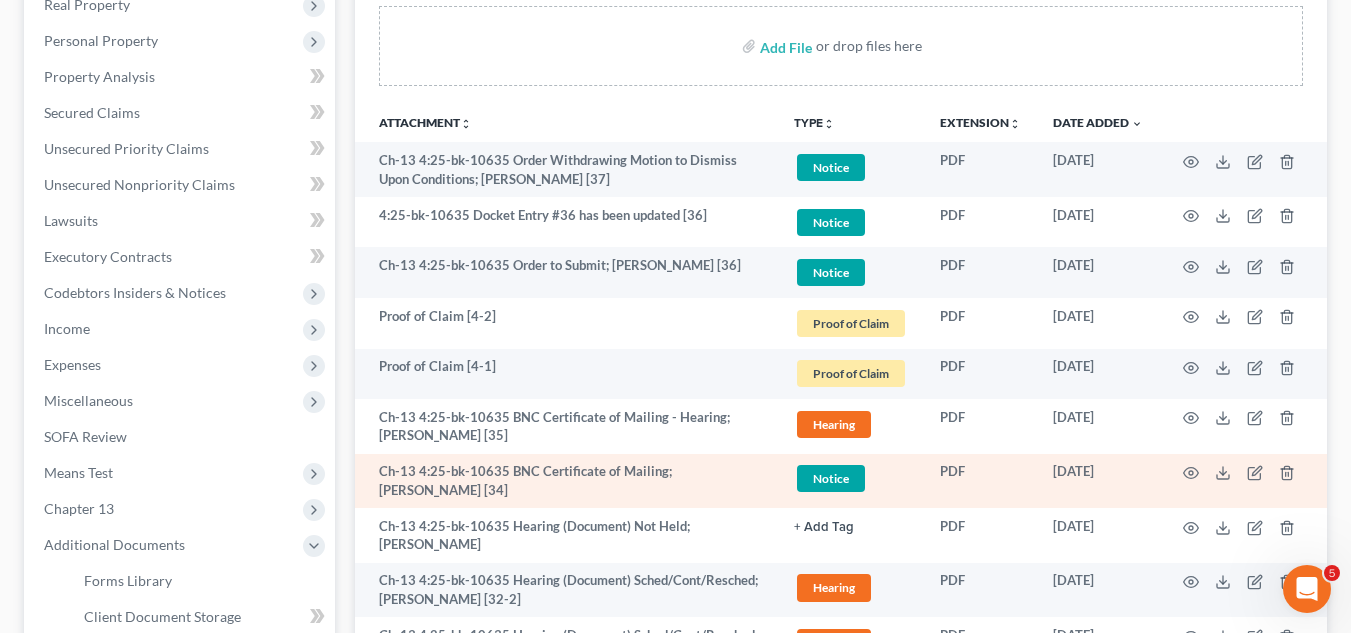 scroll, scrollTop: 400, scrollLeft: 0, axis: vertical 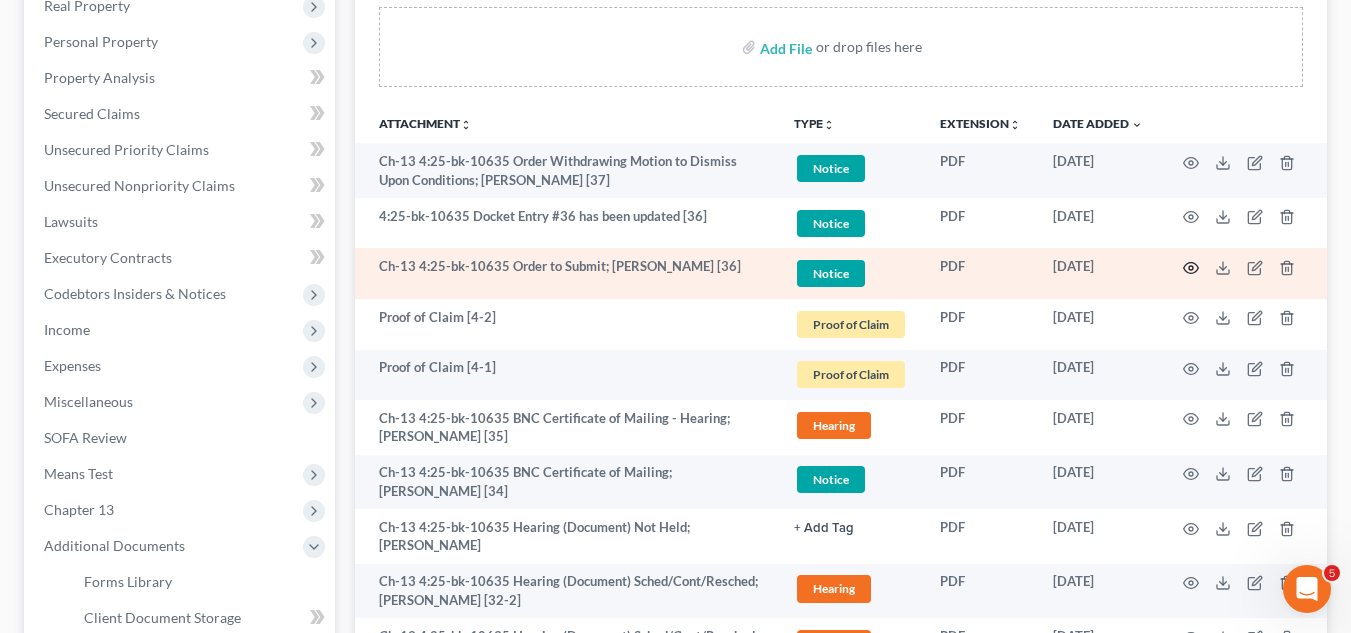 click 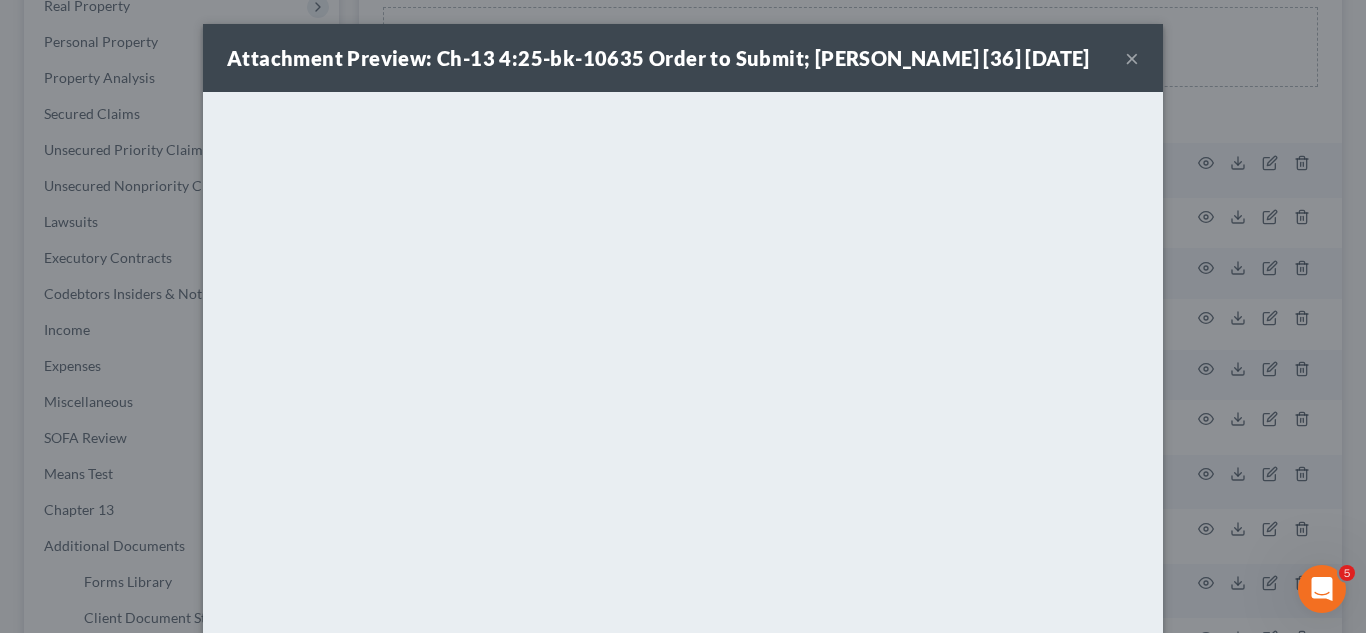 click on "×" at bounding box center (1132, 58) 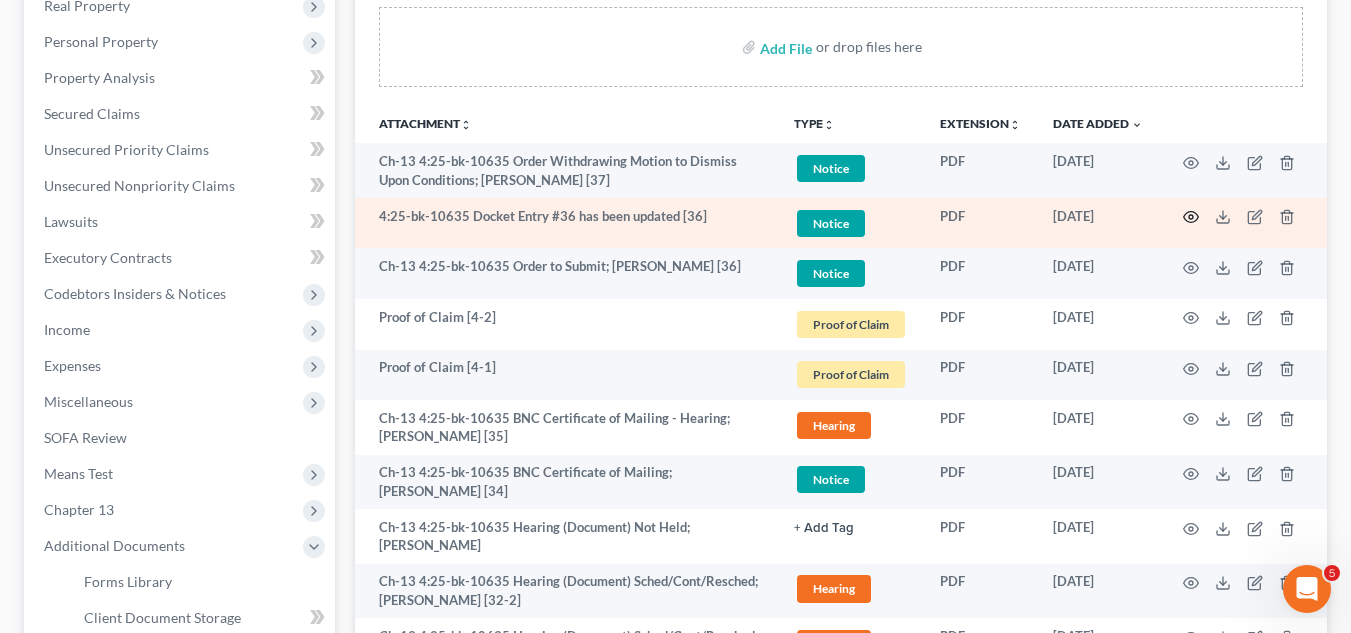 click 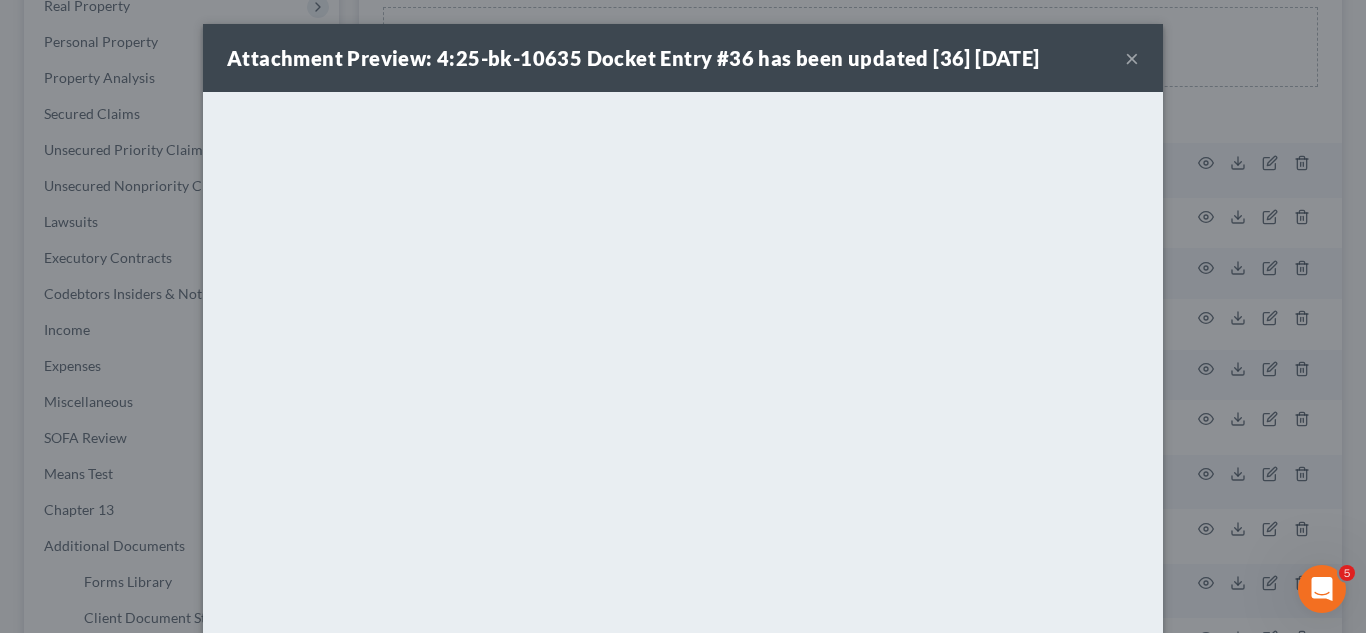 click on "×" at bounding box center [1132, 58] 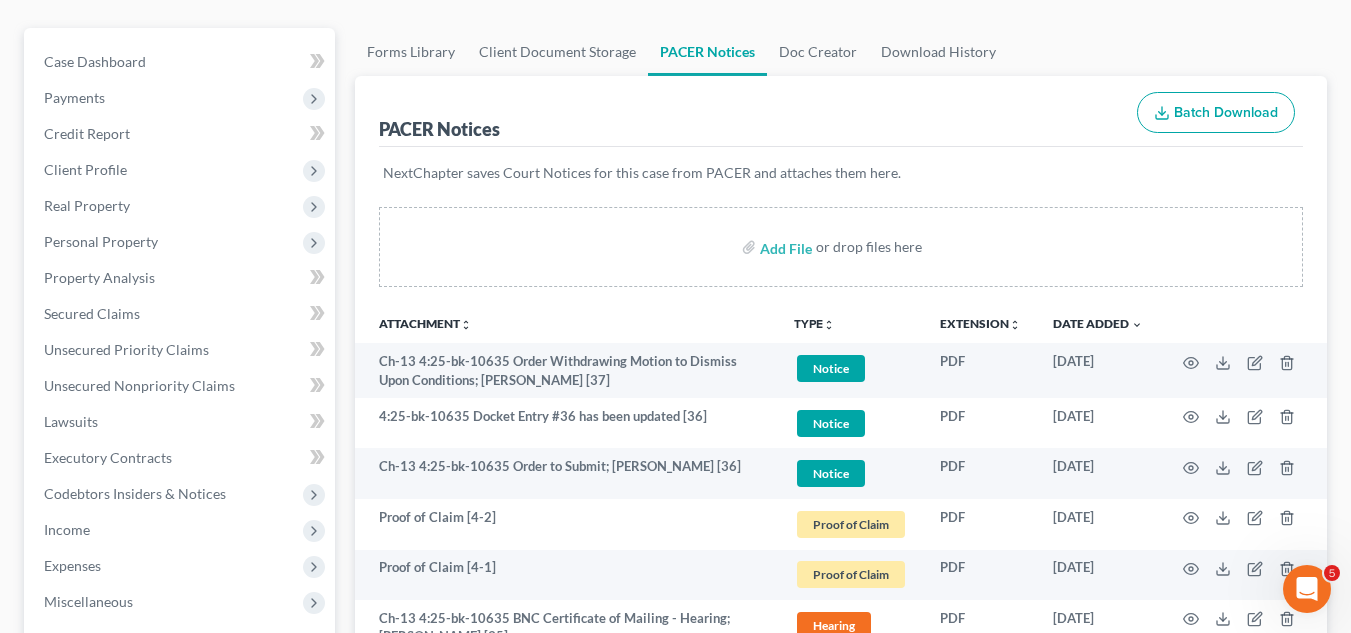 scroll, scrollTop: 0, scrollLeft: 0, axis: both 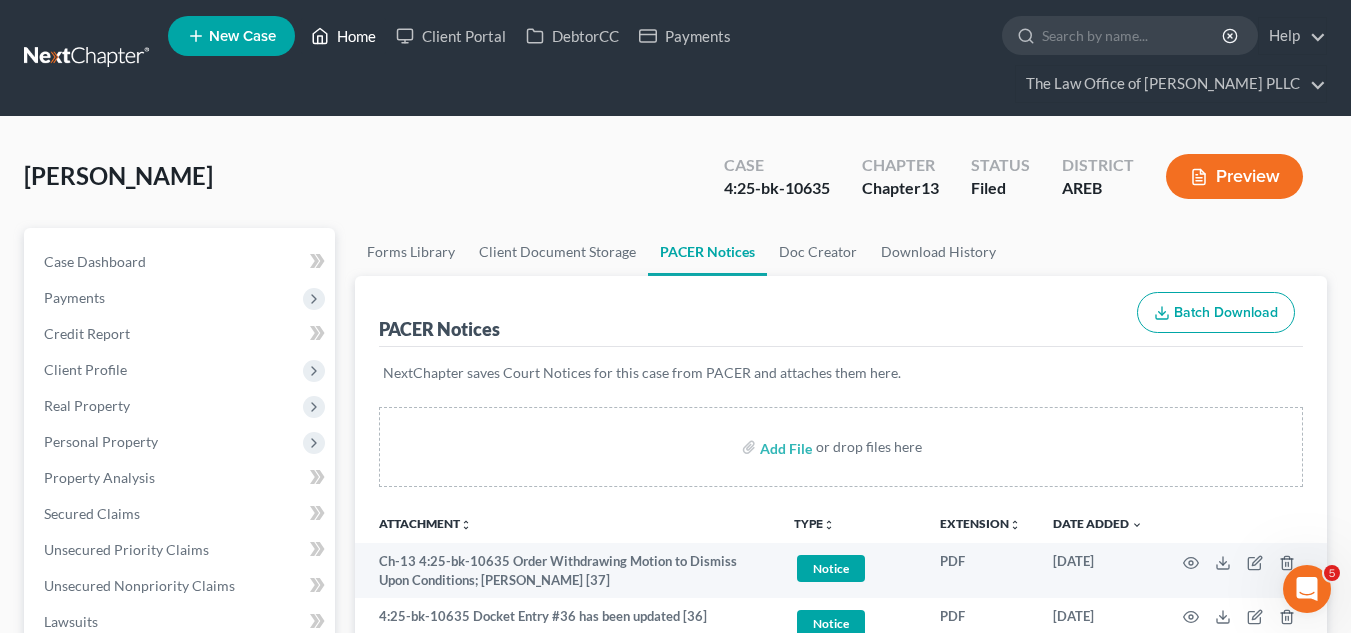 click on "Home" at bounding box center (343, 36) 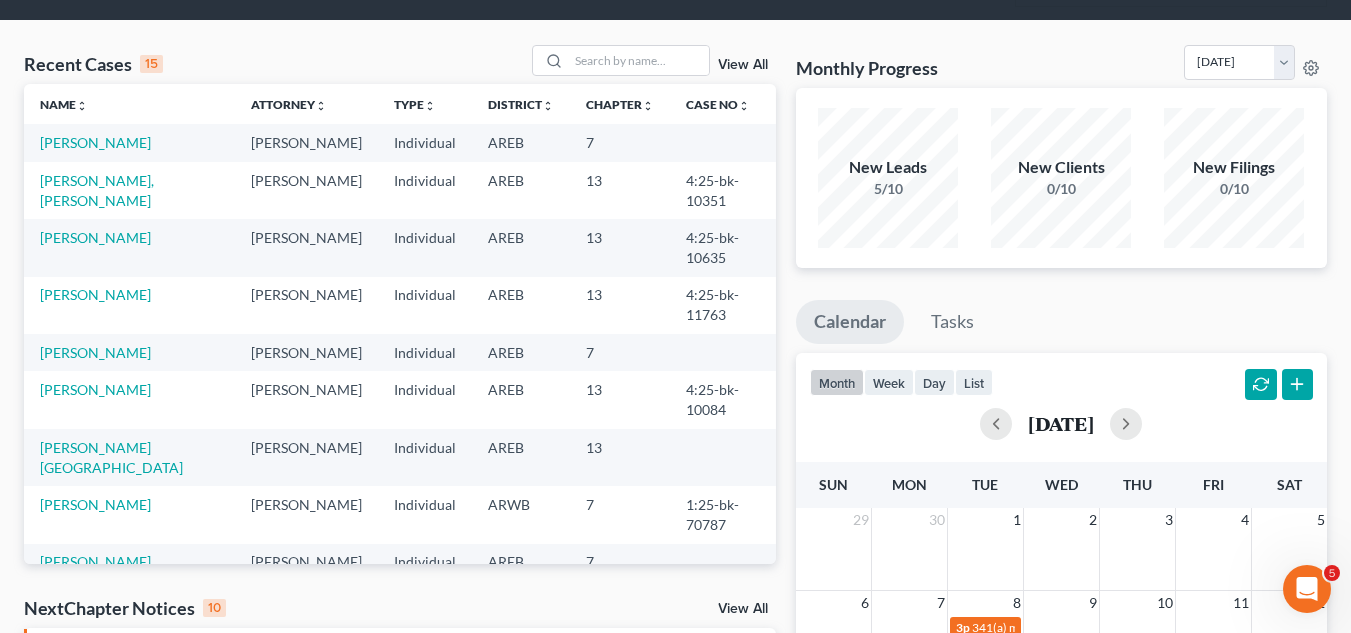 scroll, scrollTop: 200, scrollLeft: 0, axis: vertical 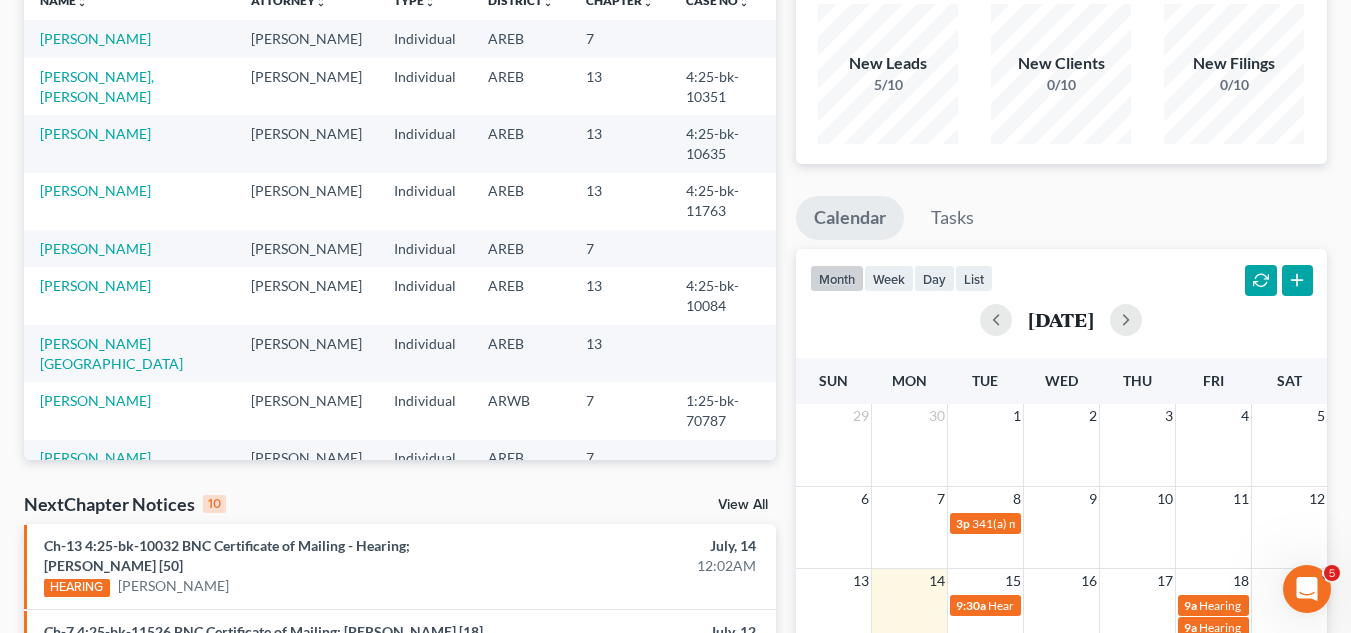 click on "View All" at bounding box center (743, 505) 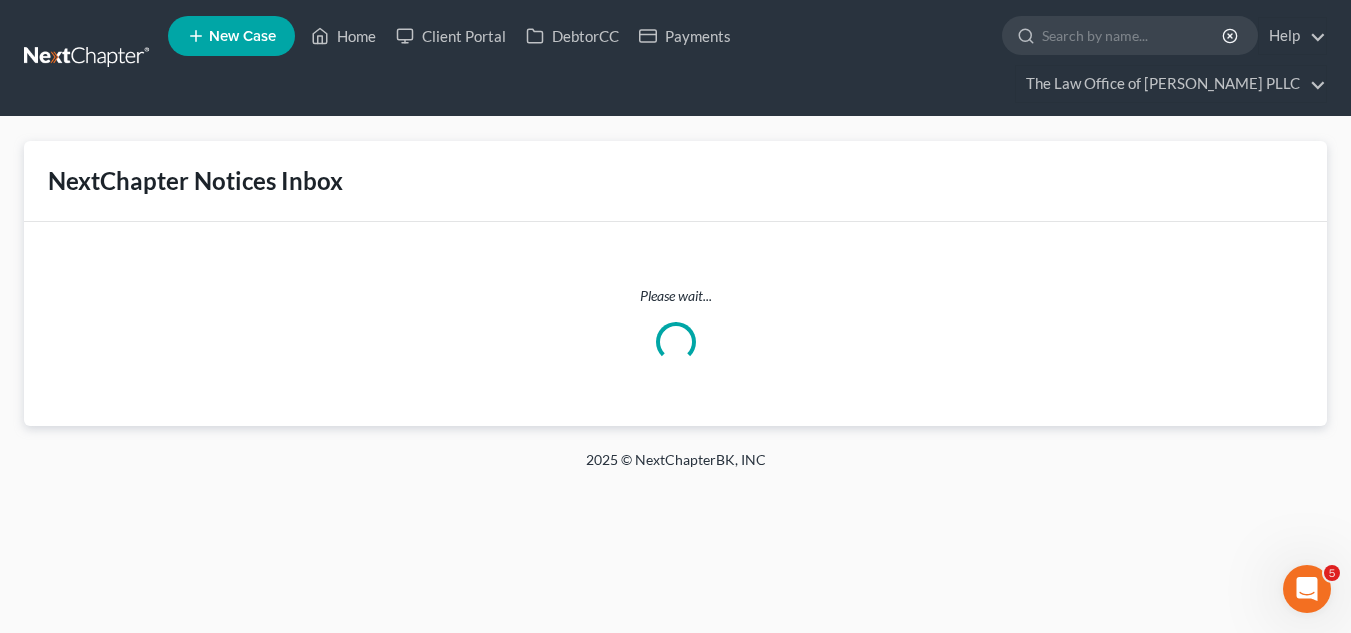 scroll, scrollTop: 0, scrollLeft: 0, axis: both 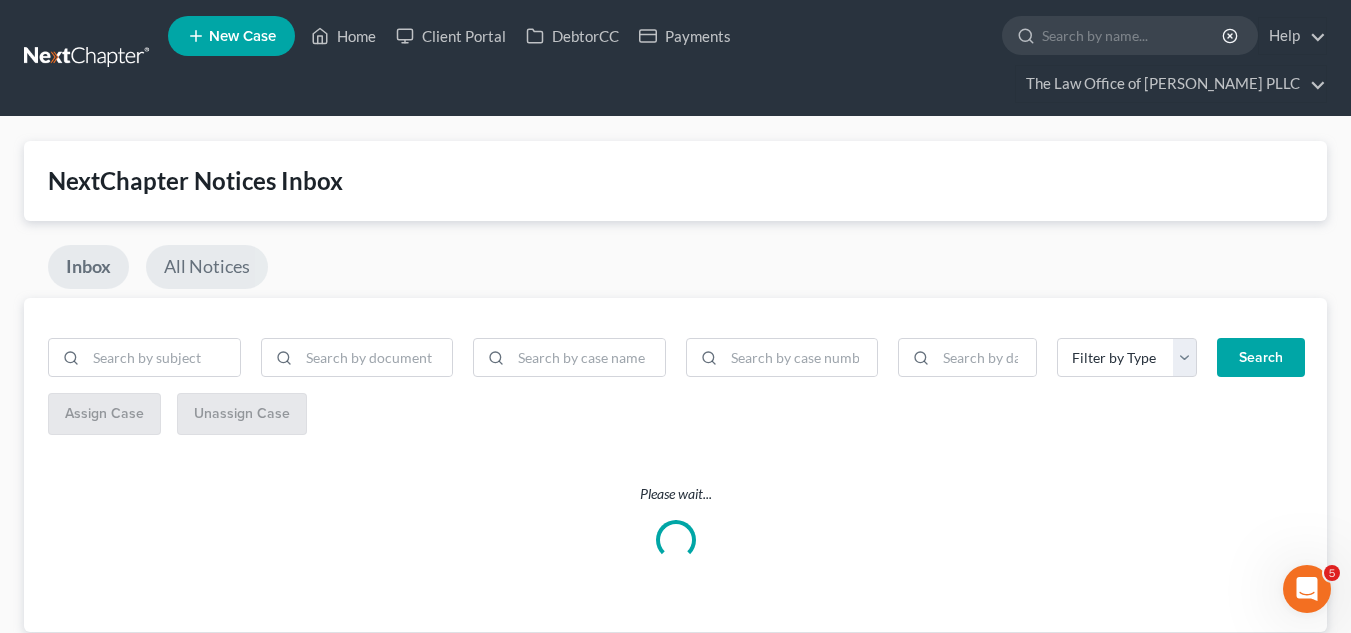 click on "All Notices" at bounding box center [207, 267] 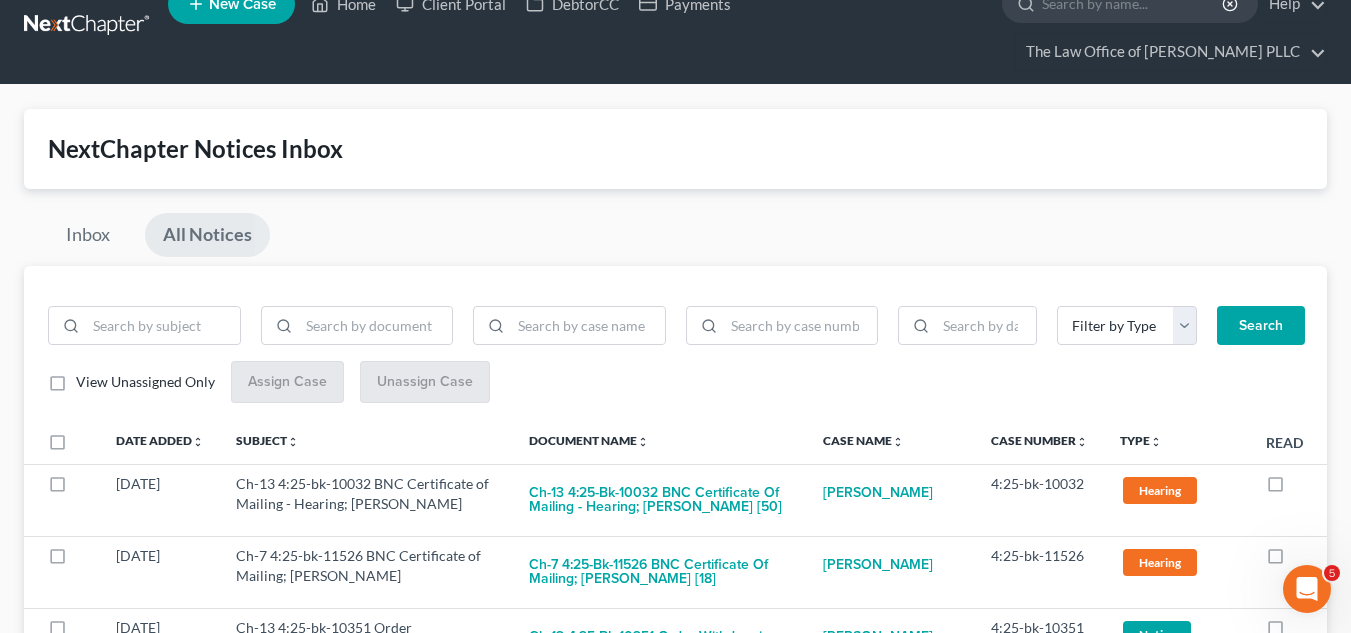 scroll, scrollTop: 0, scrollLeft: 0, axis: both 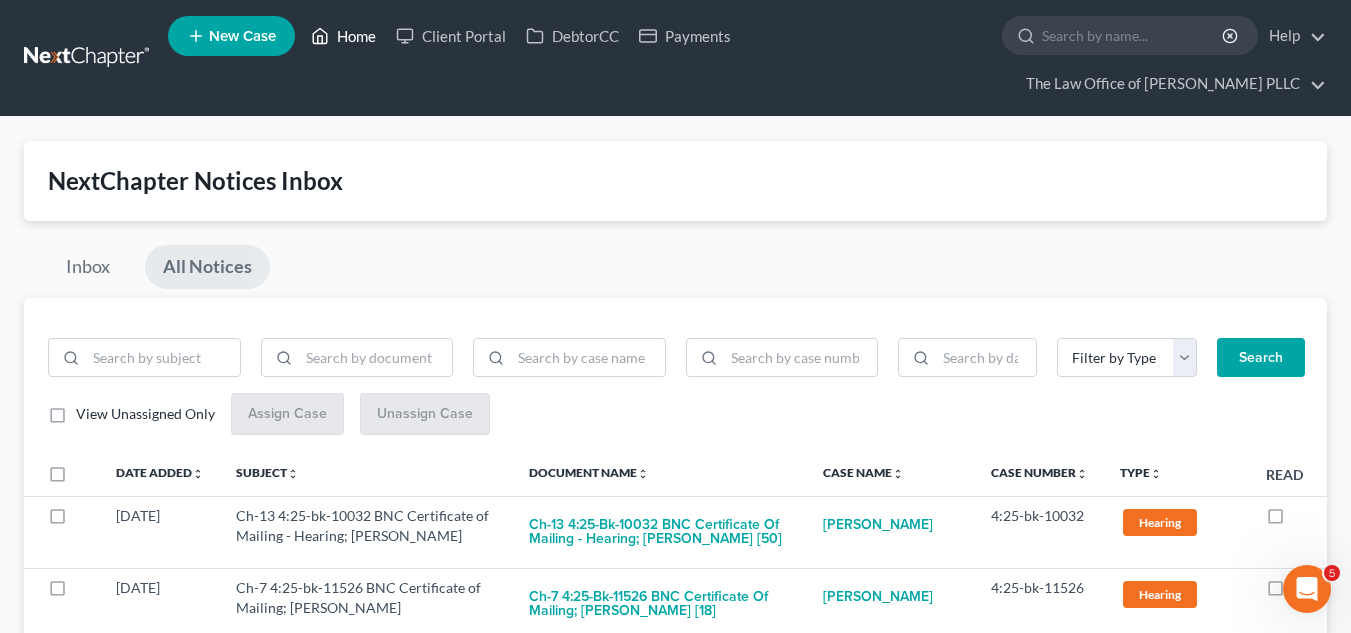 click on "Home" at bounding box center (343, 36) 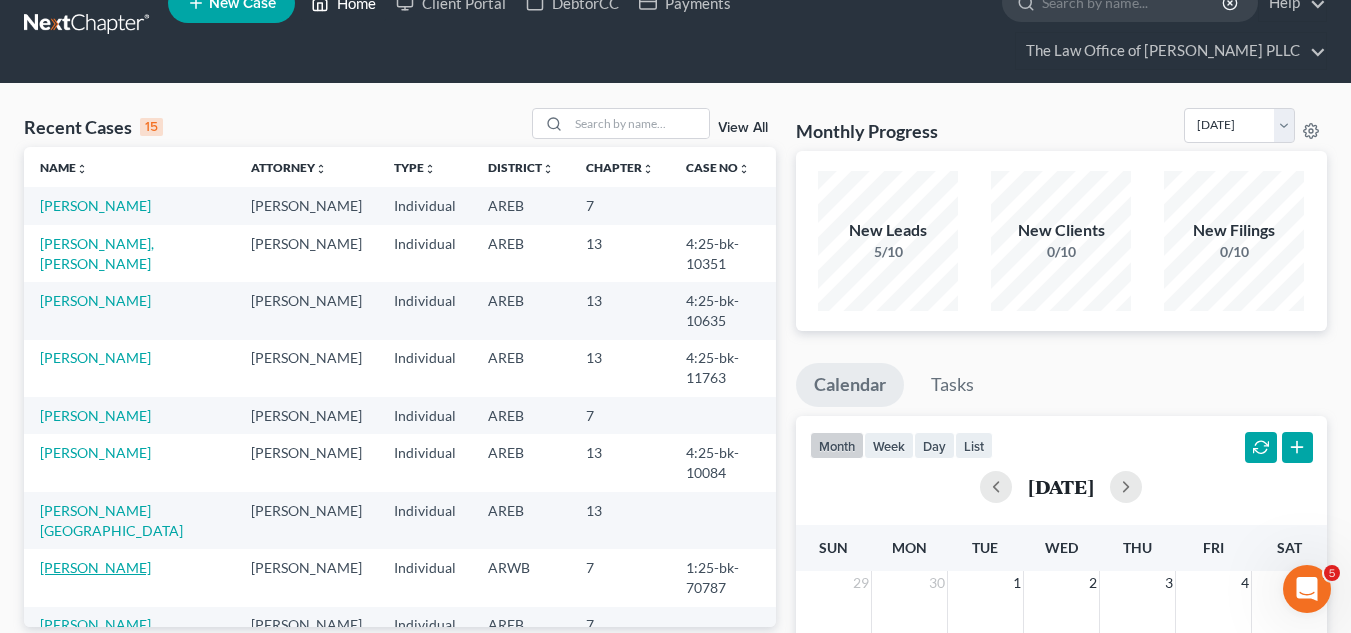 scroll, scrollTop: 0, scrollLeft: 0, axis: both 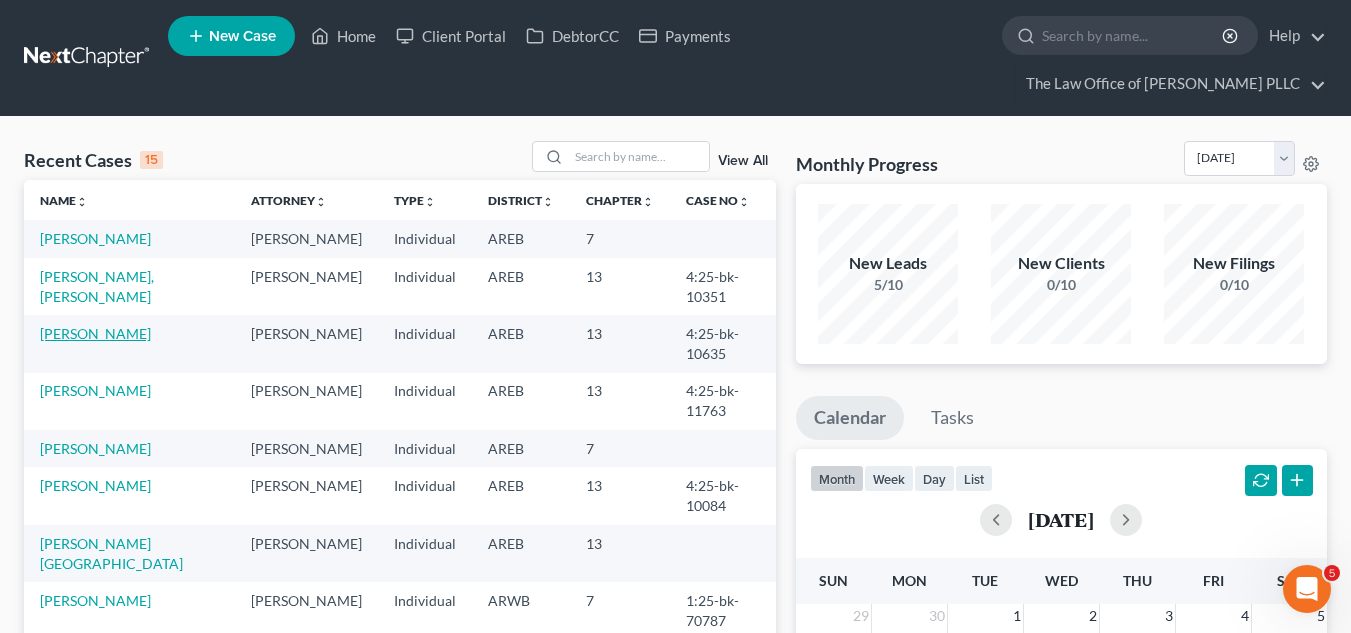 click on "[PERSON_NAME]" at bounding box center [95, 333] 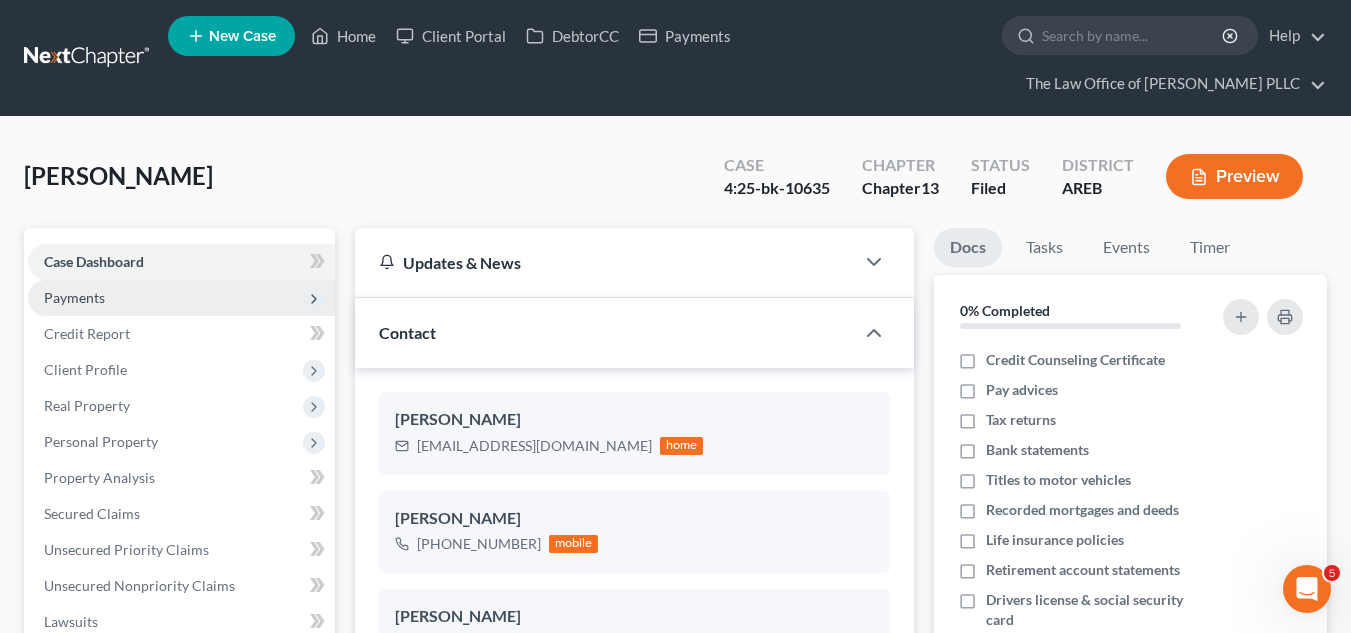 scroll, scrollTop: 873, scrollLeft: 0, axis: vertical 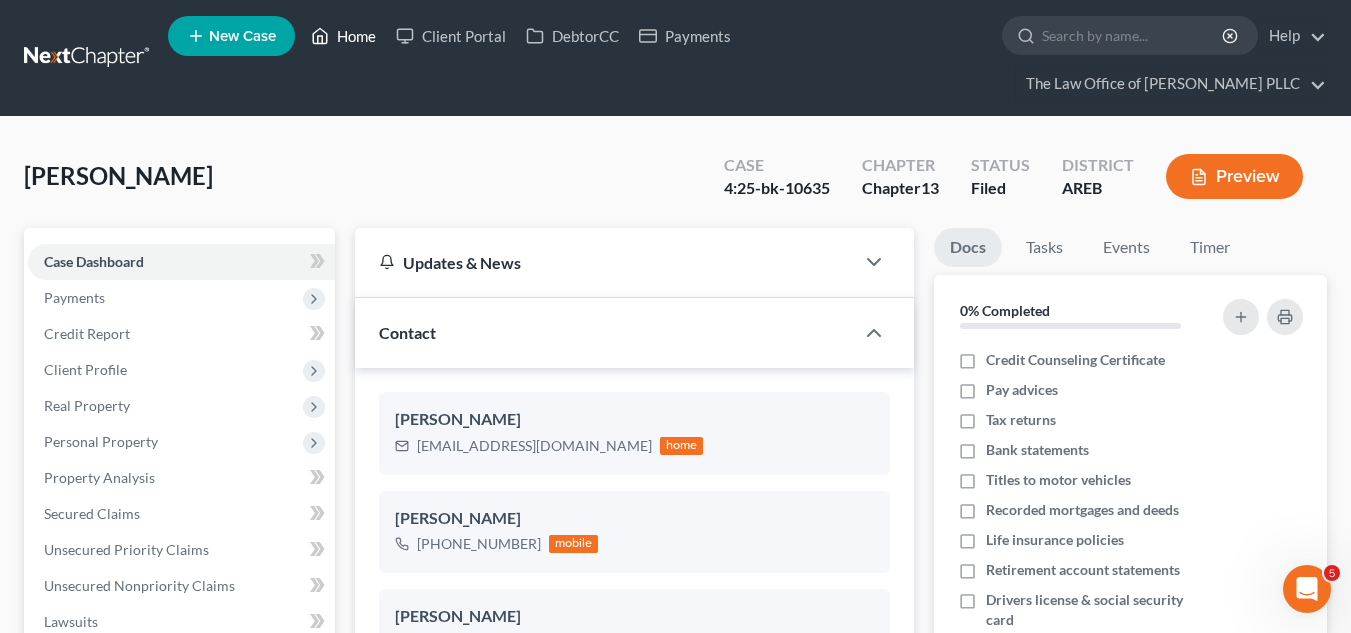 click on "Home" at bounding box center [343, 36] 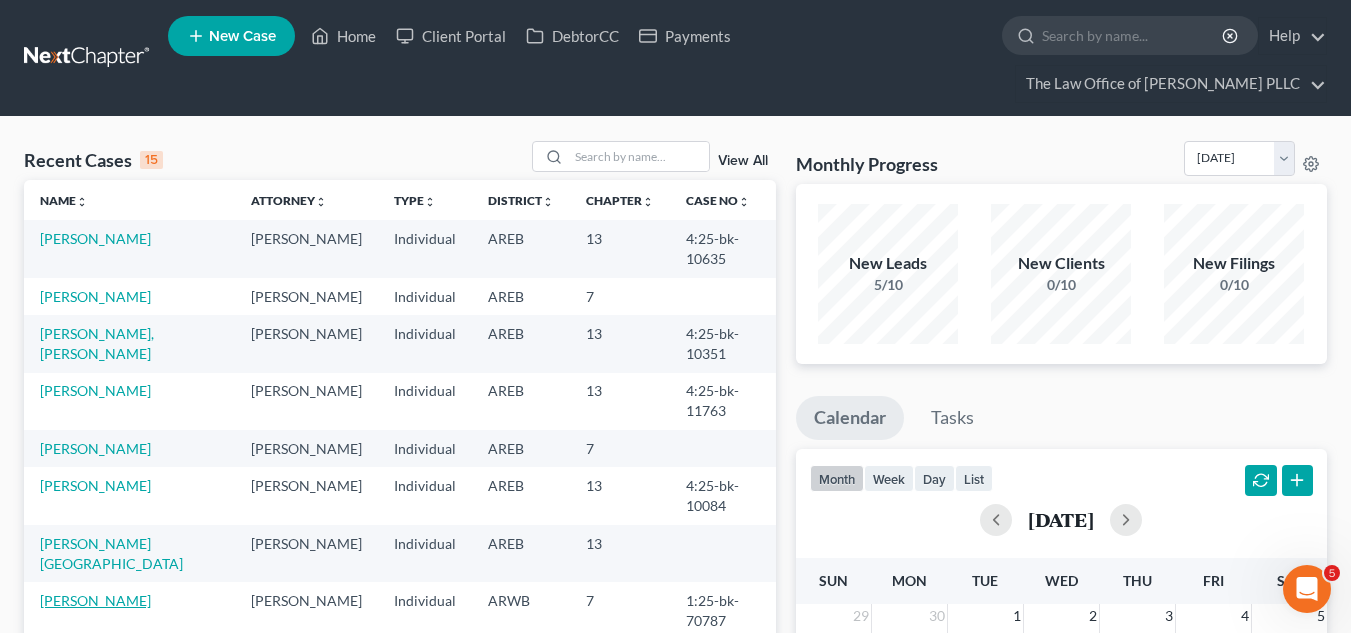 click on "[PERSON_NAME]" at bounding box center [95, 600] 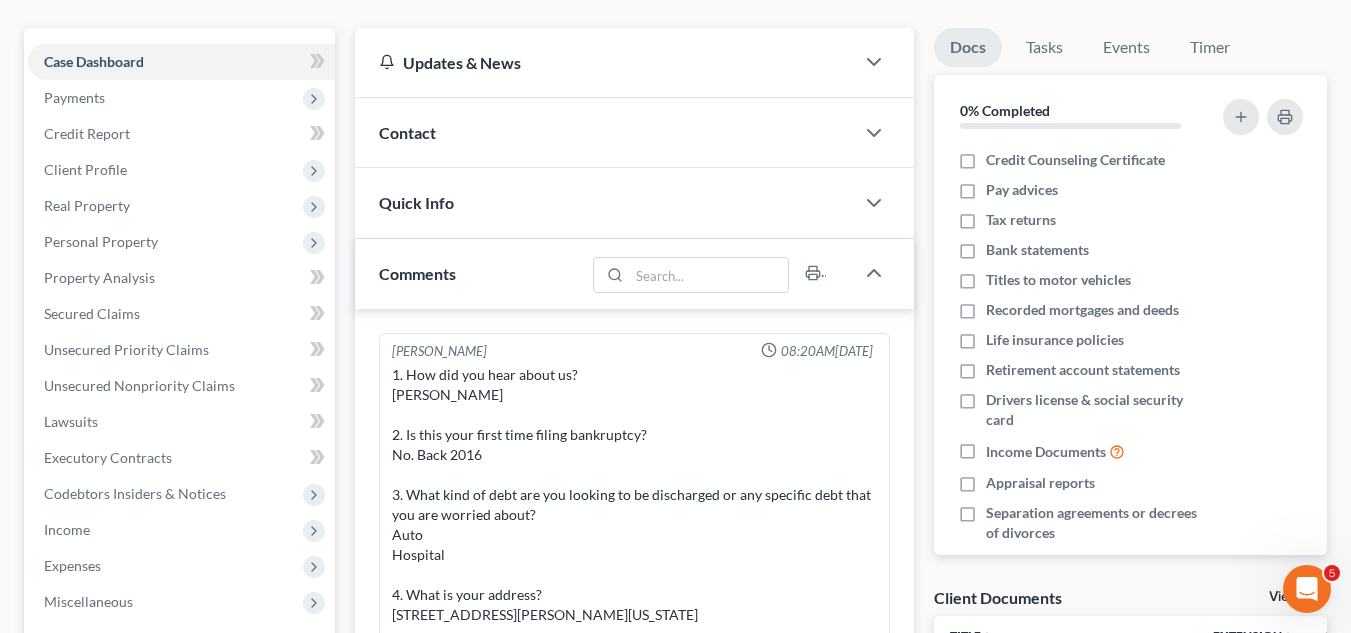 scroll, scrollTop: 300, scrollLeft: 0, axis: vertical 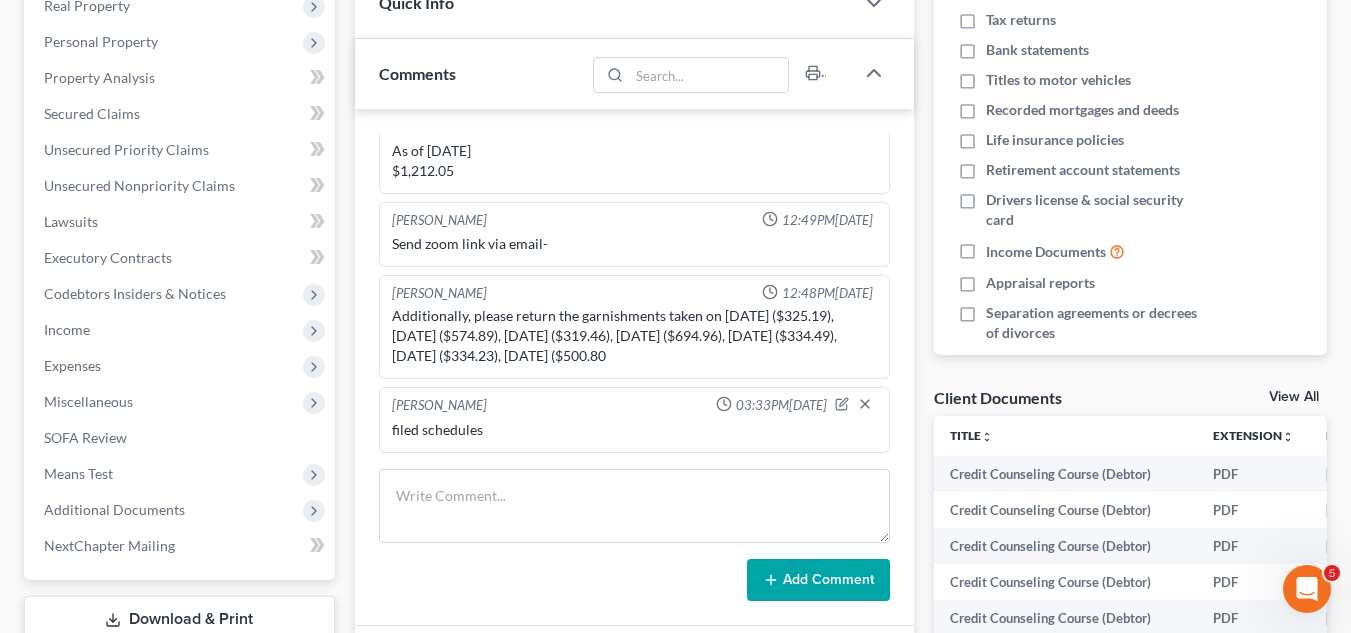 click on "View All" at bounding box center [1294, 397] 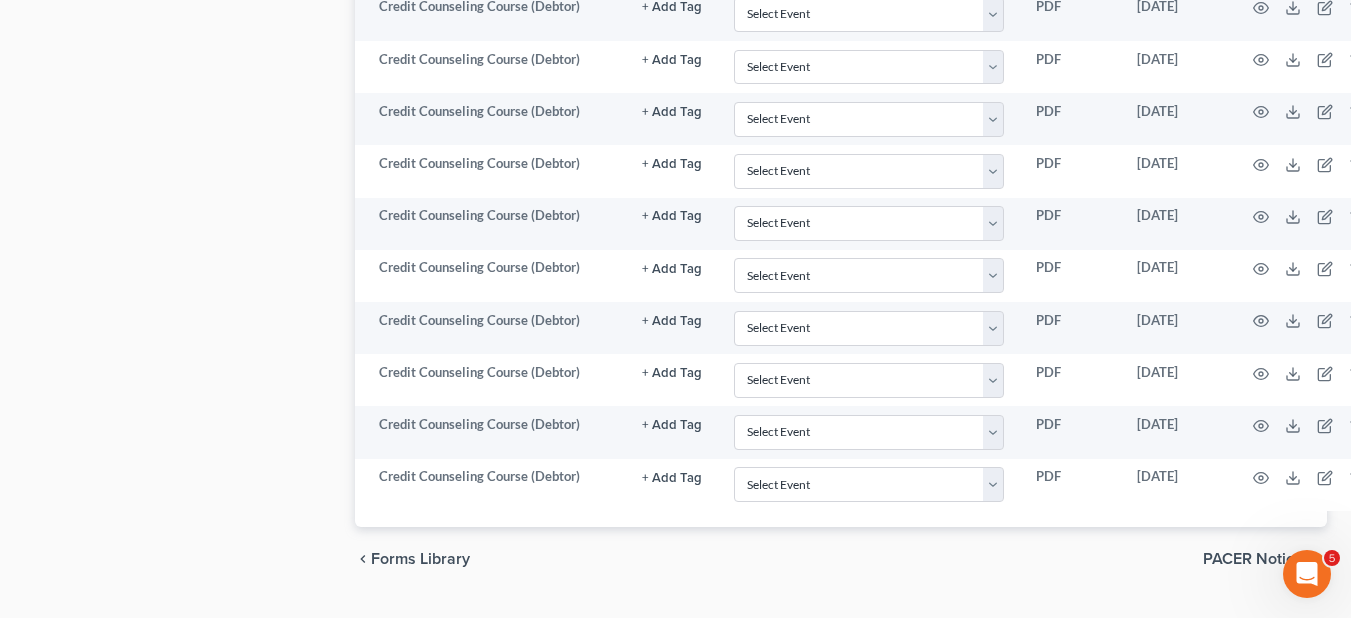 scroll, scrollTop: 2500, scrollLeft: 0, axis: vertical 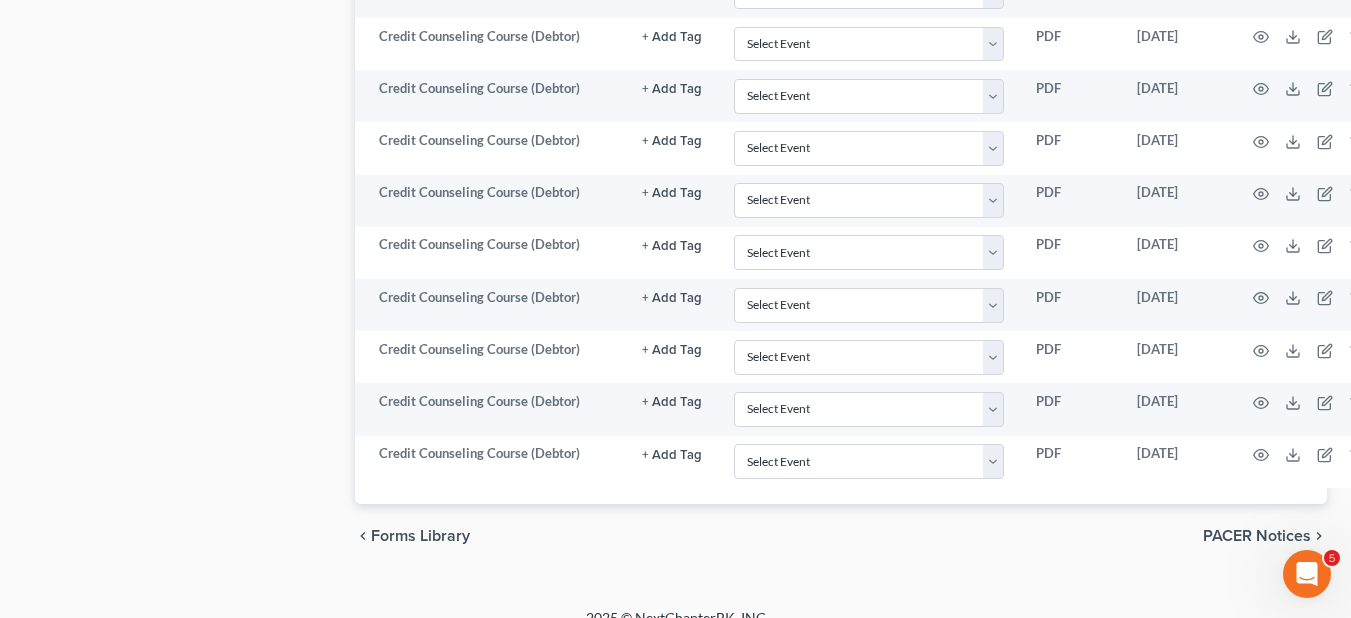 click on "PACER Notices" at bounding box center [1257, 536] 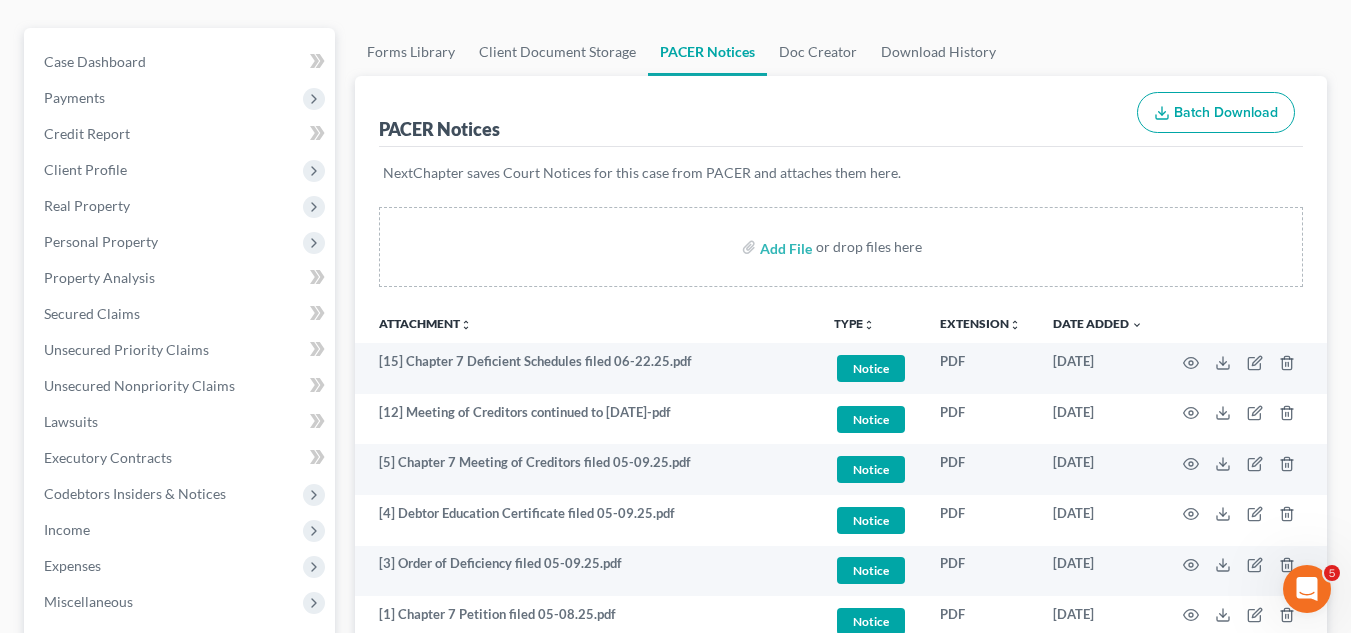 scroll, scrollTop: 0, scrollLeft: 0, axis: both 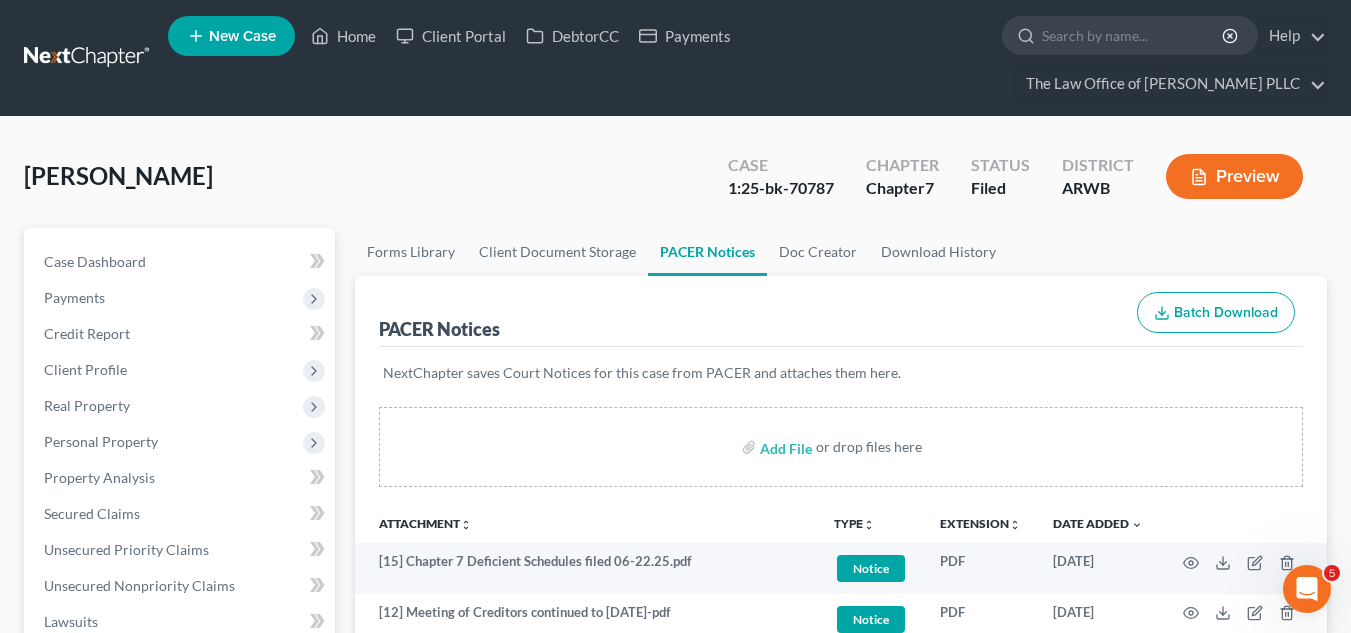 click on "[PERSON_NAME] Upgraded Case 1:25-bk-70787 Chapter Chapter  7 Status Filed District [GEOGRAPHIC_DATA] Preview" at bounding box center (675, 184) 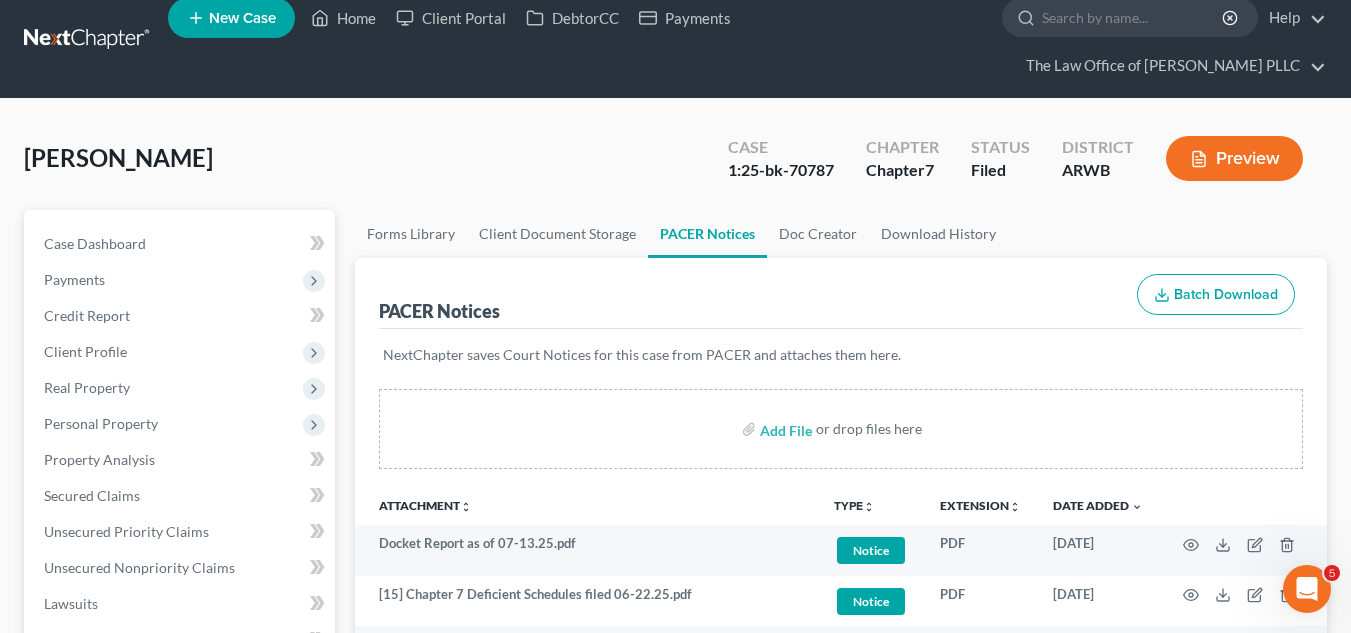 scroll, scrollTop: 0, scrollLeft: 0, axis: both 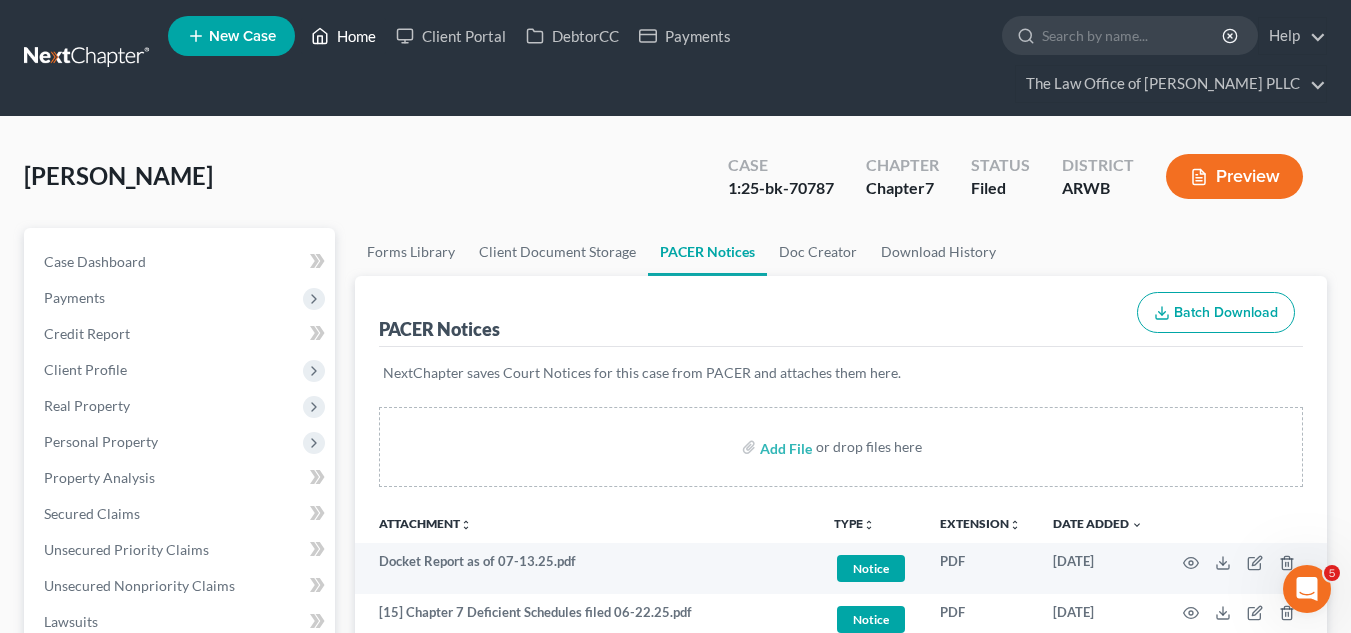 click on "Home" at bounding box center [343, 36] 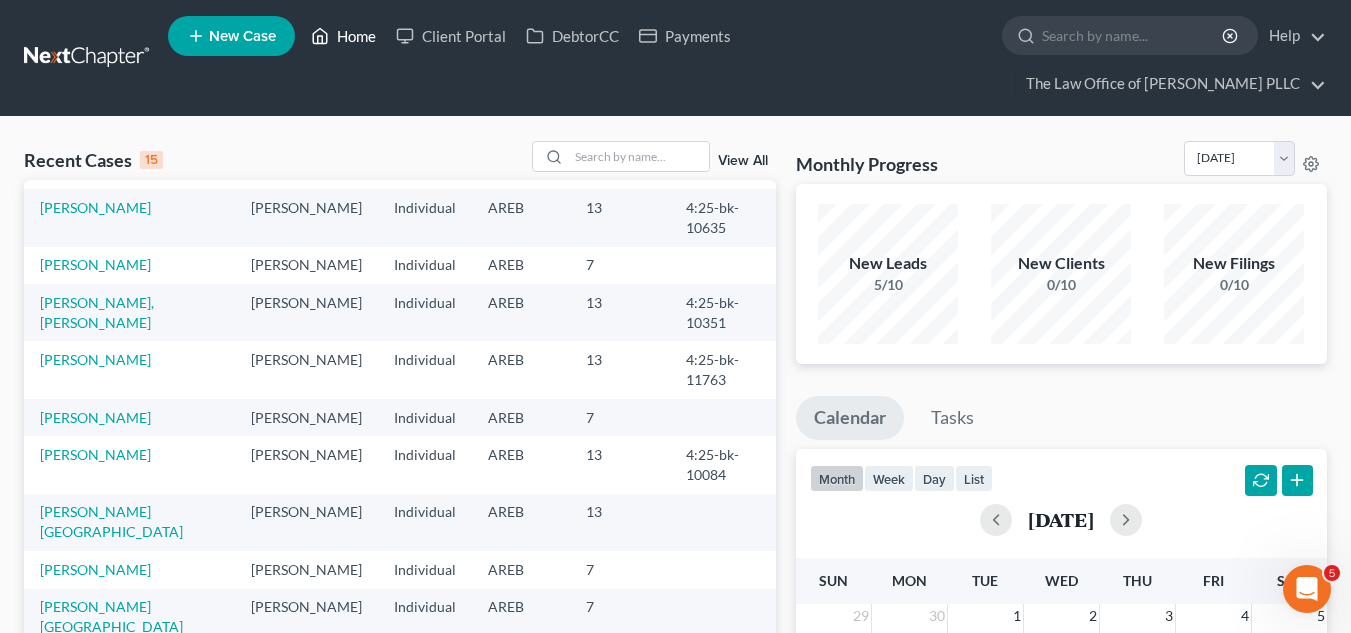 scroll, scrollTop: 137, scrollLeft: 0, axis: vertical 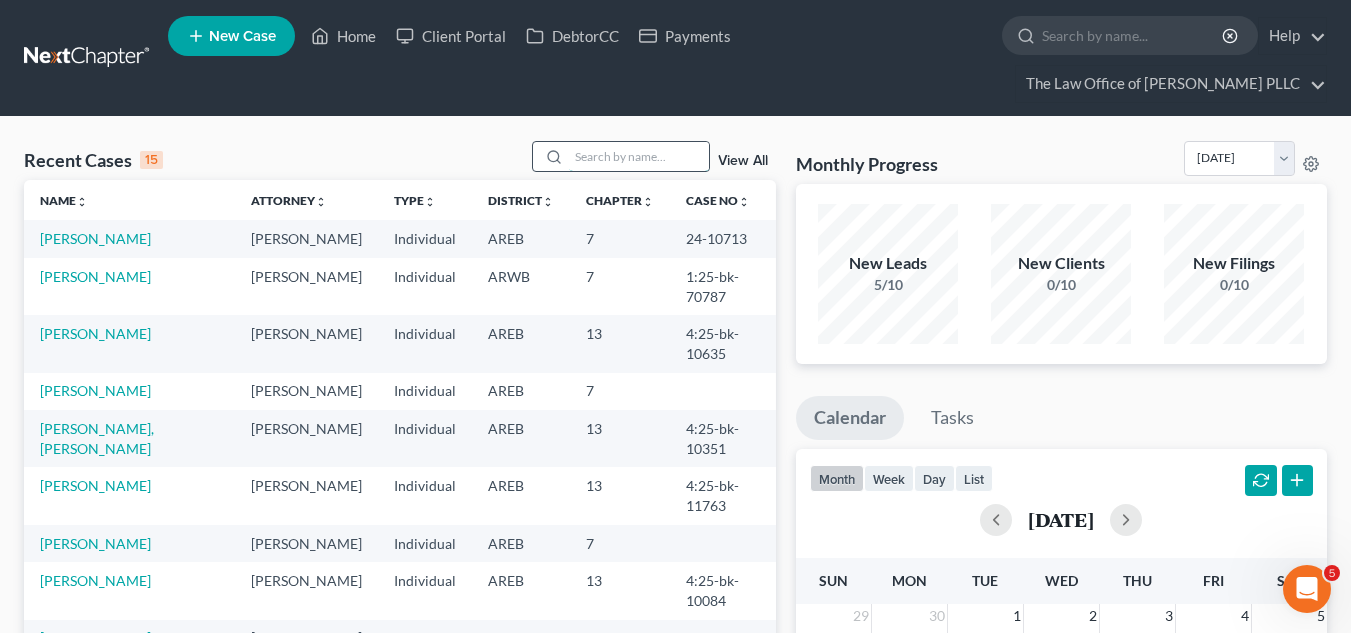 click at bounding box center [639, 156] 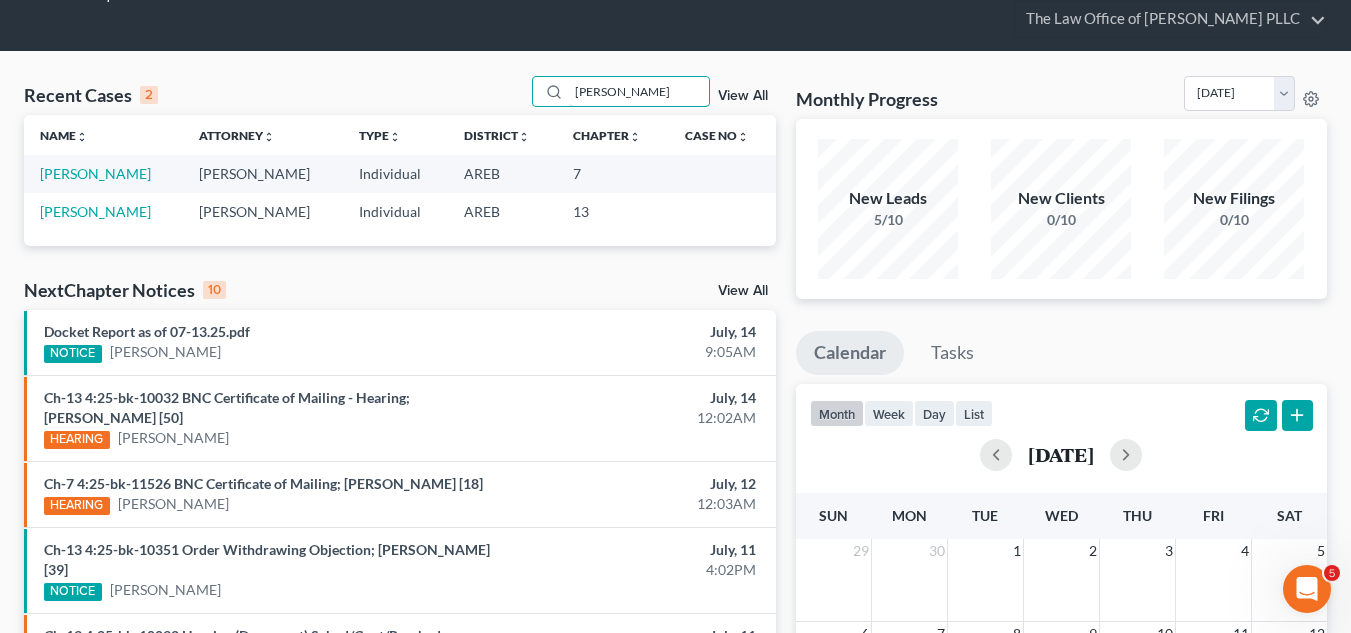 scroll, scrollTop: 100, scrollLeft: 0, axis: vertical 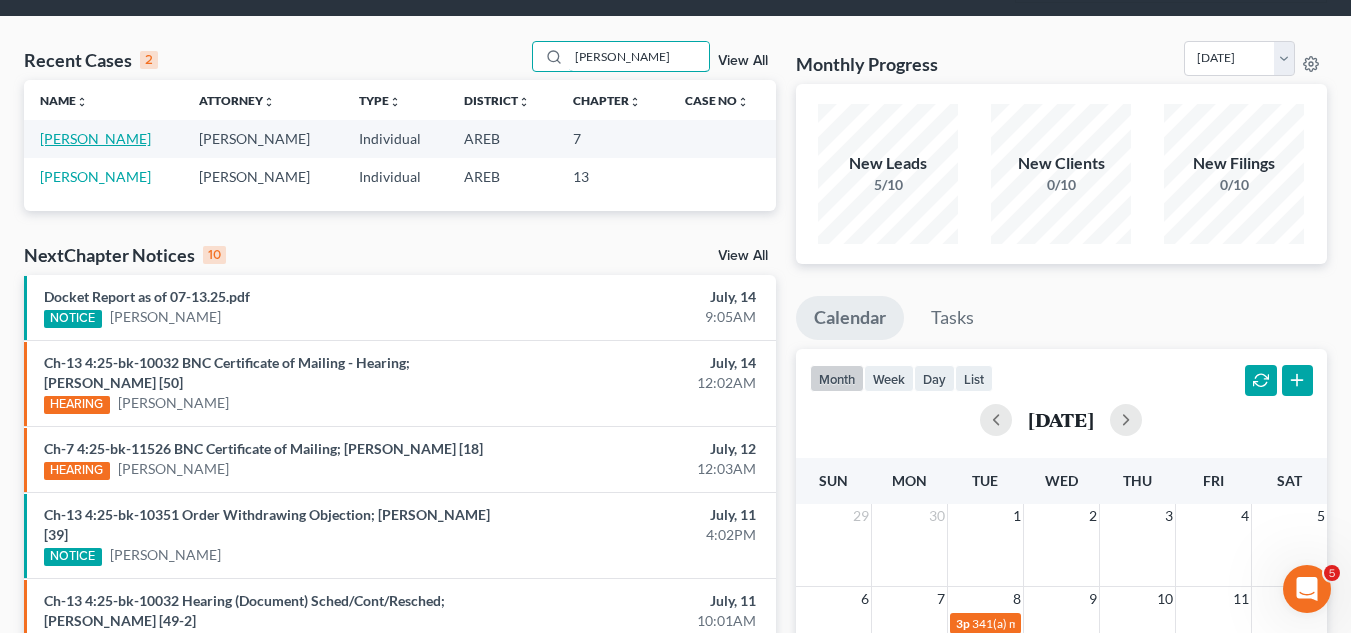 type on "[PERSON_NAME]" 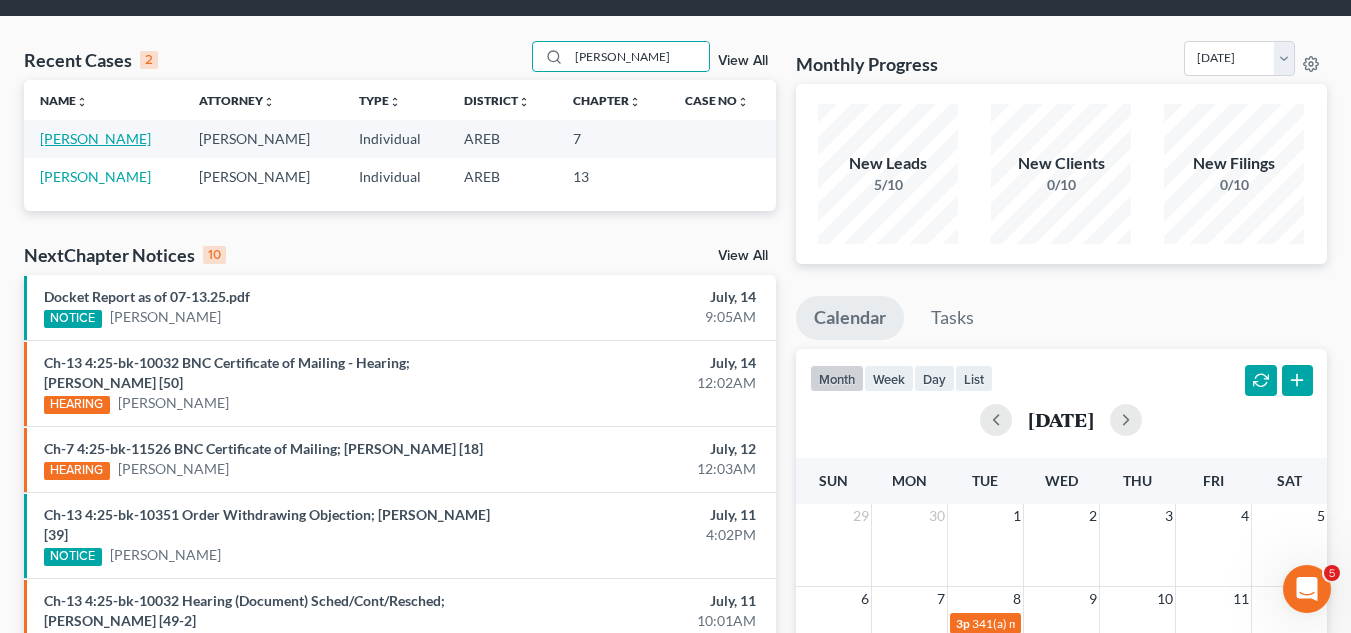 click on "[PERSON_NAME]" at bounding box center (95, 138) 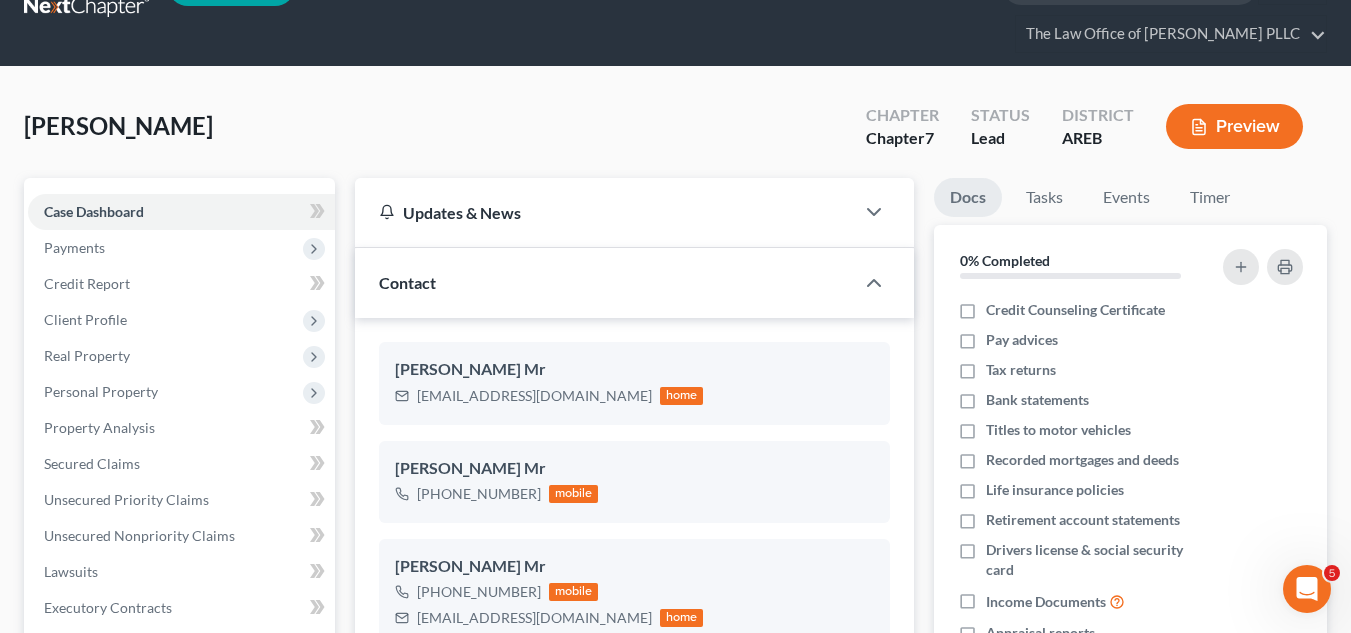scroll, scrollTop: 100, scrollLeft: 0, axis: vertical 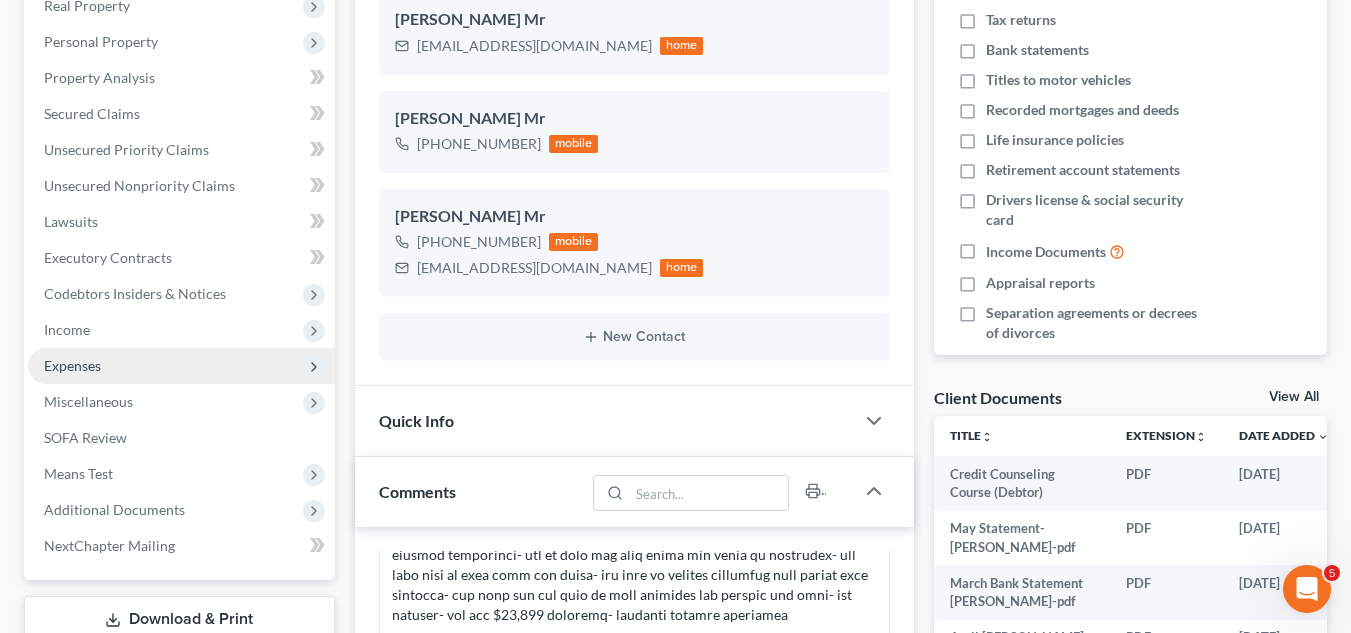click on "Expenses" at bounding box center [72, 365] 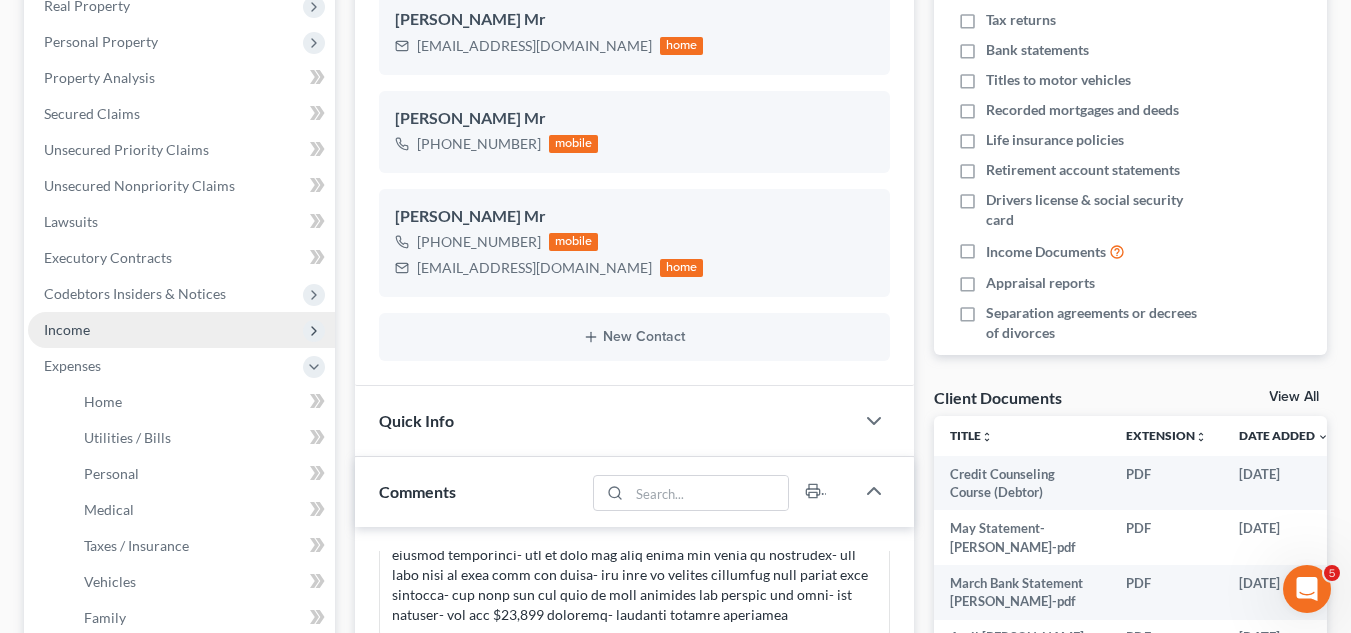 click on "Income" at bounding box center [67, 329] 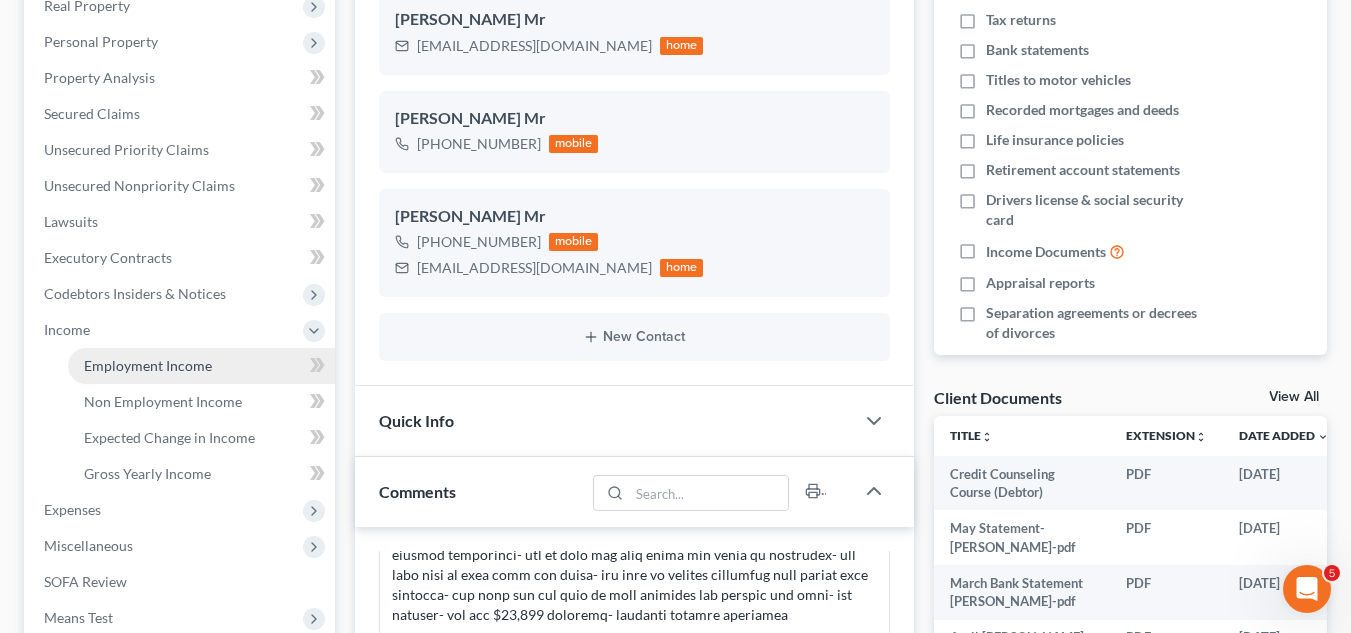click on "Employment Income" at bounding box center [148, 365] 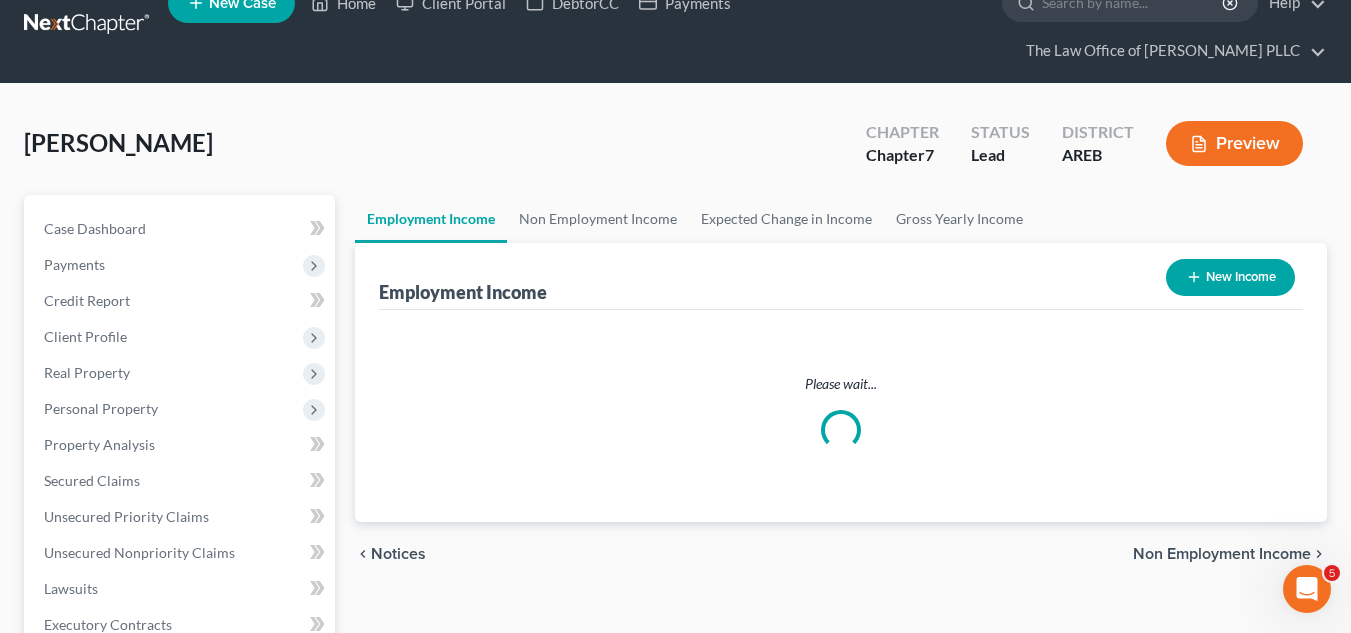 scroll, scrollTop: 0, scrollLeft: 0, axis: both 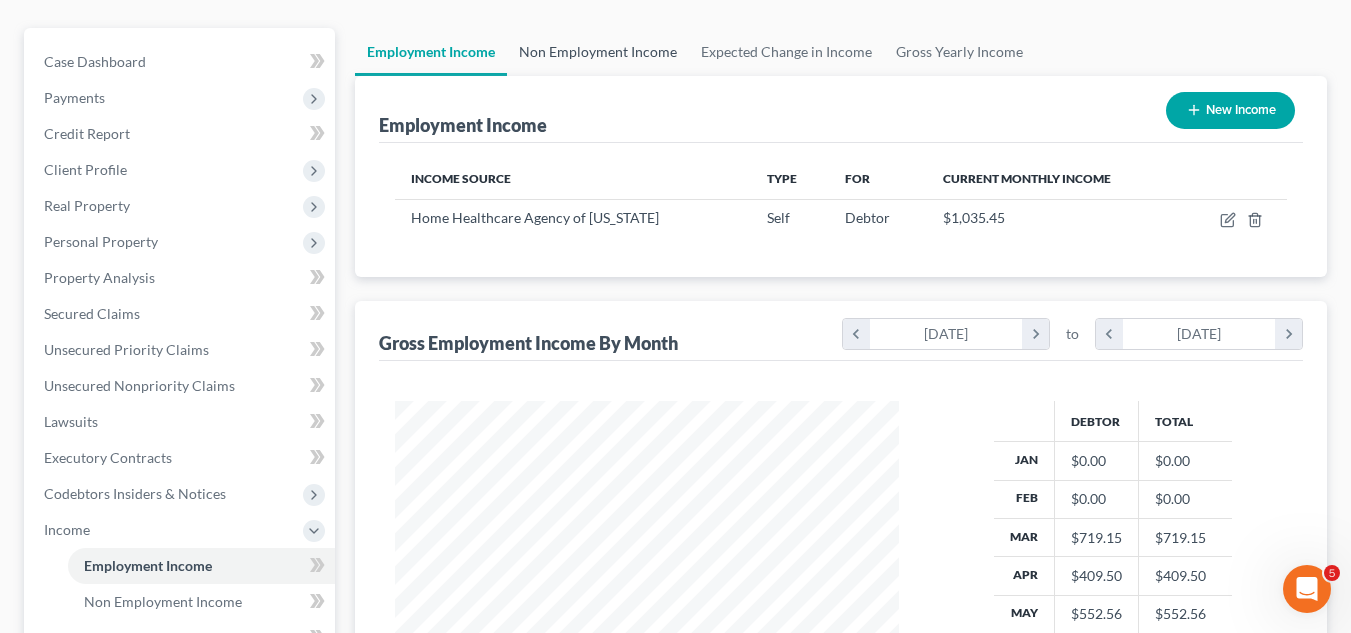 click on "Non Employment Income" at bounding box center (598, 52) 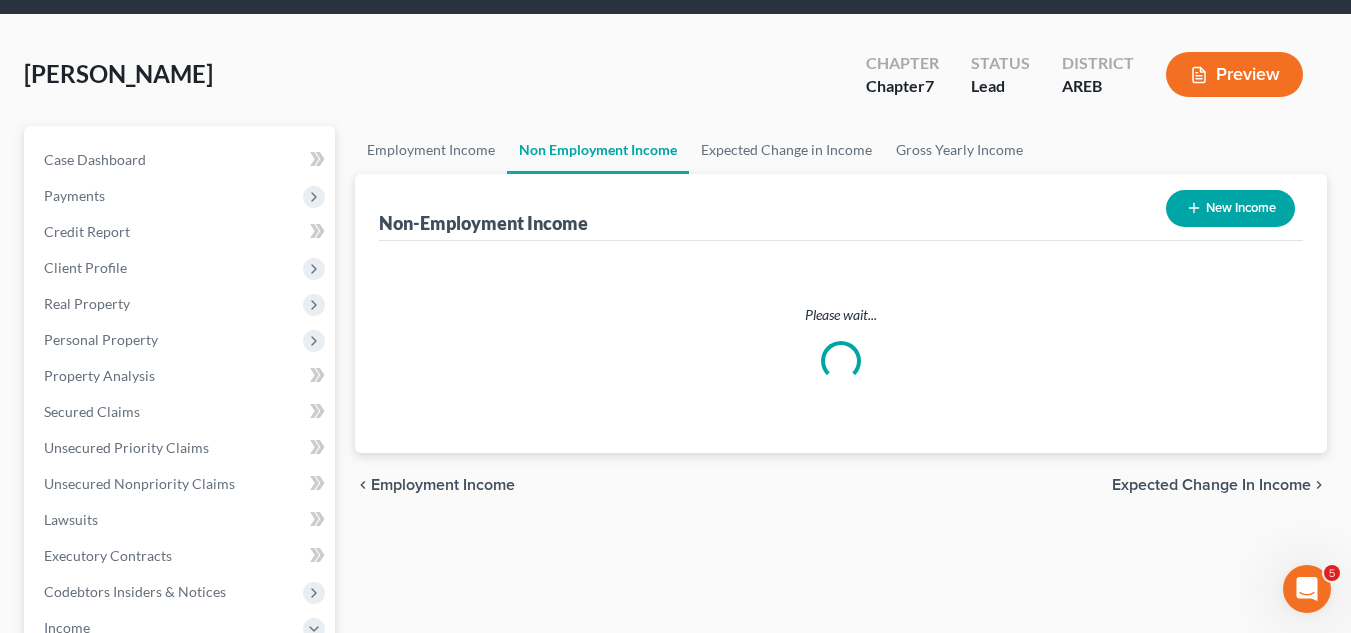 scroll, scrollTop: 0, scrollLeft: 0, axis: both 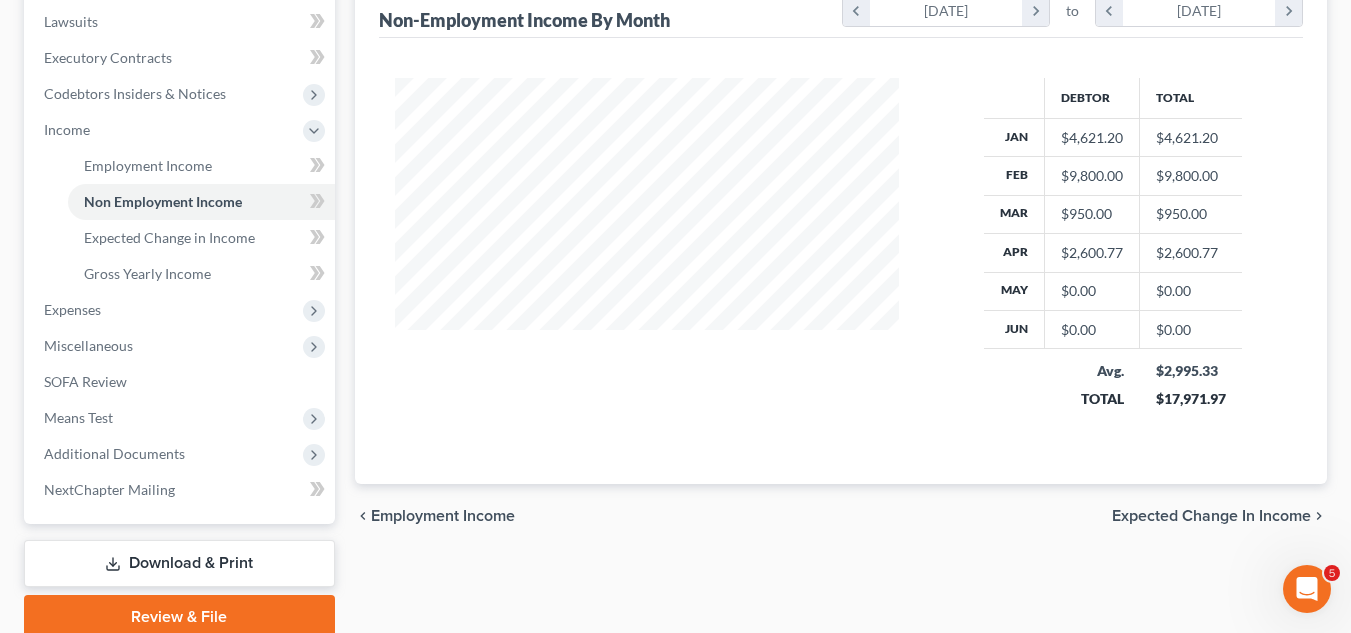 click on "Expected Change in Income" at bounding box center (1211, 516) 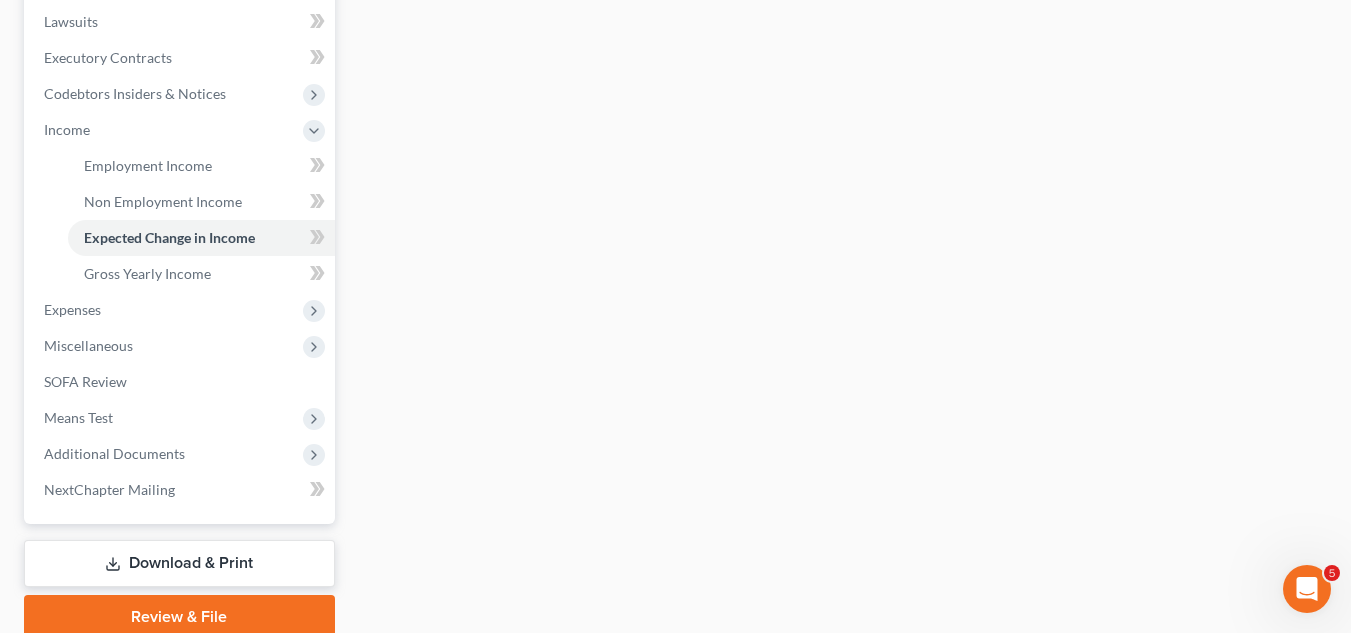 scroll 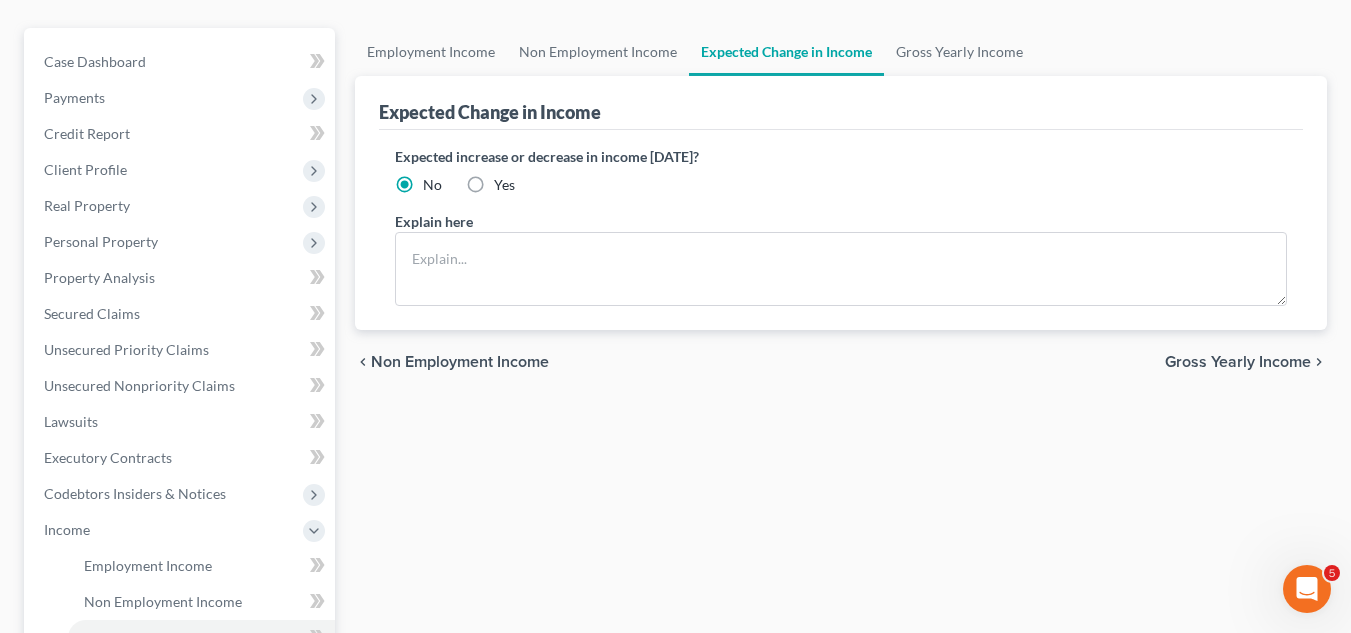 click on "Gross Yearly Income" at bounding box center [1238, 362] 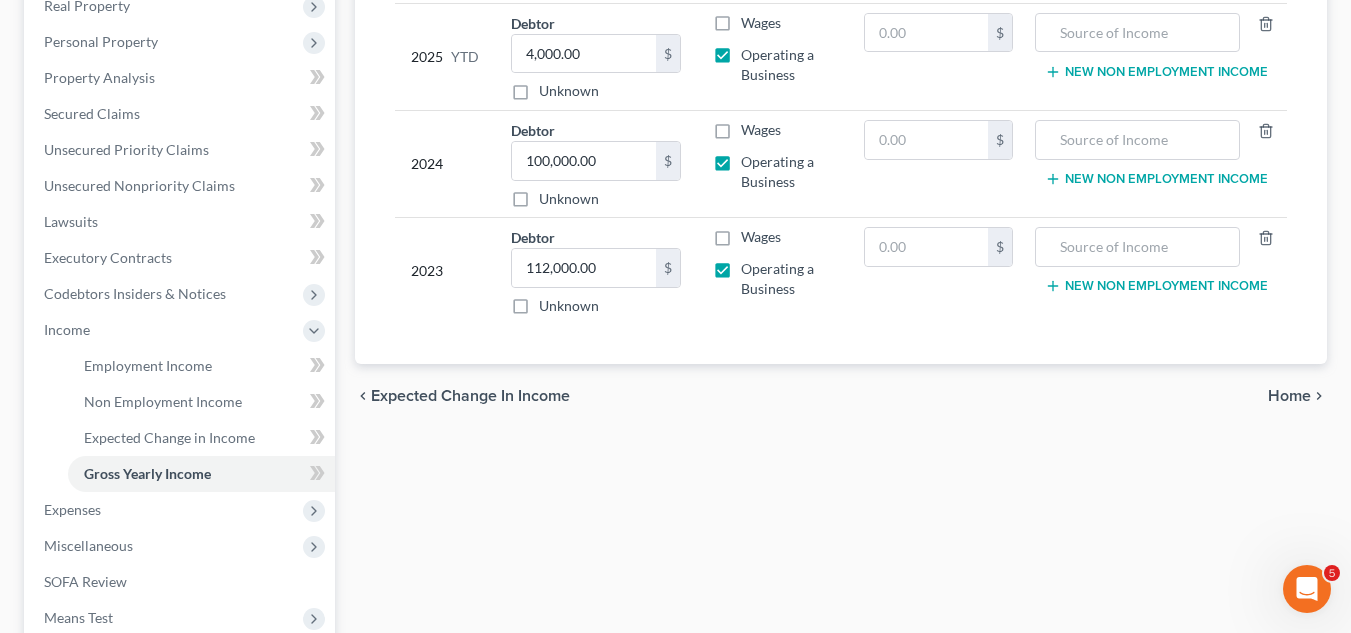 click on "Home" at bounding box center (1289, 396) 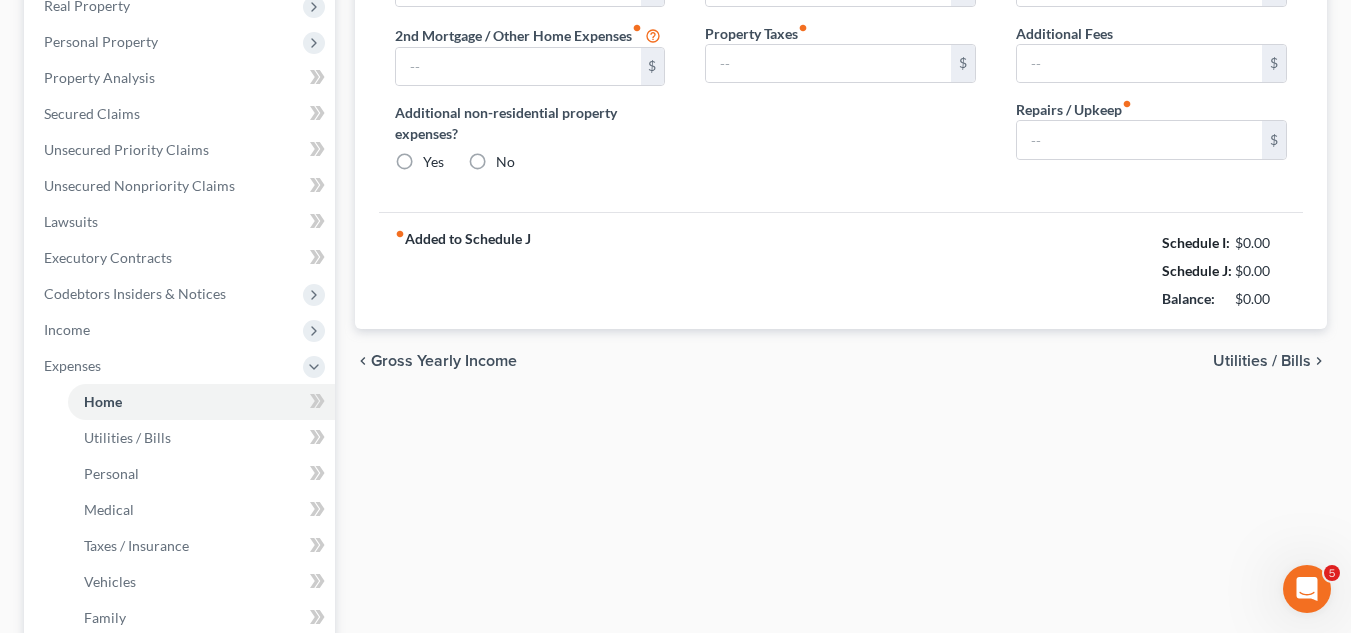 radio on "true" 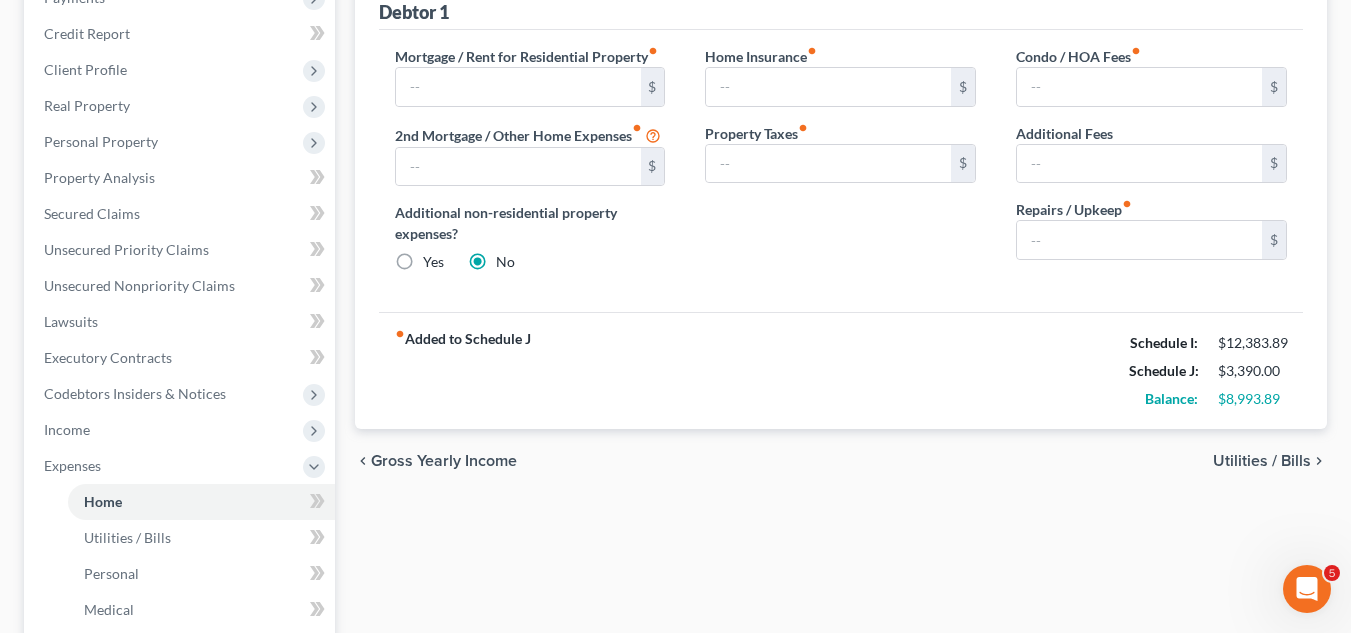 click on "Utilities / Bills" at bounding box center (1262, 461) 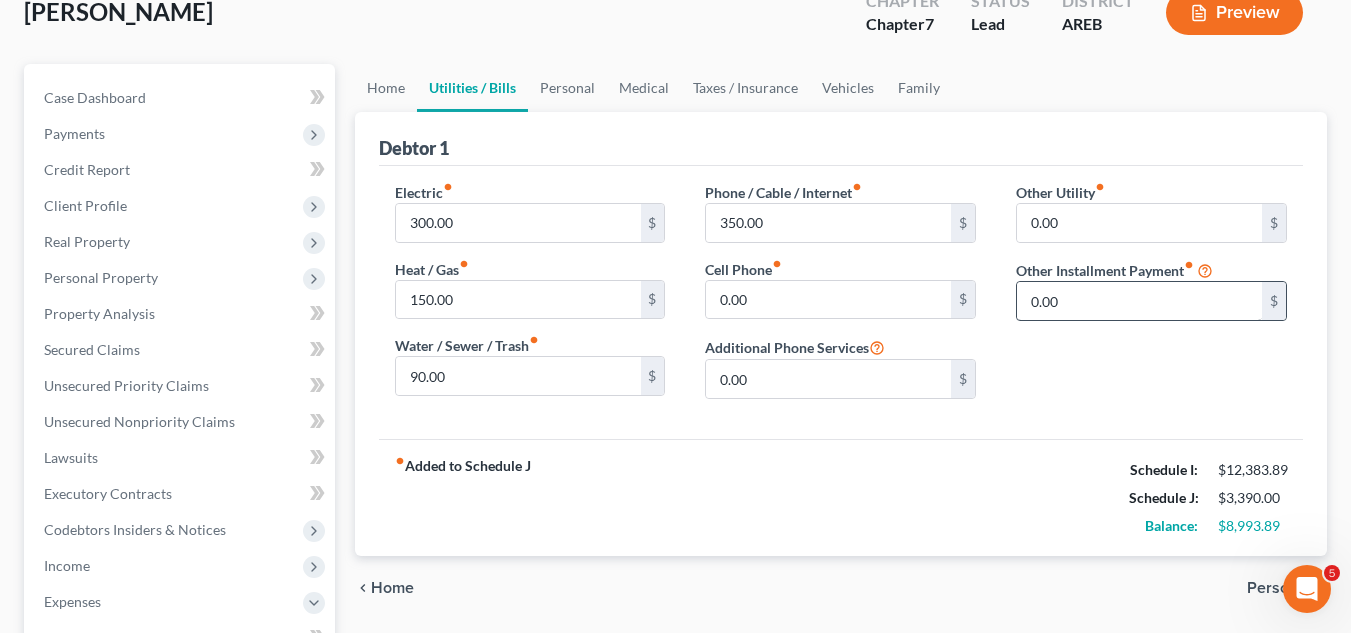 scroll, scrollTop: 200, scrollLeft: 0, axis: vertical 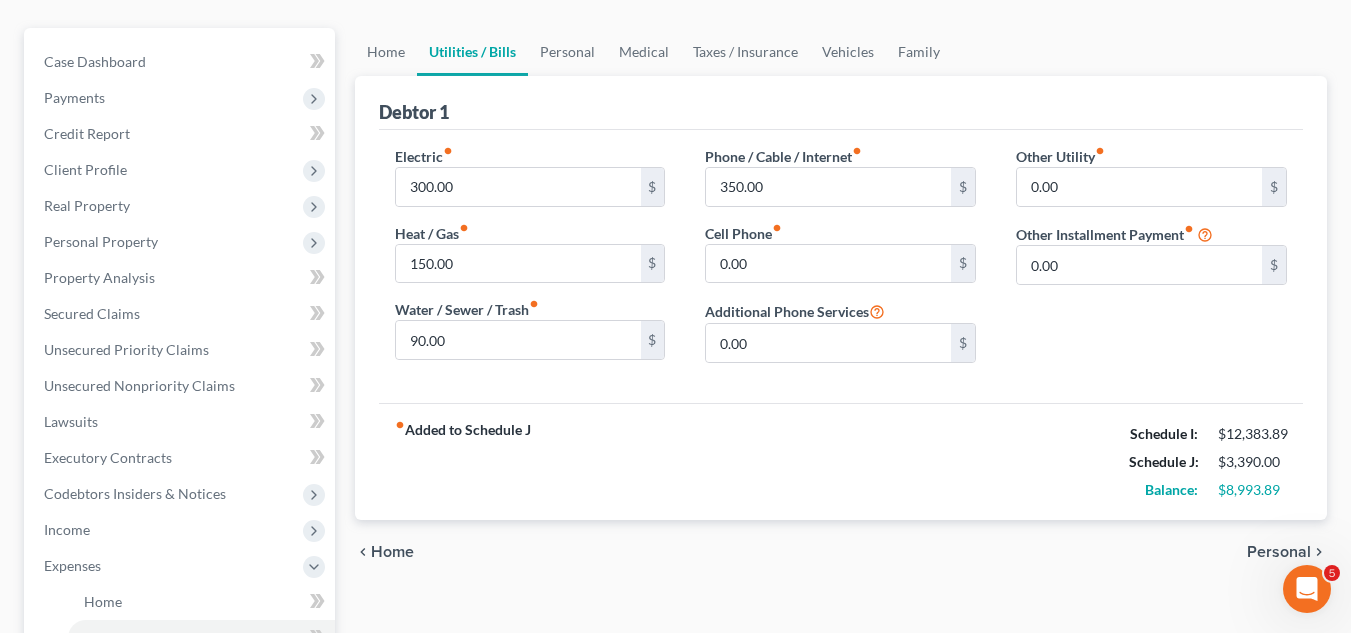 click on "Personal" at bounding box center [1279, 552] 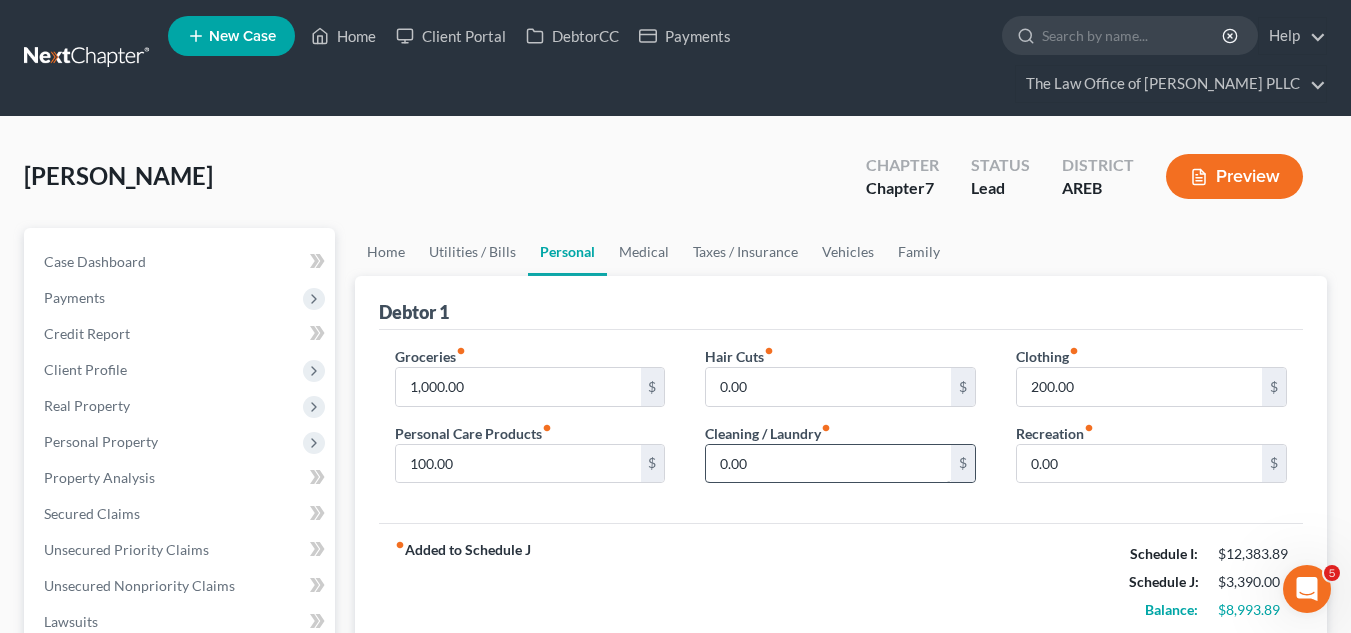 scroll, scrollTop: 200, scrollLeft: 0, axis: vertical 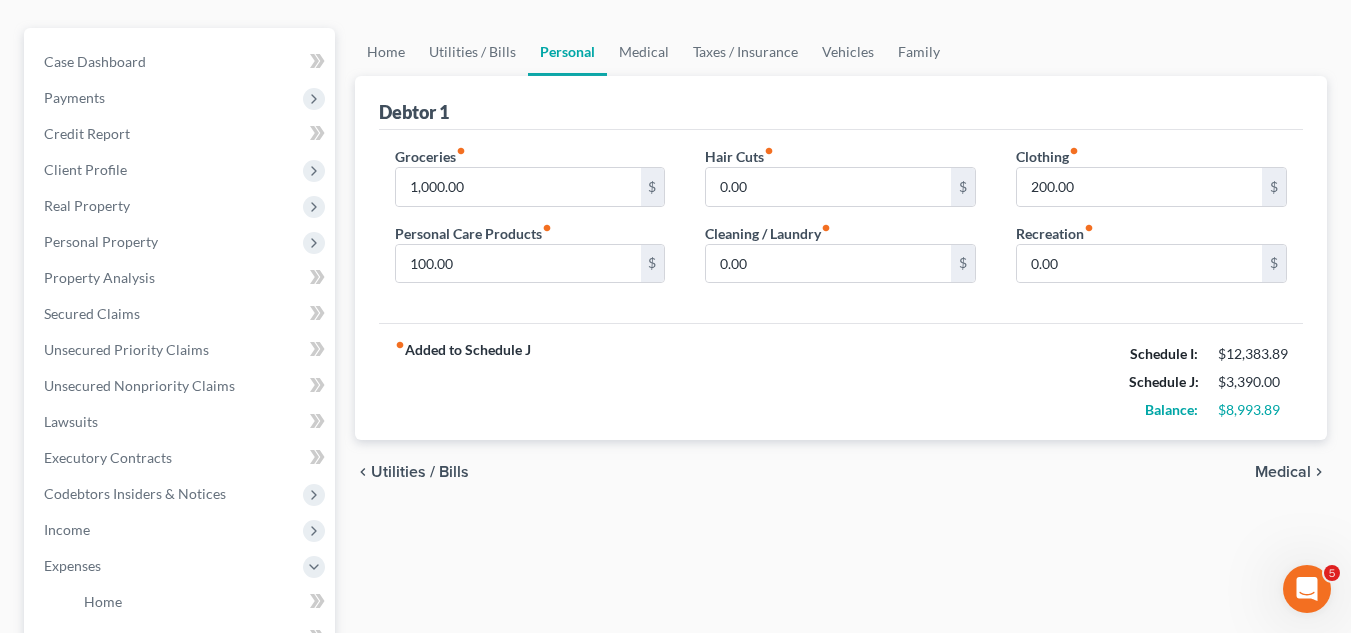 click on "Medical" at bounding box center [1283, 472] 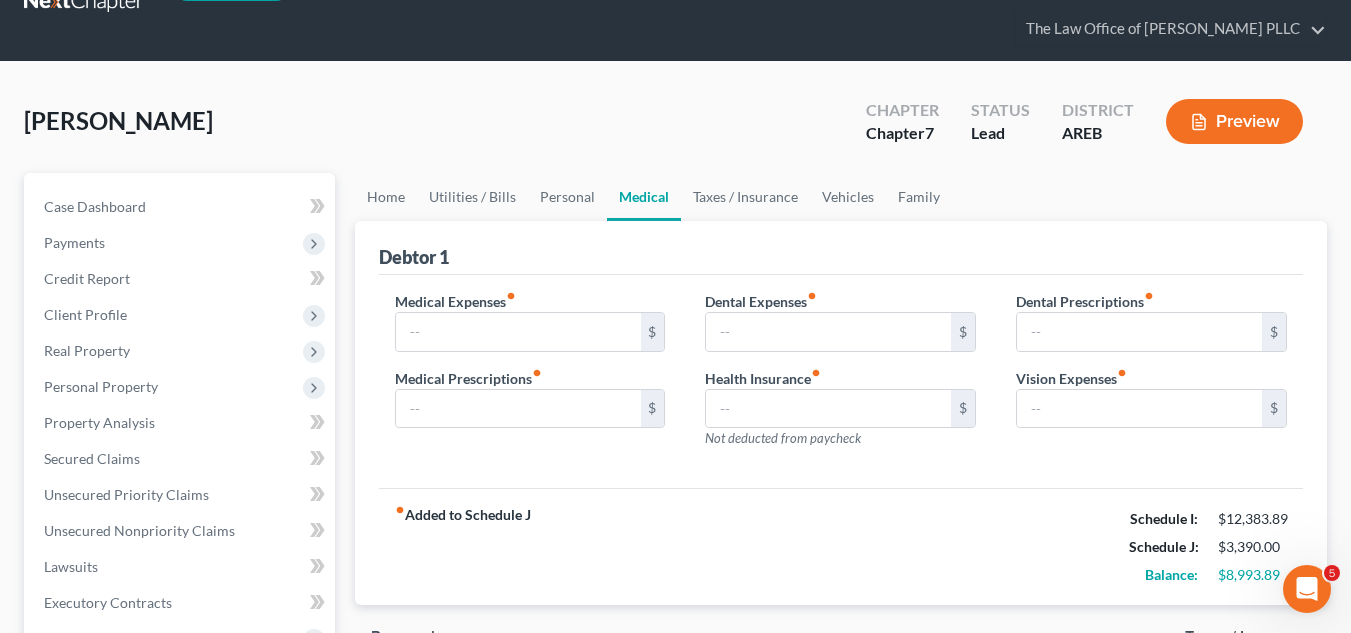 scroll, scrollTop: 0, scrollLeft: 0, axis: both 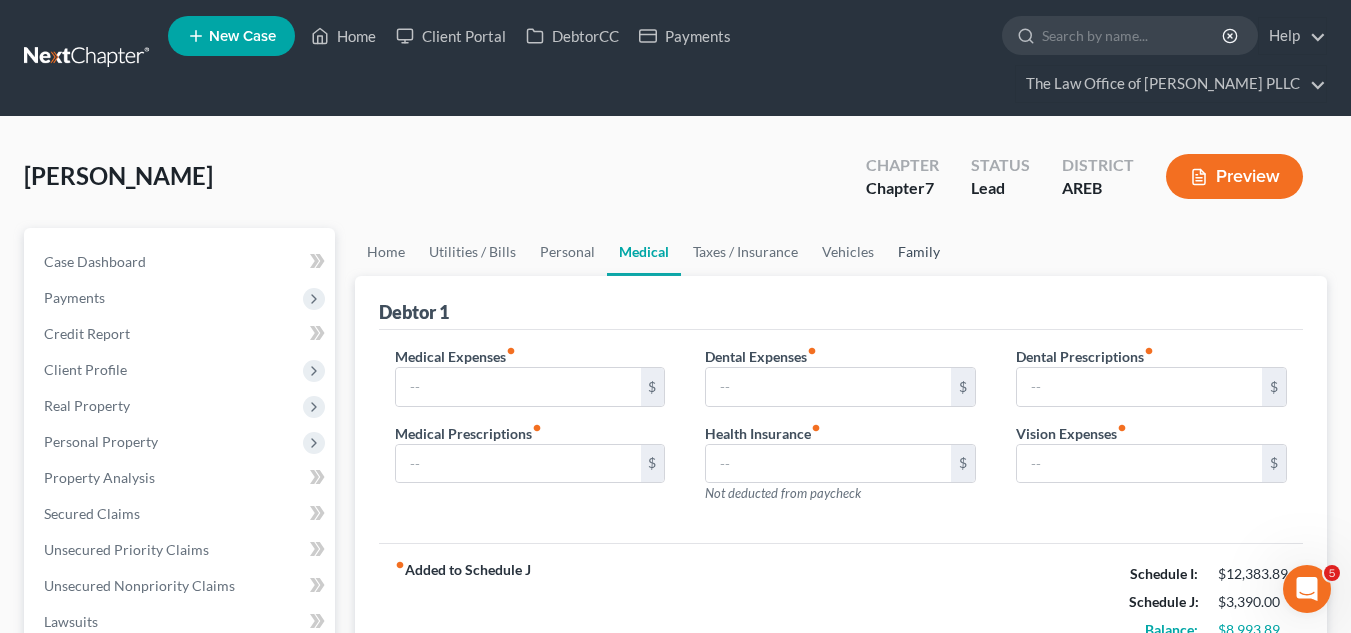 click on "Family" at bounding box center [919, 252] 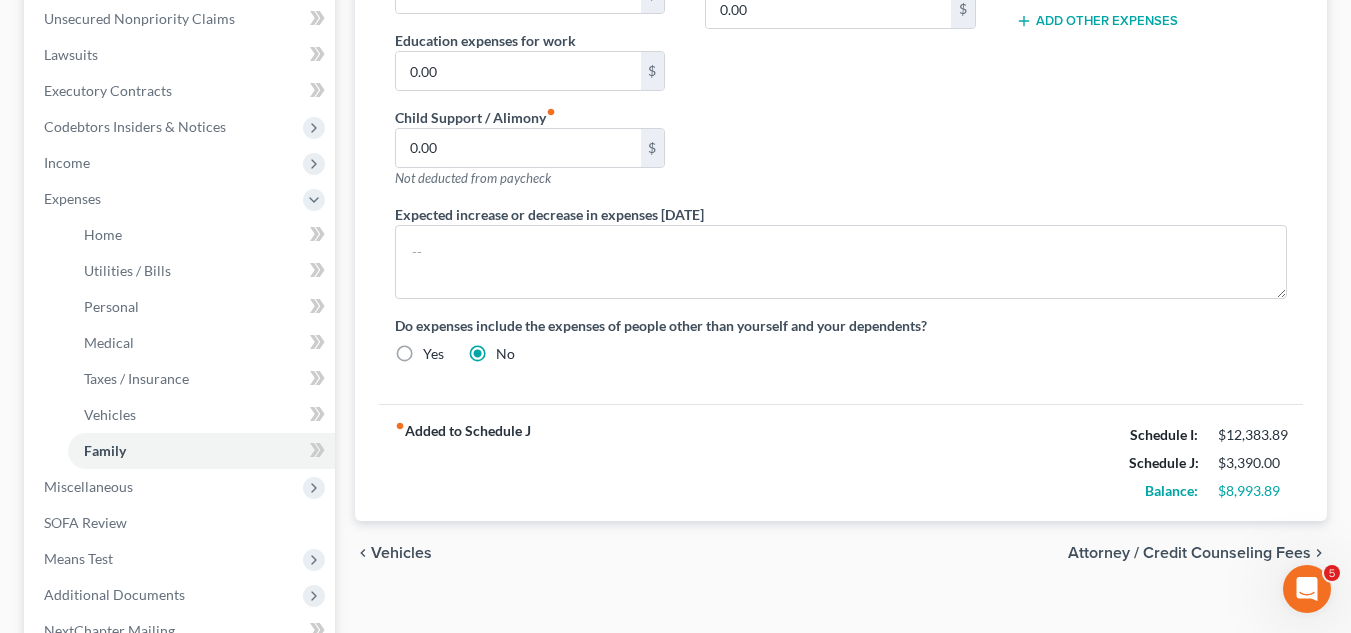 scroll, scrollTop: 600, scrollLeft: 0, axis: vertical 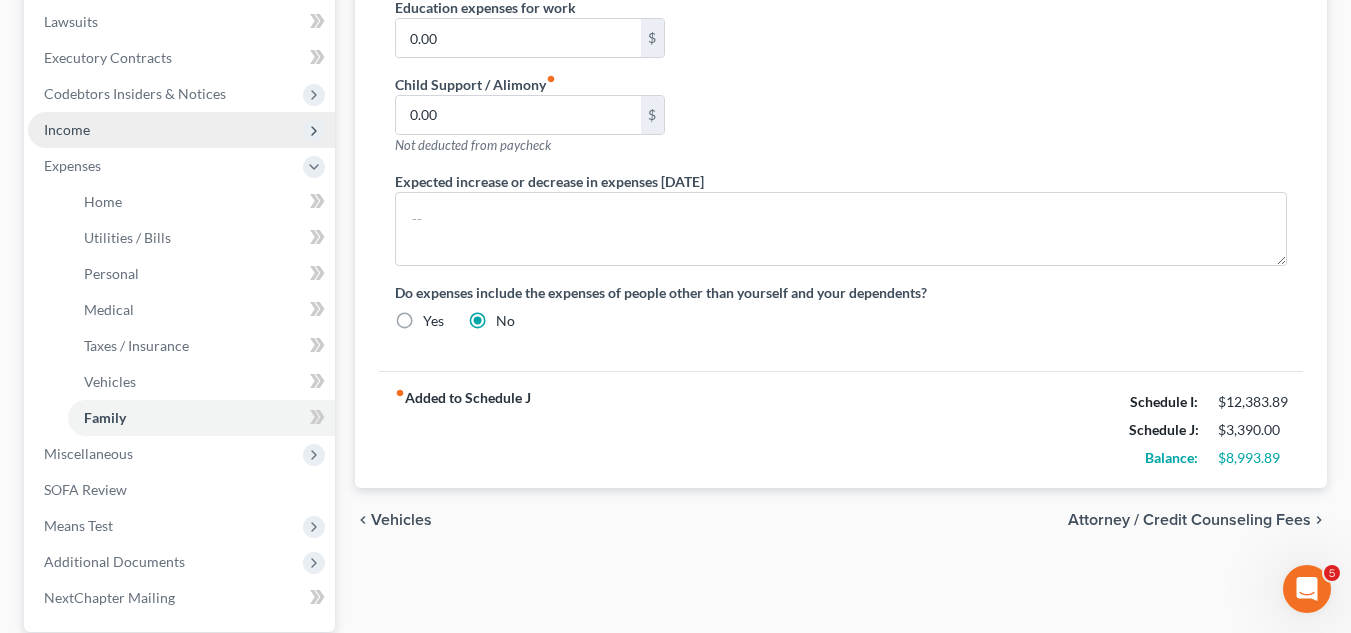 click on "Income" at bounding box center [67, 129] 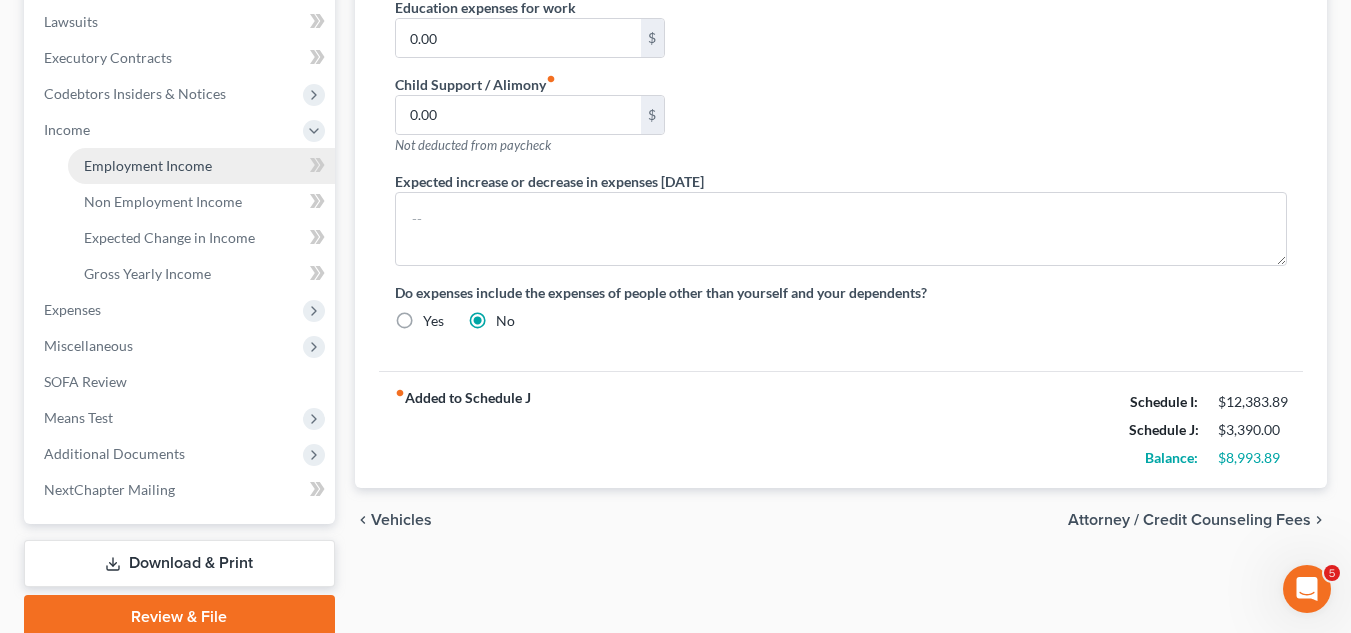 click on "Employment Income" at bounding box center [148, 165] 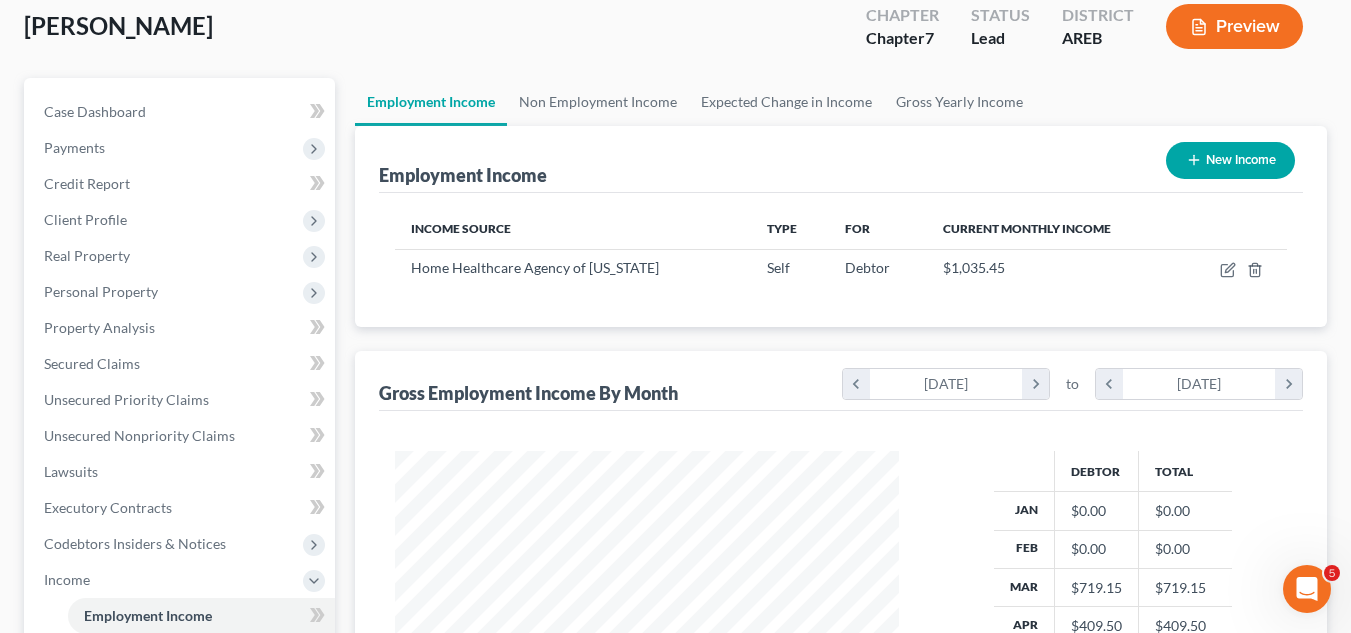 scroll, scrollTop: 0, scrollLeft: 0, axis: both 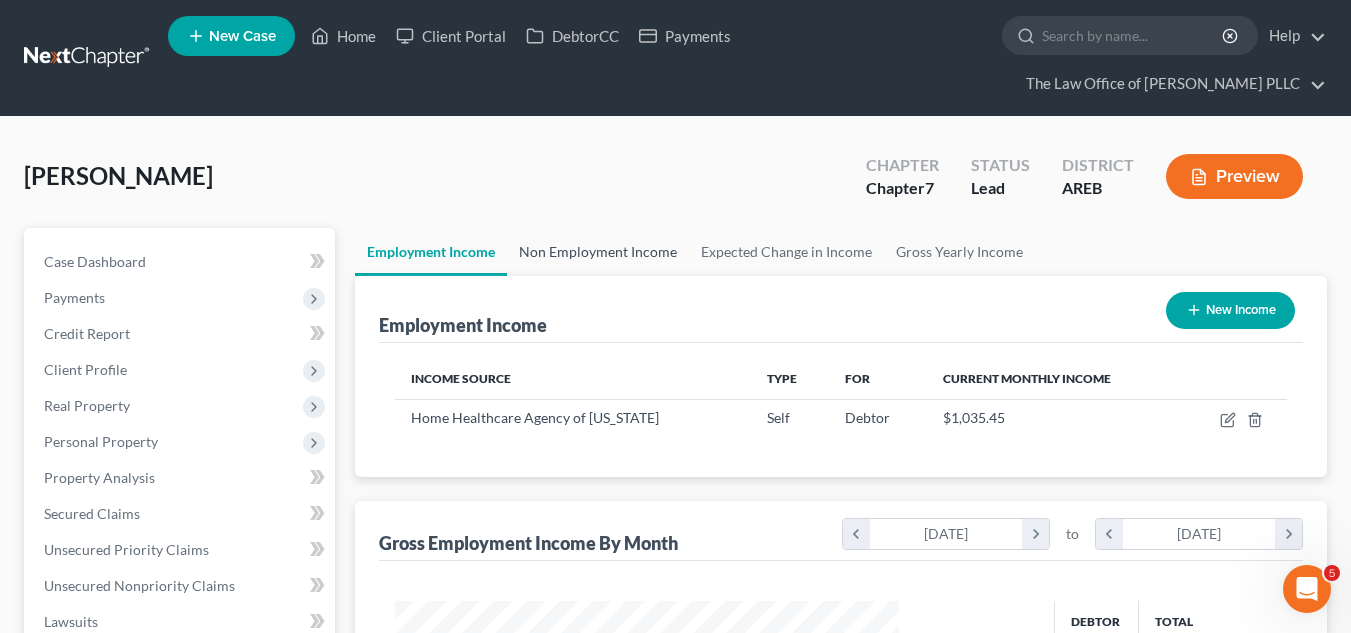 click on "Non Employment Income" at bounding box center (598, 252) 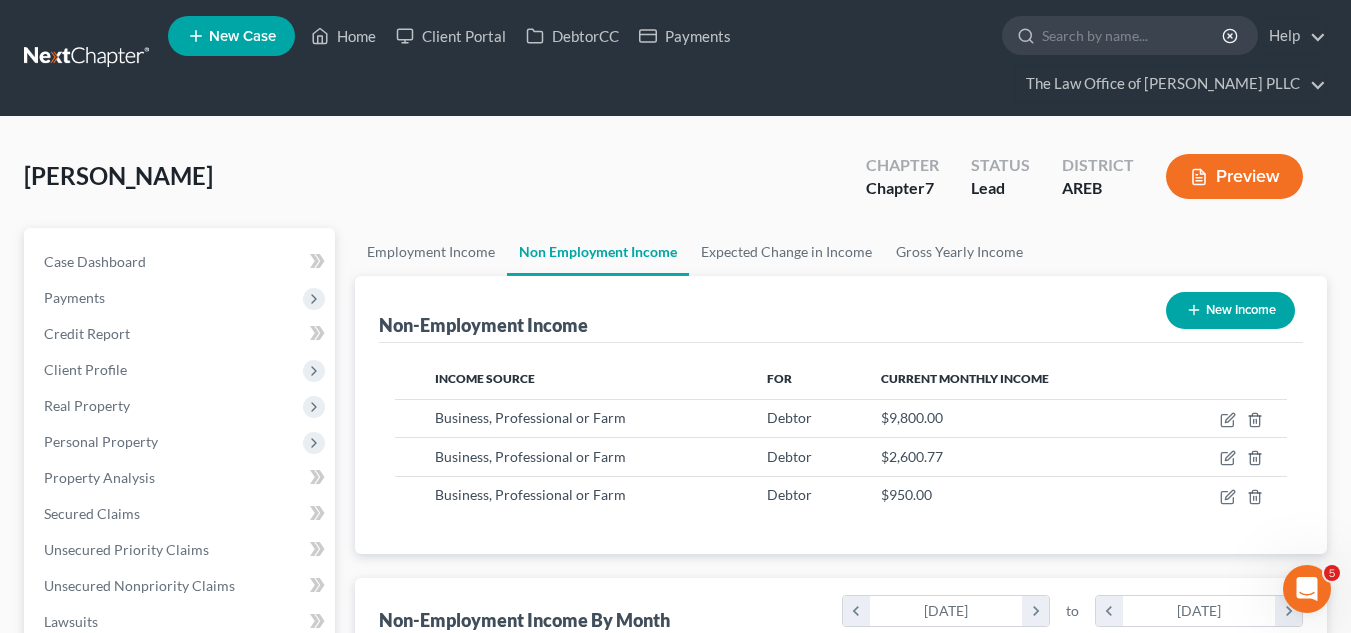 scroll, scrollTop: 999642, scrollLeft: 999456, axis: both 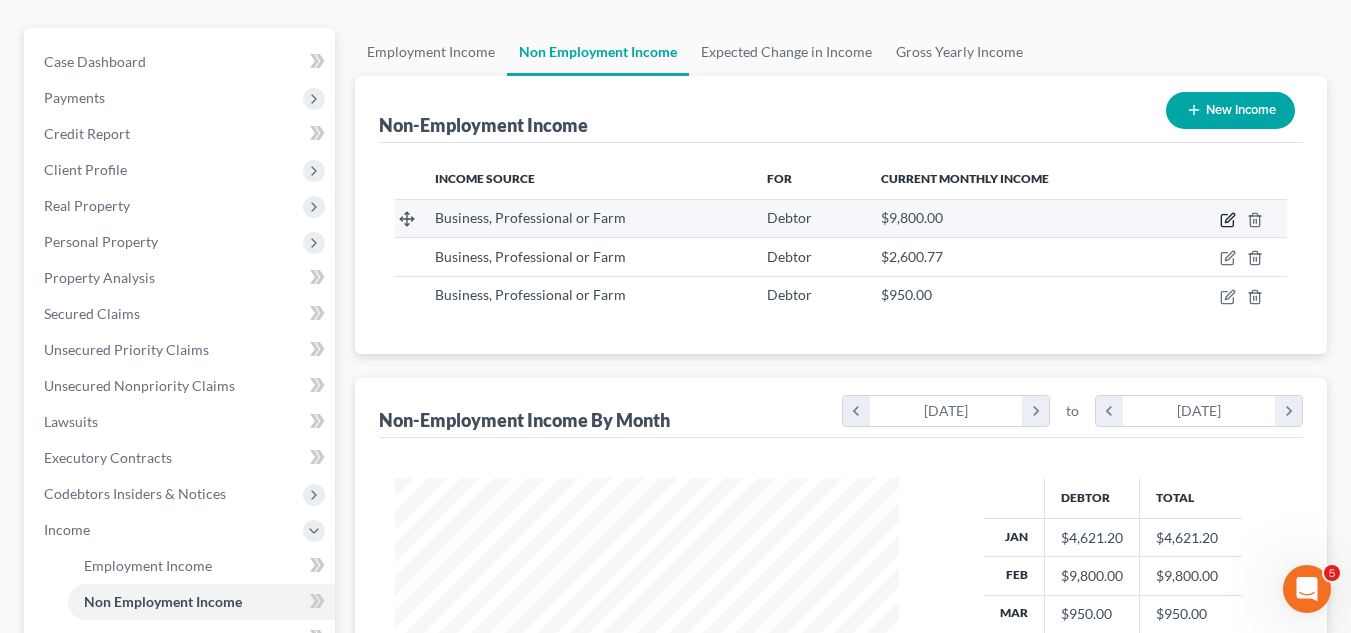 click 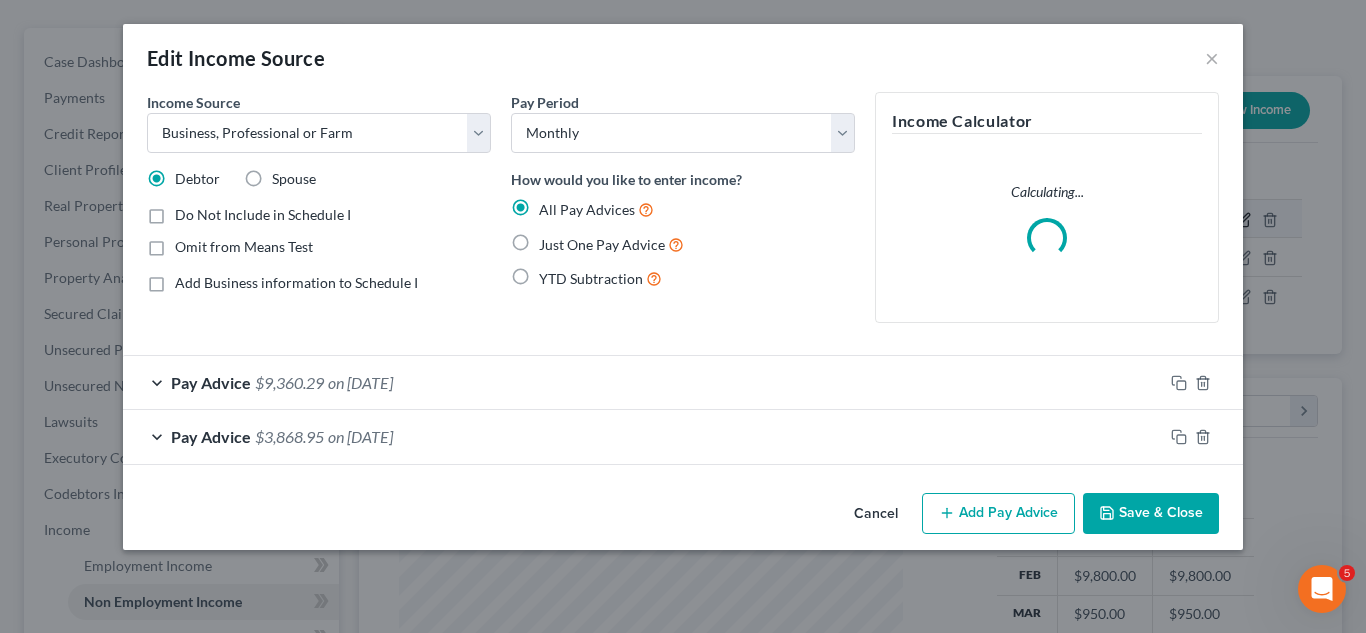 scroll, scrollTop: 999642, scrollLeft: 999450, axis: both 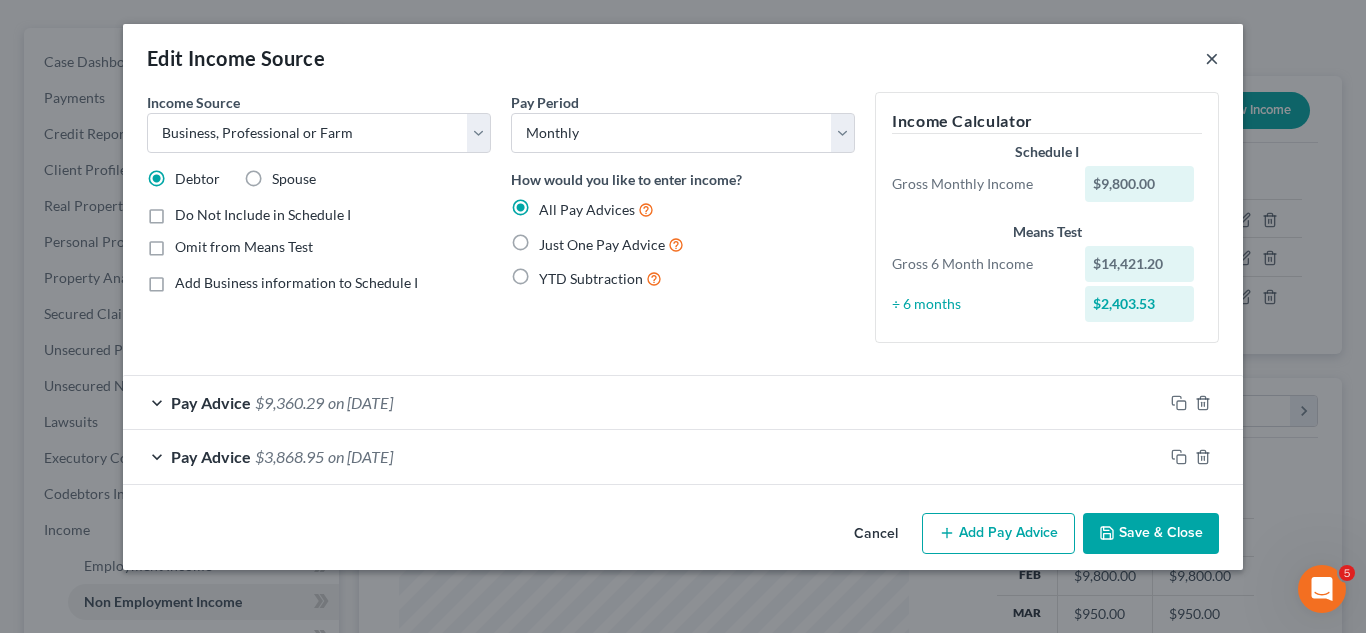 click on "×" at bounding box center [1212, 58] 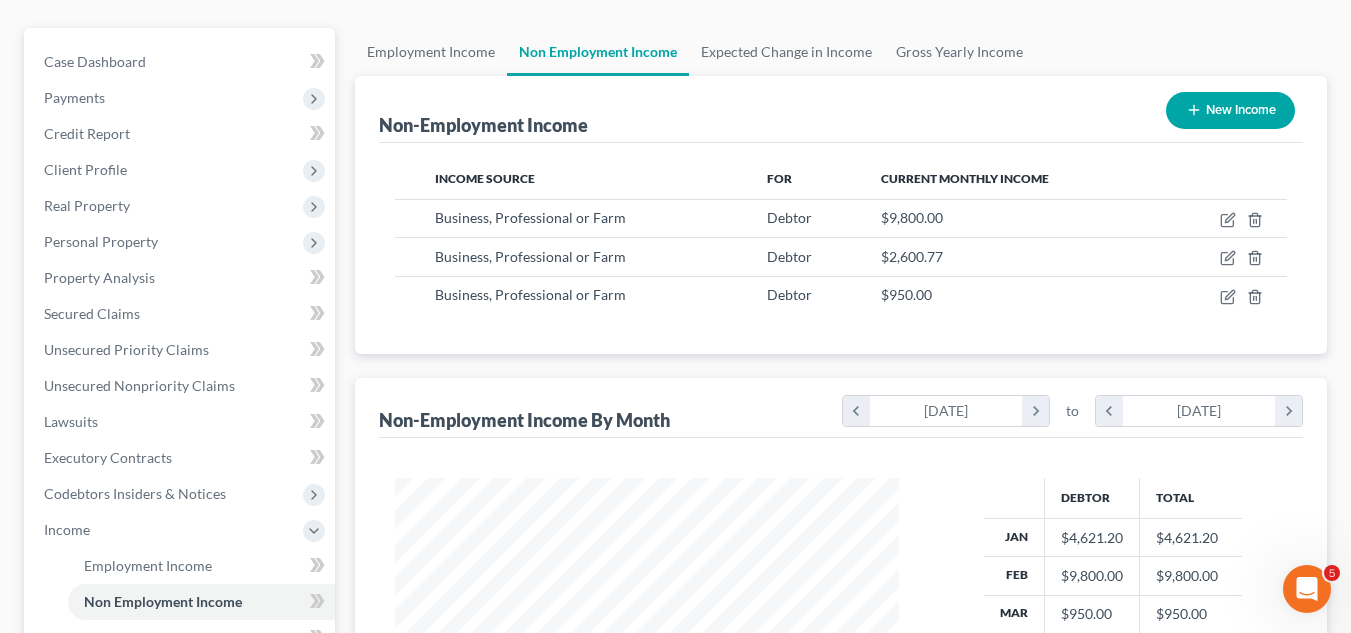 scroll, scrollTop: 359, scrollLeft: 544, axis: both 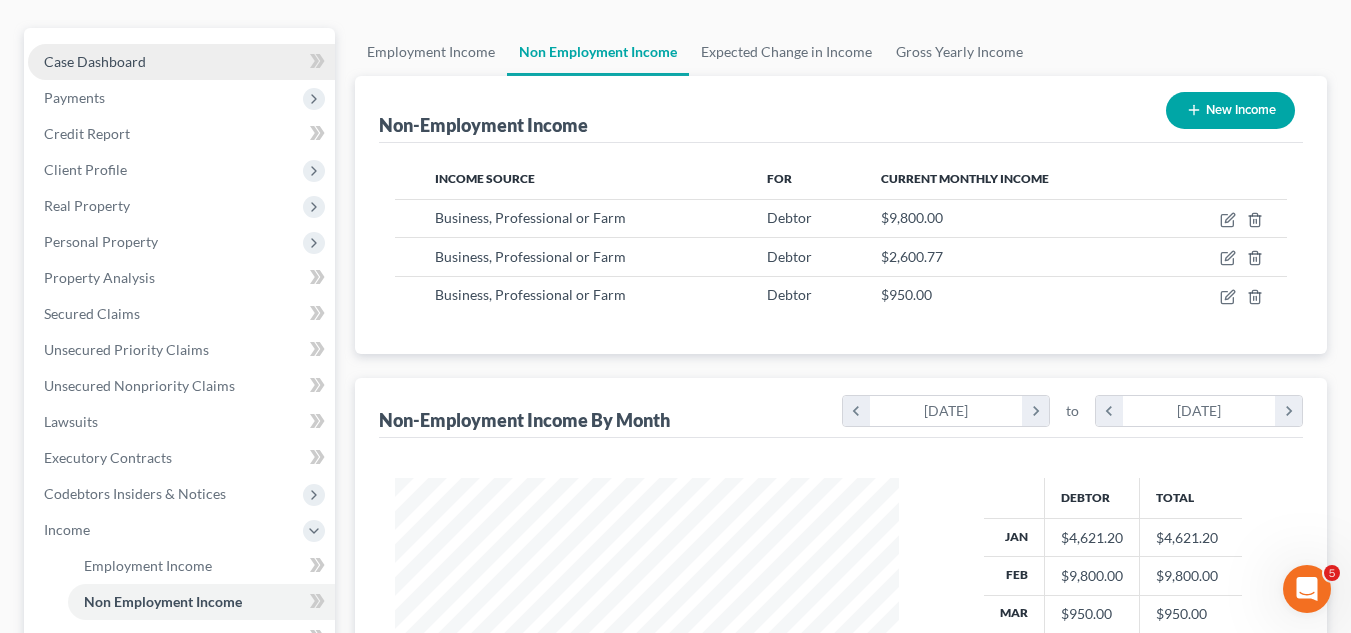click on "Case Dashboard" at bounding box center [95, 61] 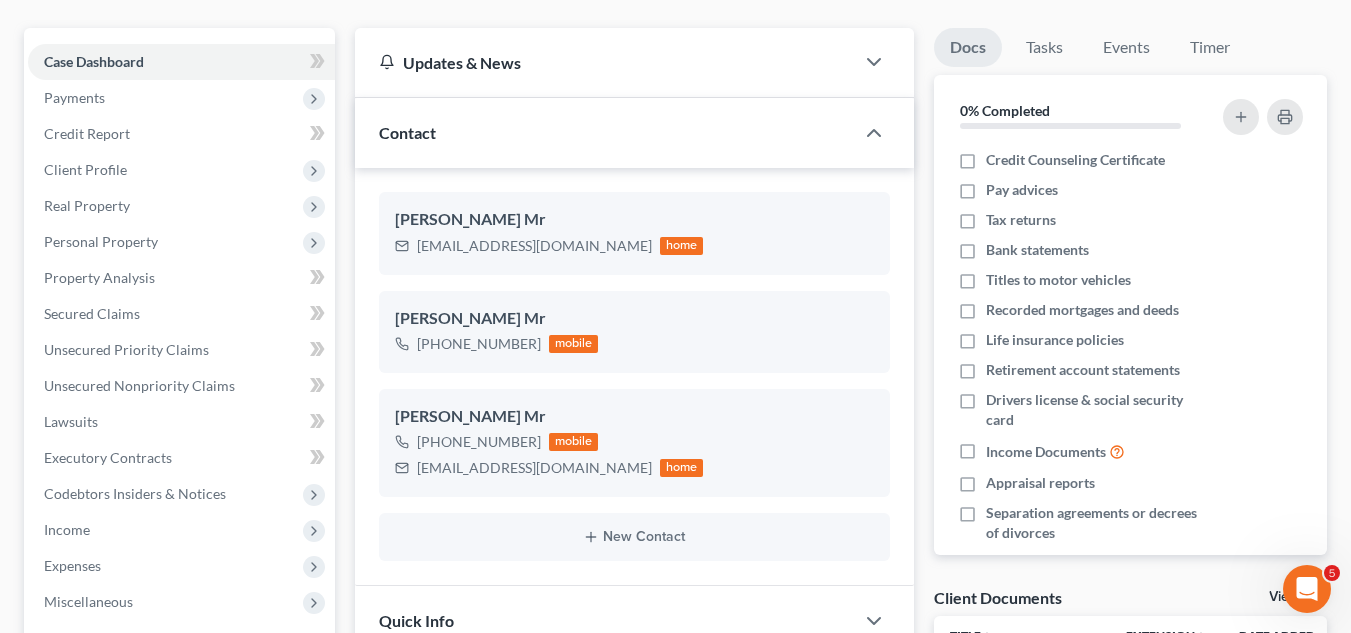 scroll, scrollTop: 0, scrollLeft: 0, axis: both 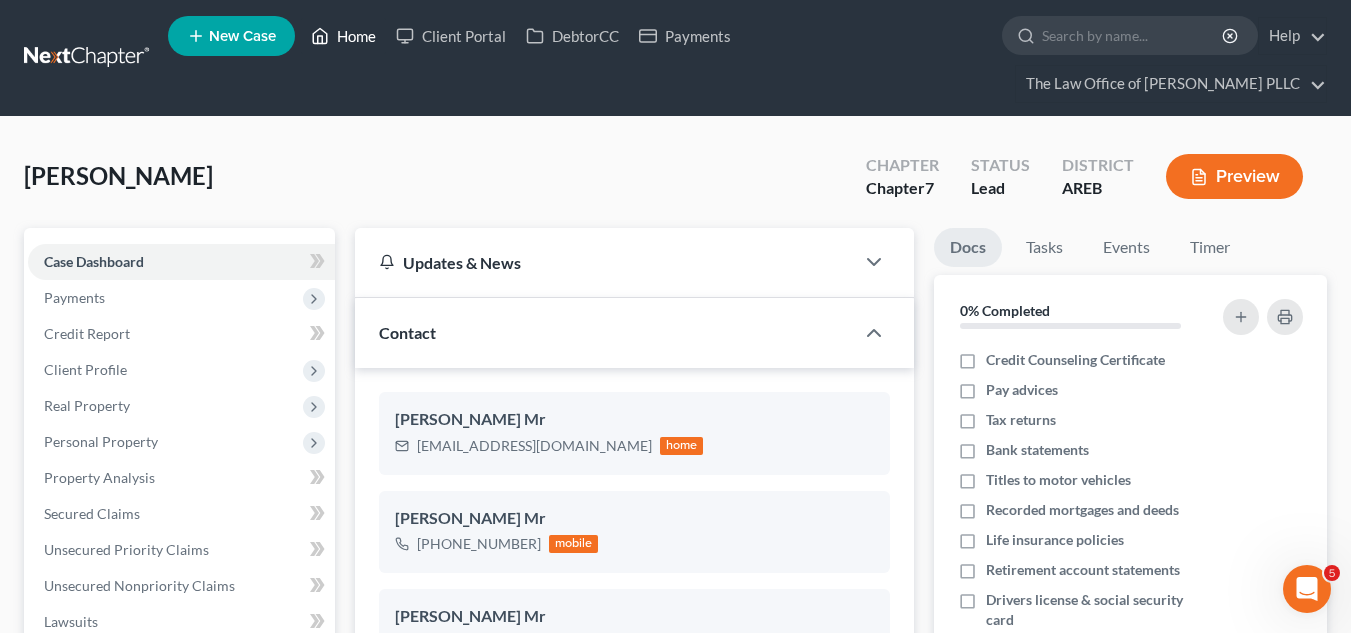 click on "Home" at bounding box center [343, 36] 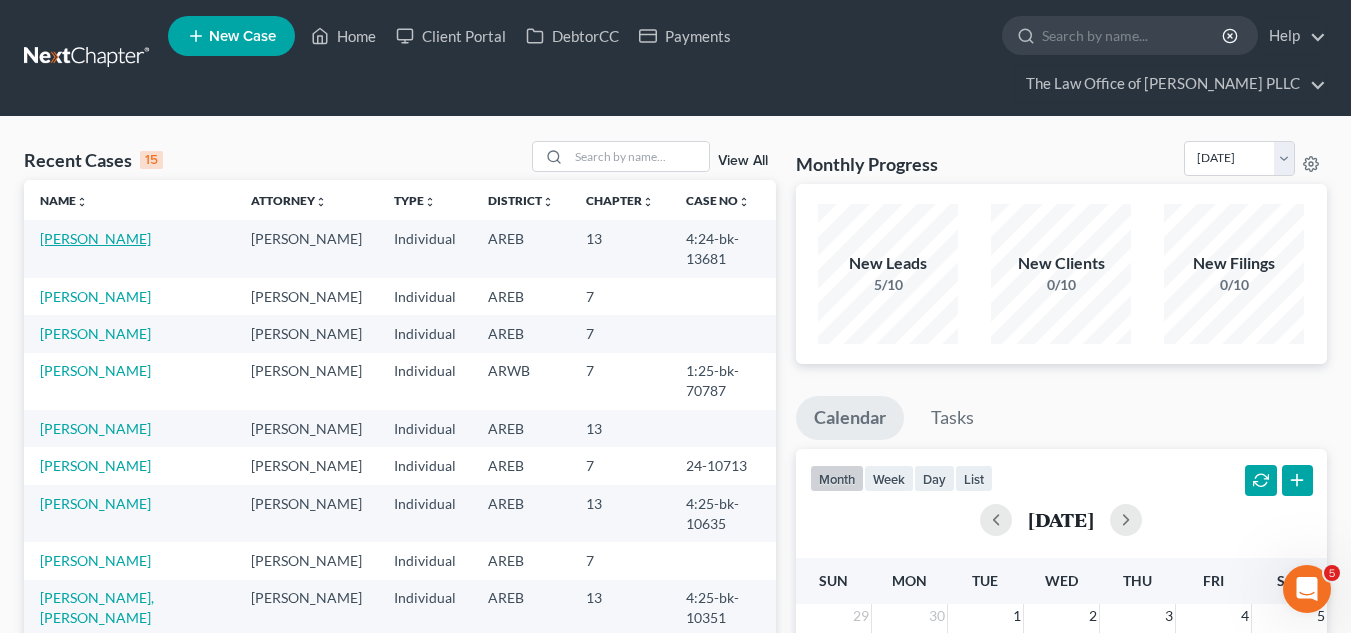 click on "[PERSON_NAME]" at bounding box center (95, 238) 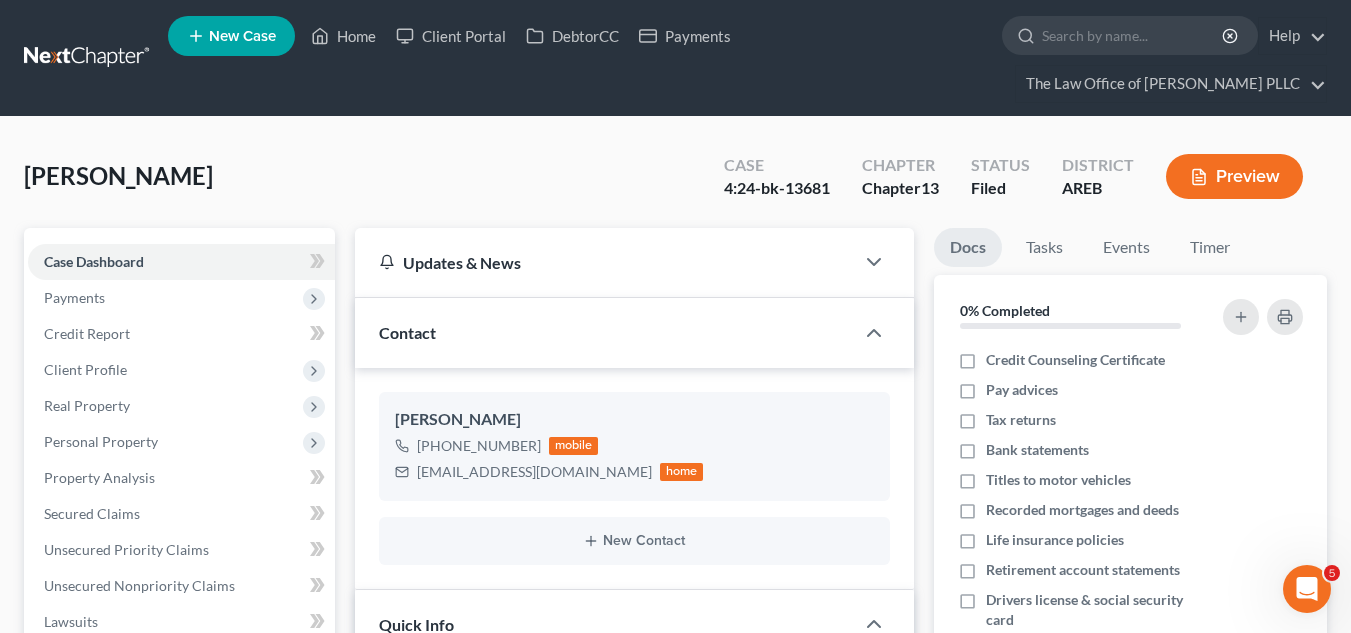 scroll, scrollTop: 500, scrollLeft: 0, axis: vertical 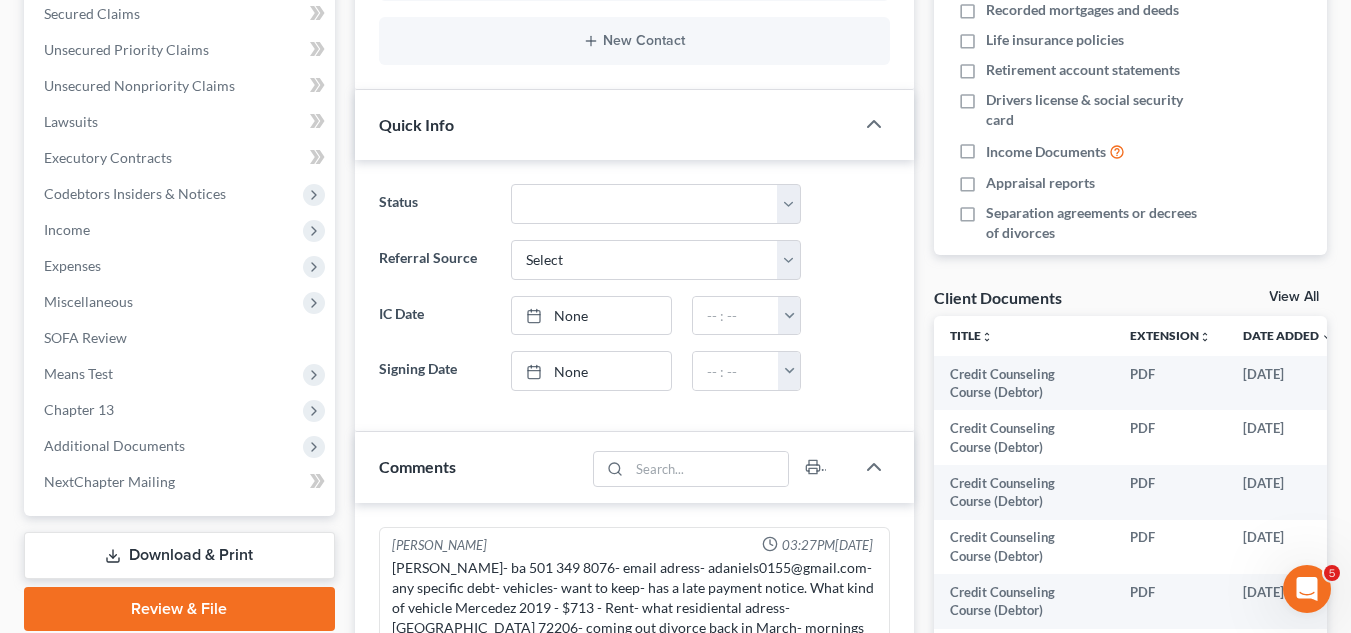 click on "Docs
Tasks
Events
Timer
0% Completed
Nothing here yet! Credit Counseling Certificate   Pay advices   Tax returns   Bank statements   Titles to motor vehicles   Recorded mortgages and deeds   Life insurance policies   Retirement account statements   Drivers license & social security card   Income Documents   Appraisal reports   Separation agreements or decrees of divorces   Bills
Hide Completed Tasks
Initial consultation Receive documents Follow up appointment Review petition Signing appointment File petition Email pay stubs to trustee Calendar 341 Hearing and send notice to debtor(s) Send notice of Bankruptcy to parties File post petition counseling course (Form 23) File reaffirmation agreements Send Notice of Discharge to debtor(s) Close file
Hide Past Events
Nothing here yet! Hearing for [PERSON_NAME] [PERSON_NAME][DATE] 9:30 AM Hearing for [PERSON_NAME] [DATE] 9:30 AM
0h 0m Total Time Tracked" at bounding box center (1130, 705) 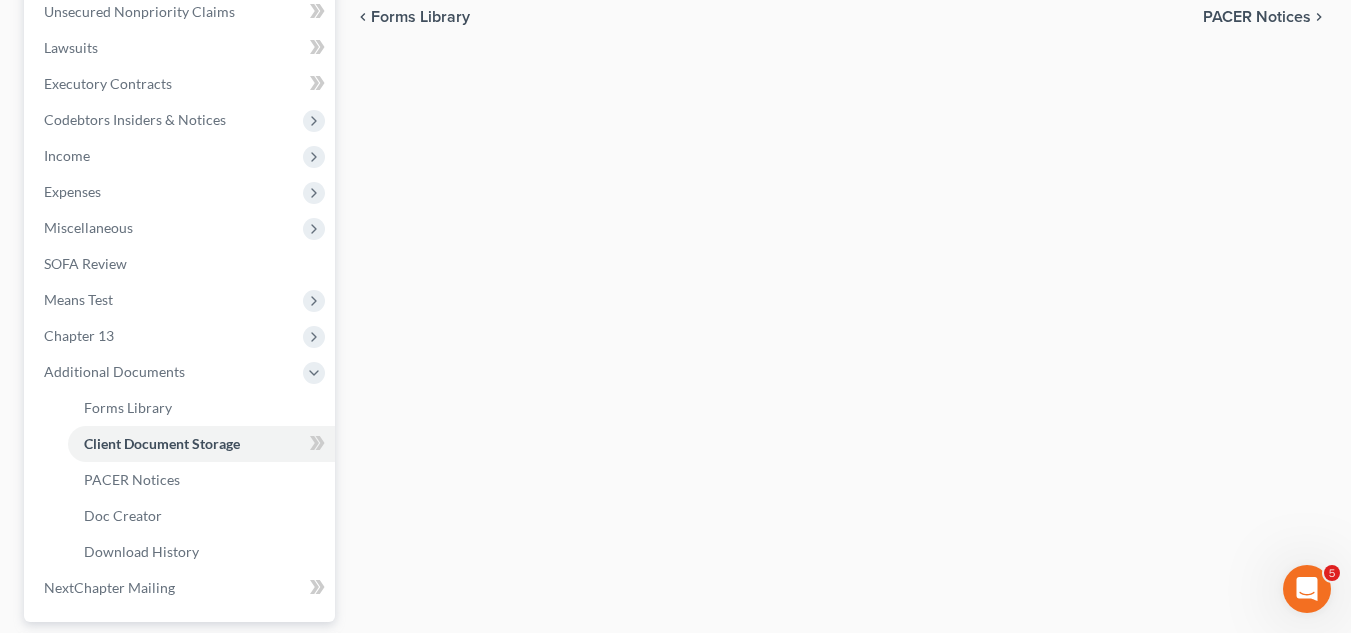 scroll, scrollTop: 0, scrollLeft: 0, axis: both 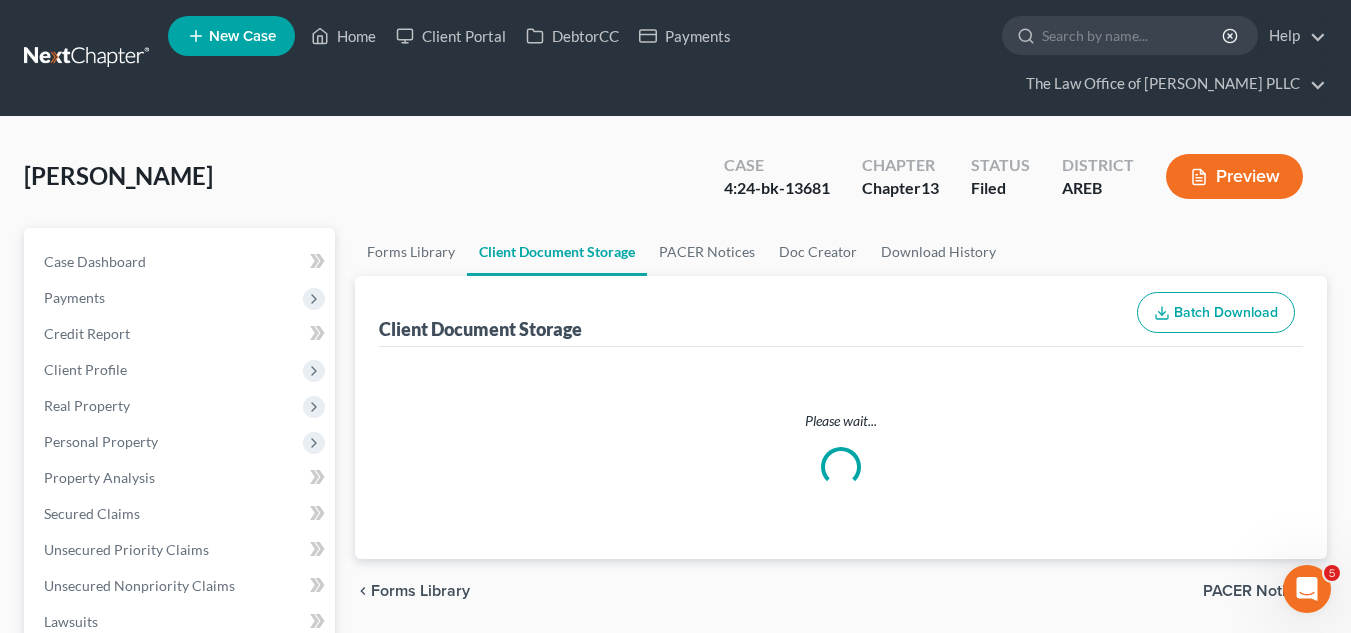 select on "0" 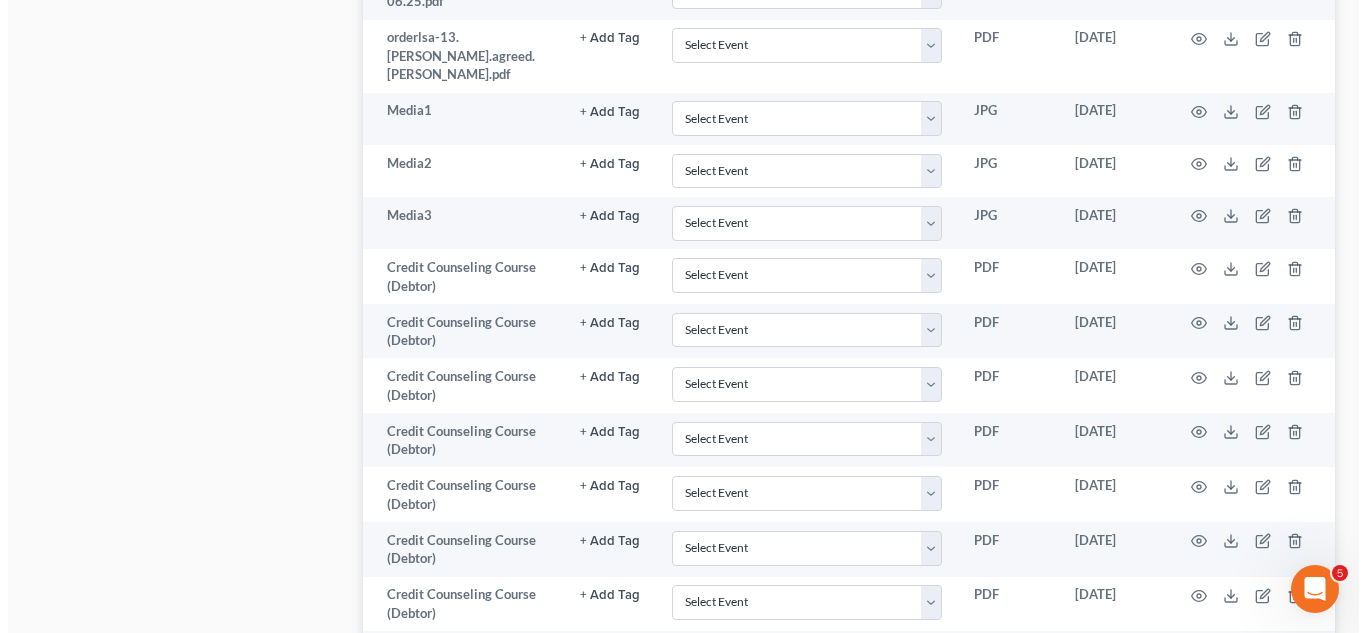 scroll, scrollTop: 1714, scrollLeft: 0, axis: vertical 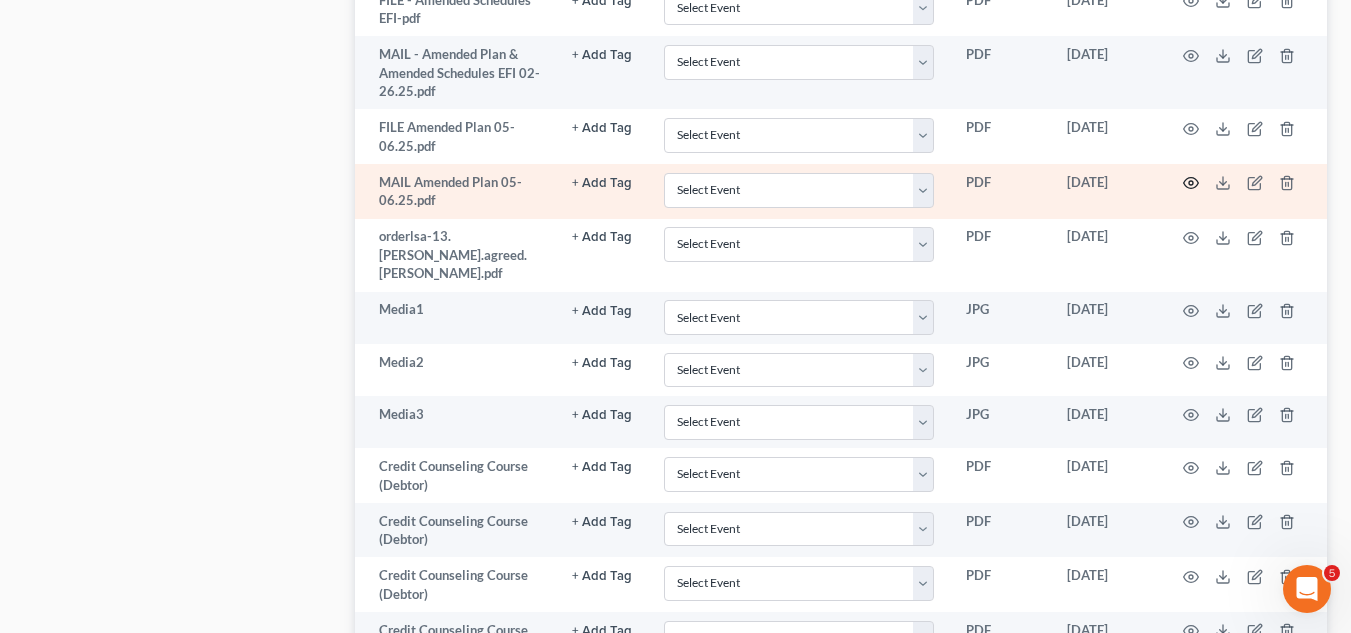 click 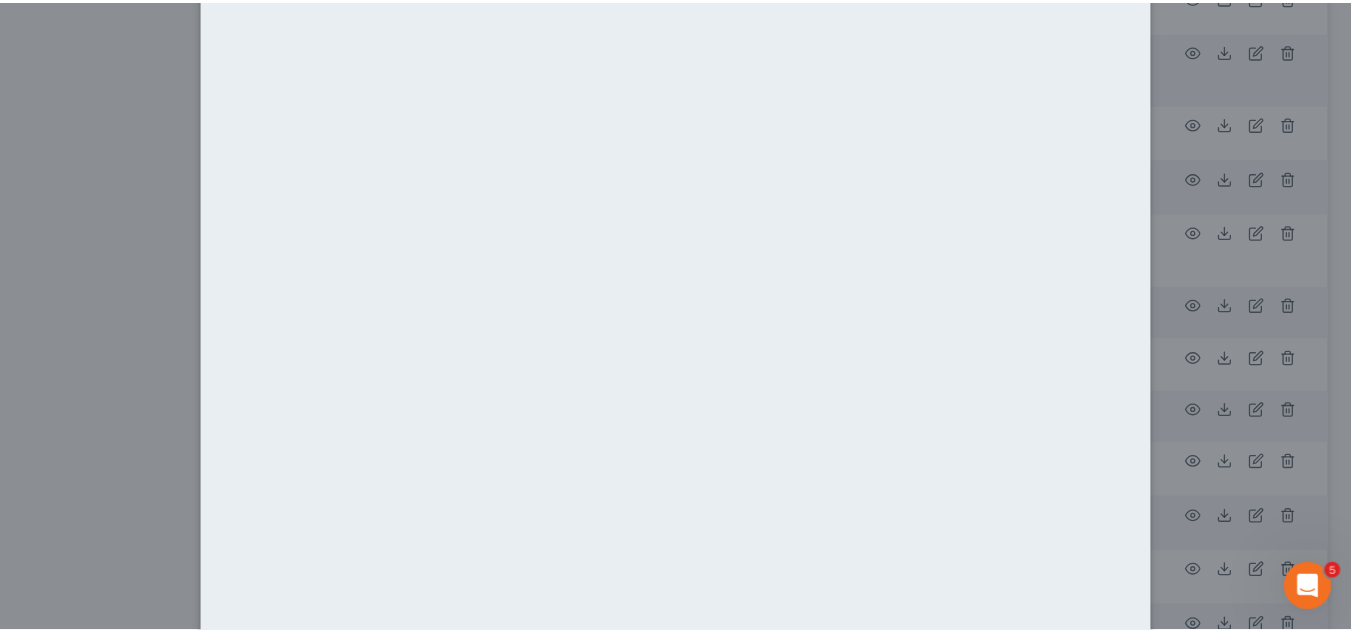 scroll, scrollTop: 0, scrollLeft: 0, axis: both 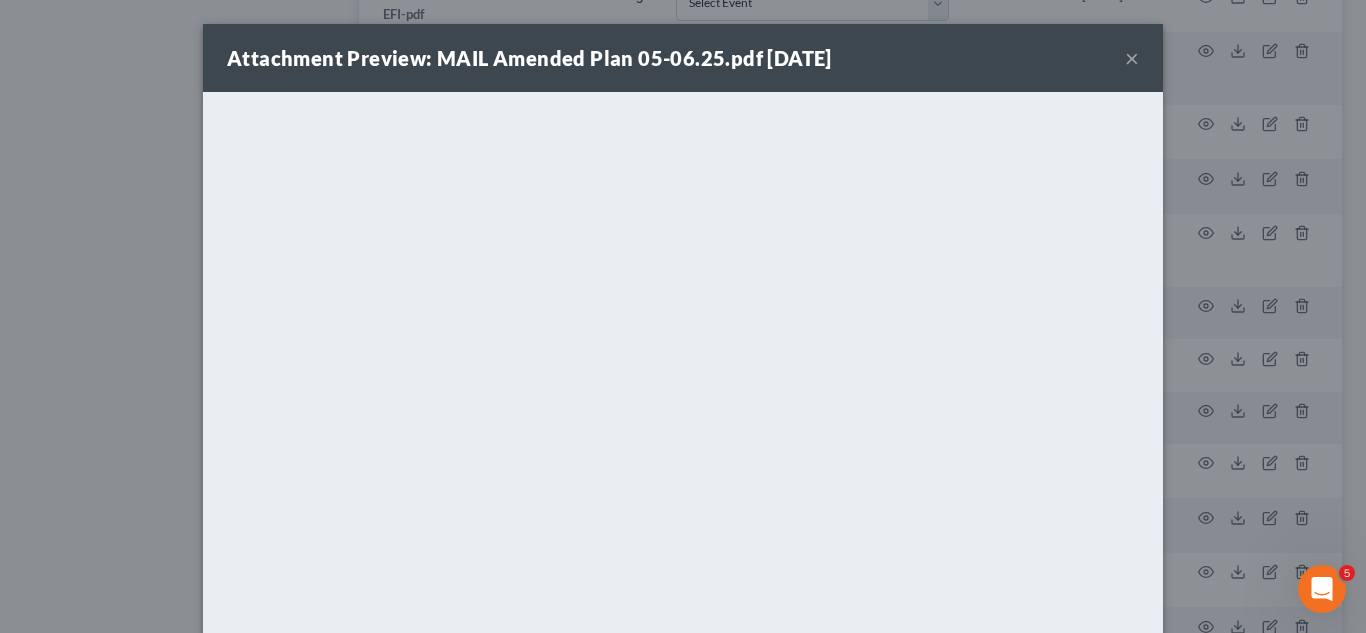 click on "×" at bounding box center (1132, 58) 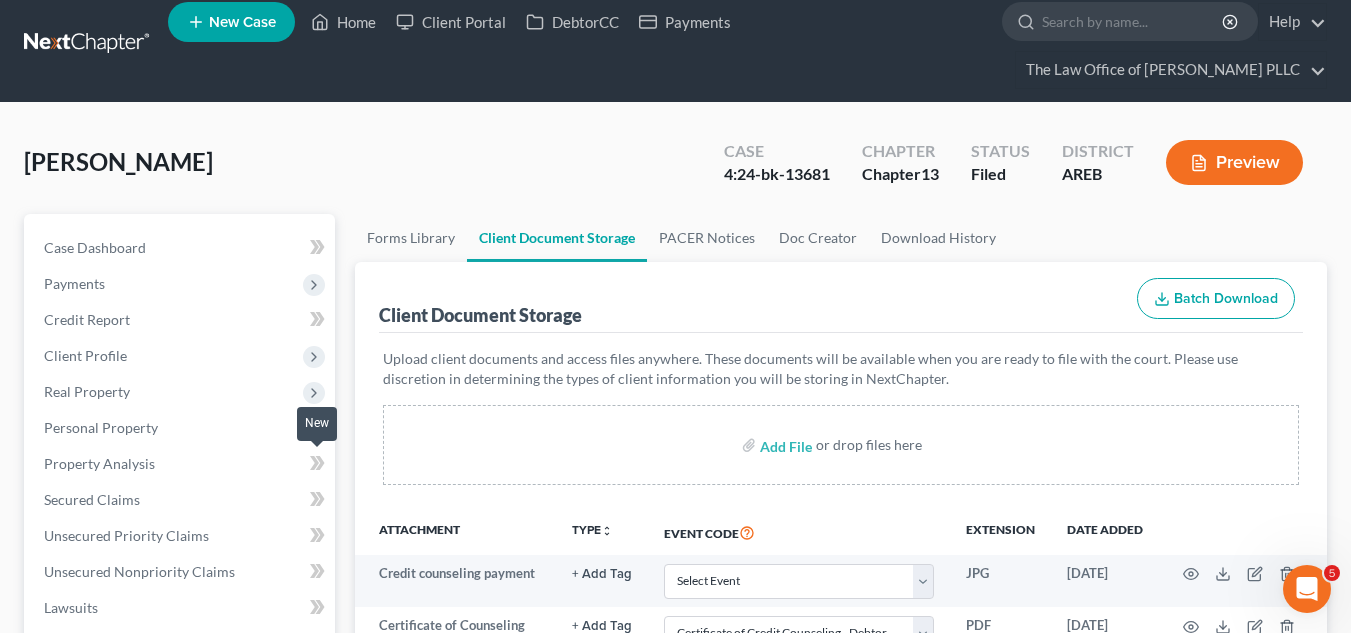 scroll, scrollTop: 0, scrollLeft: 0, axis: both 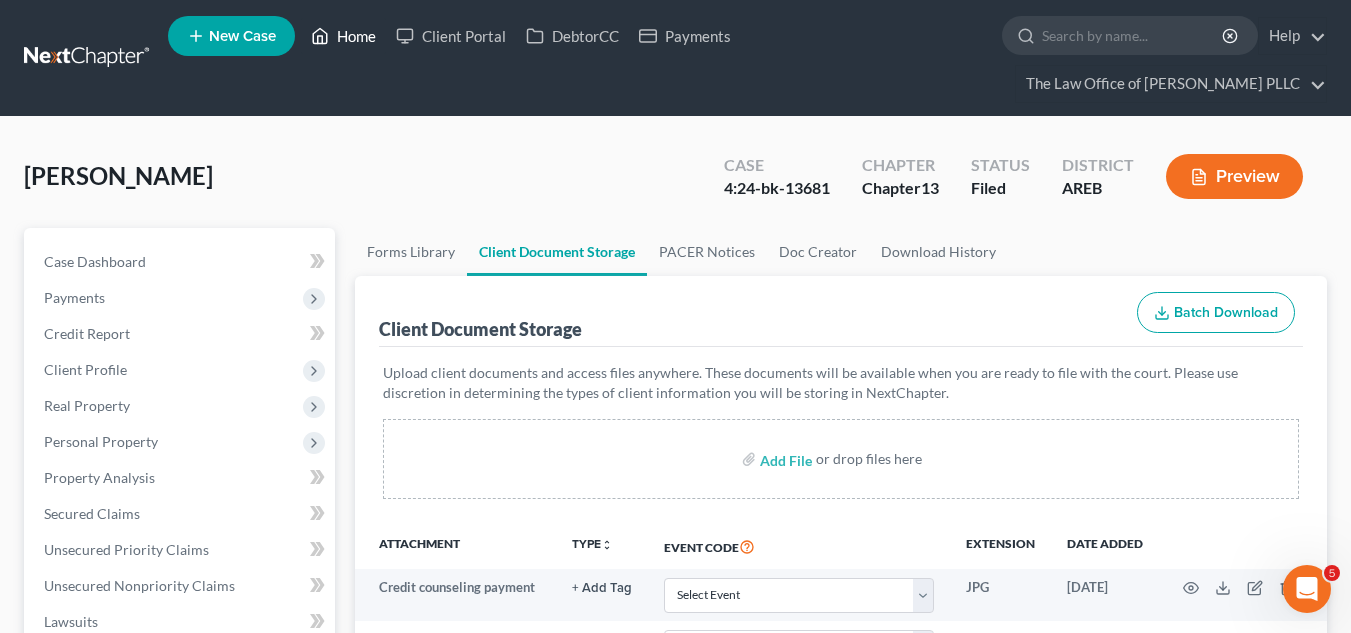click on "Home" at bounding box center [343, 36] 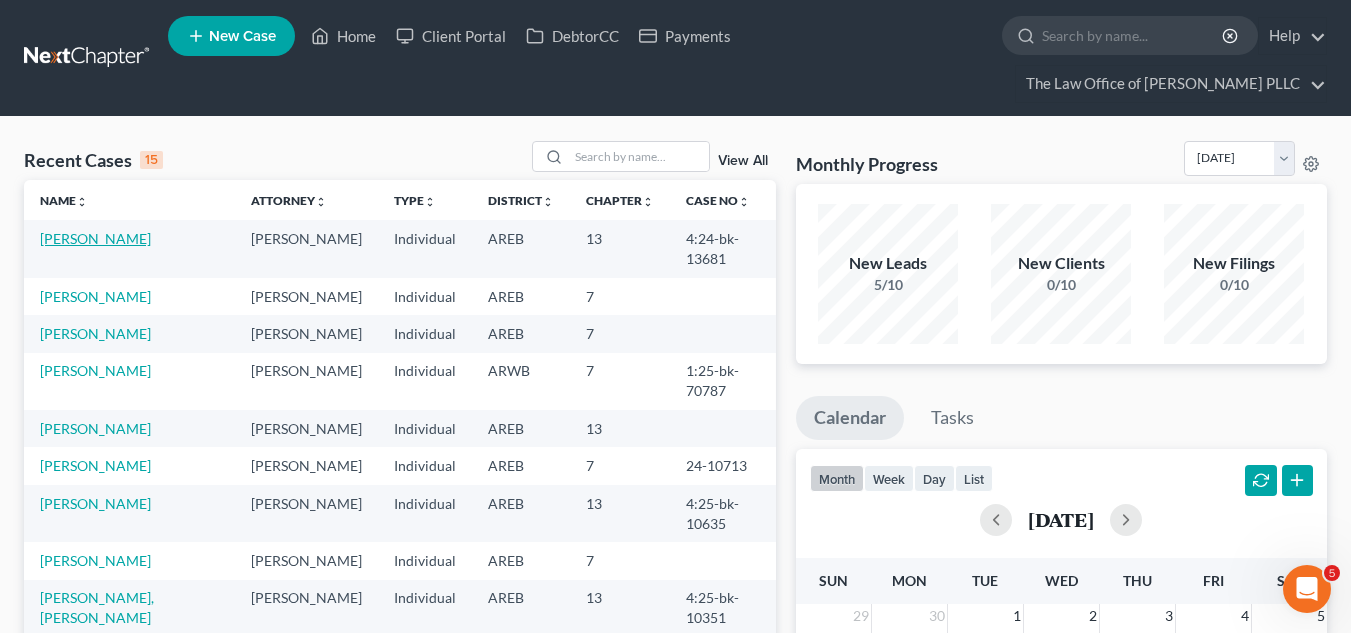 click on "[PERSON_NAME]" at bounding box center [95, 238] 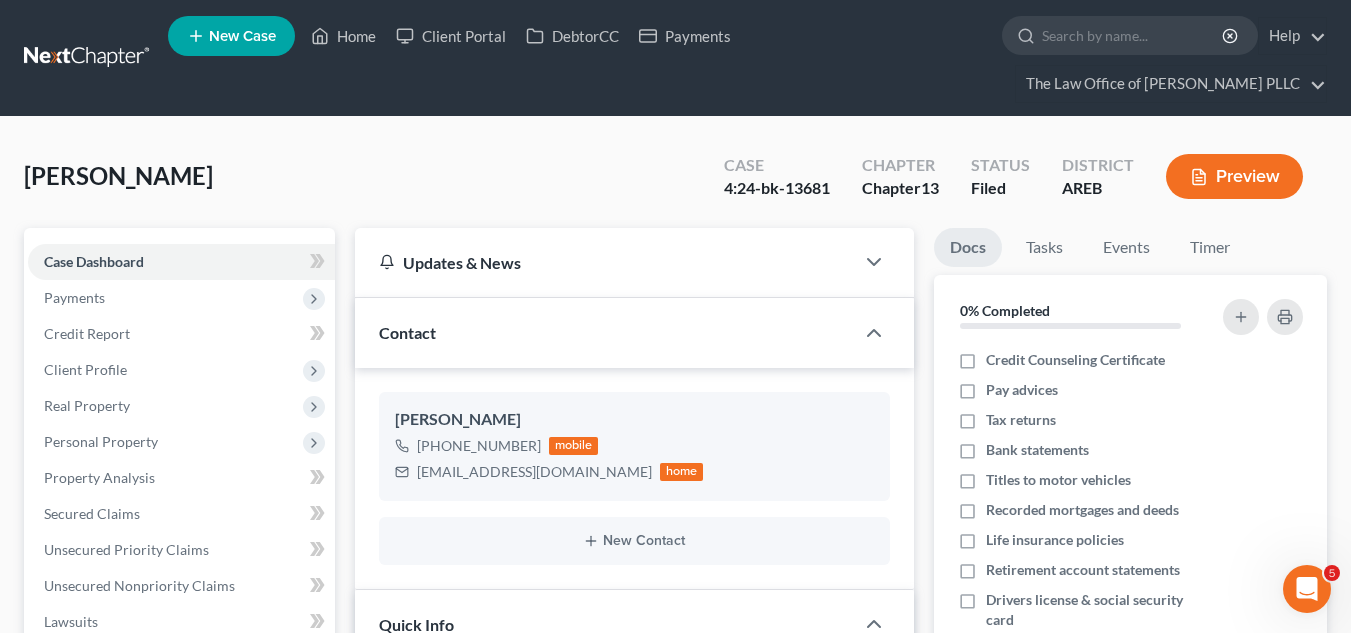 scroll, scrollTop: 1076, scrollLeft: 0, axis: vertical 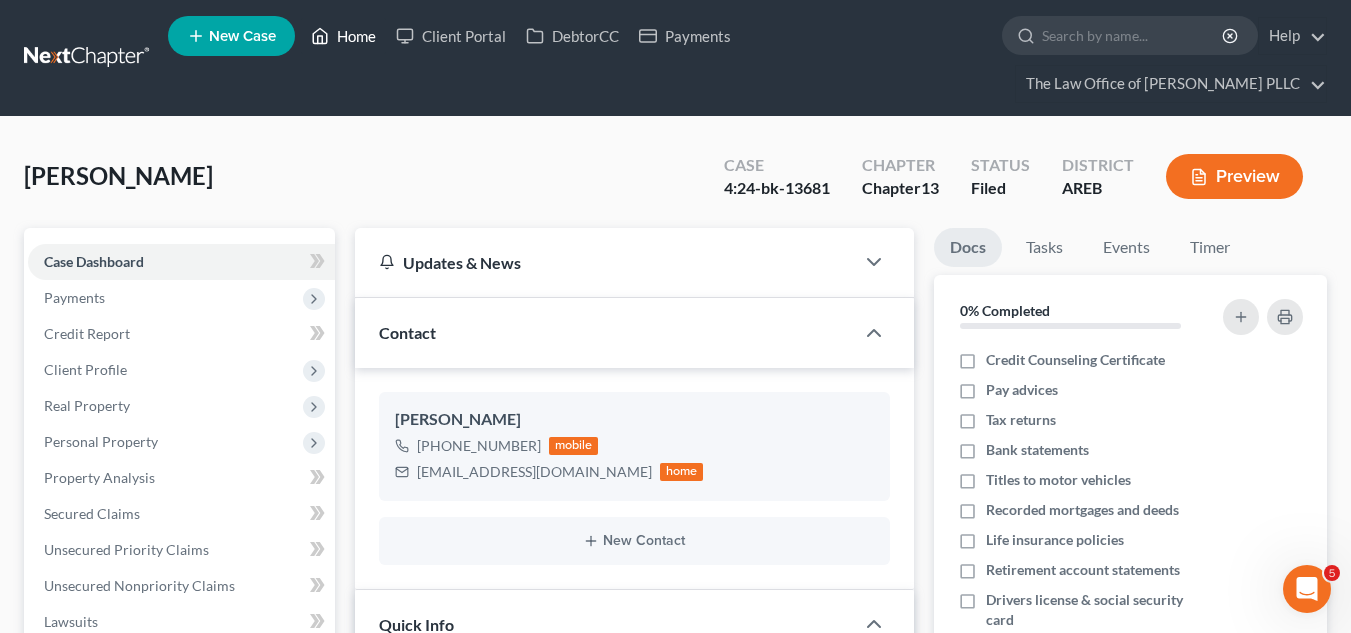 click on "Home" at bounding box center [343, 36] 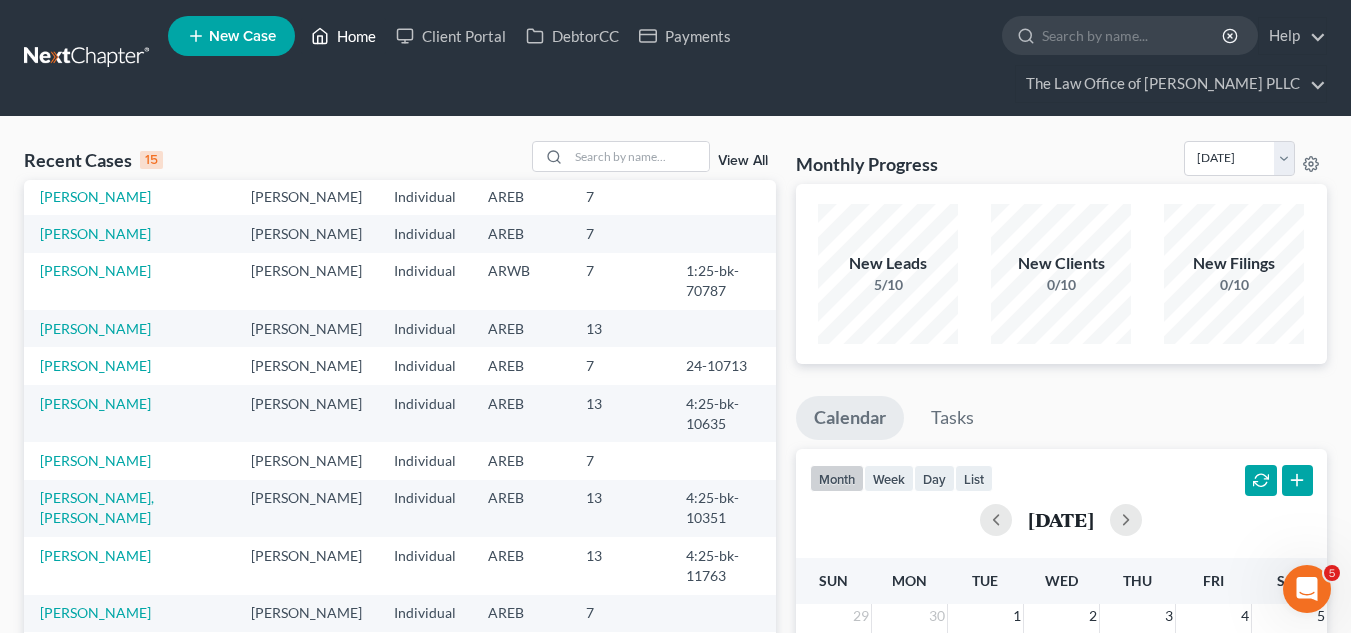 scroll, scrollTop: 137, scrollLeft: 0, axis: vertical 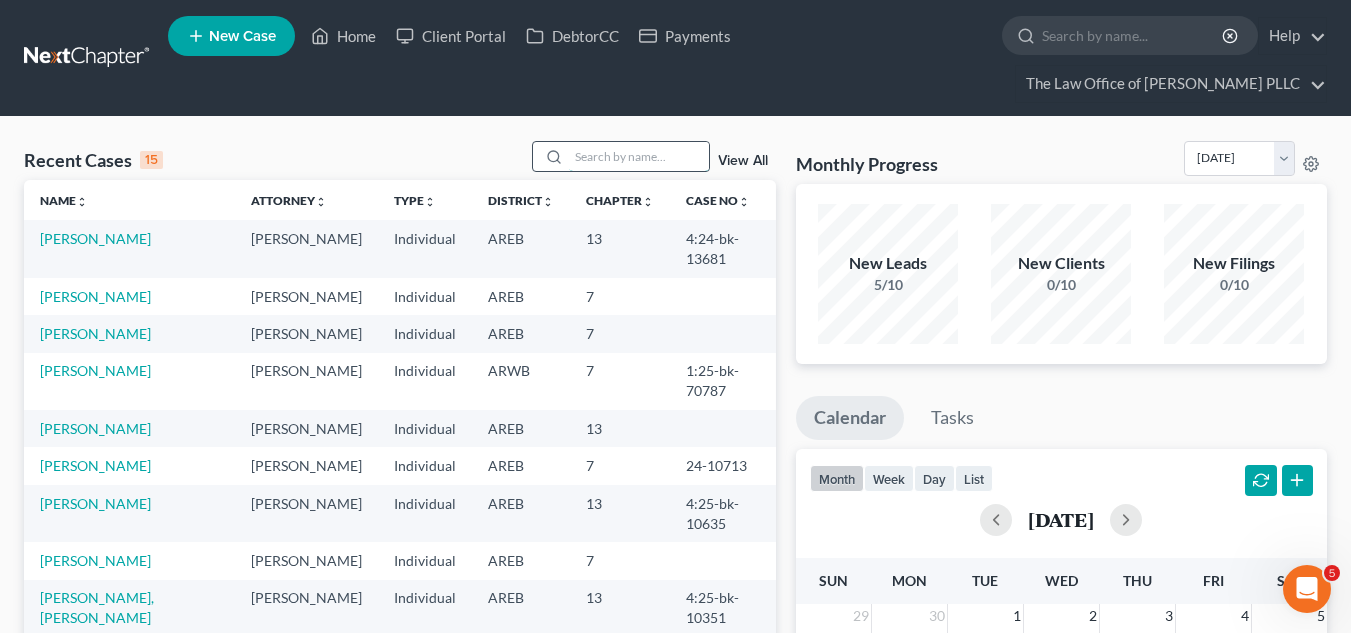 click at bounding box center [639, 156] 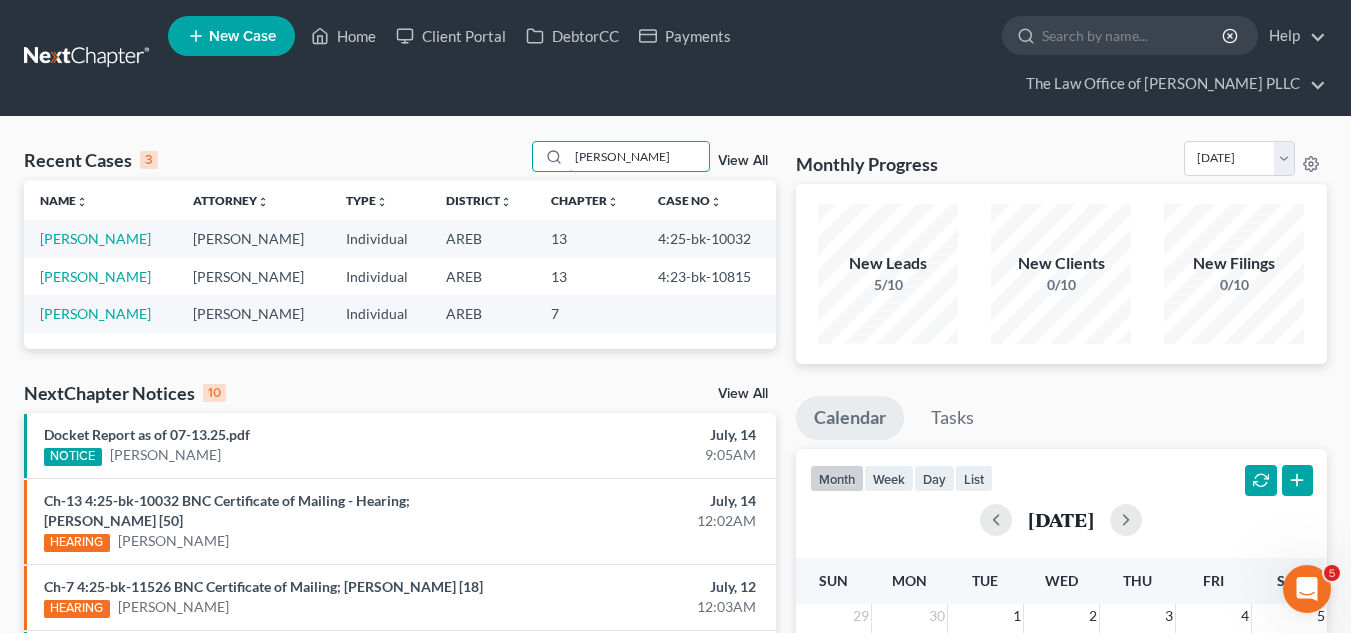 type on "[PERSON_NAME]" 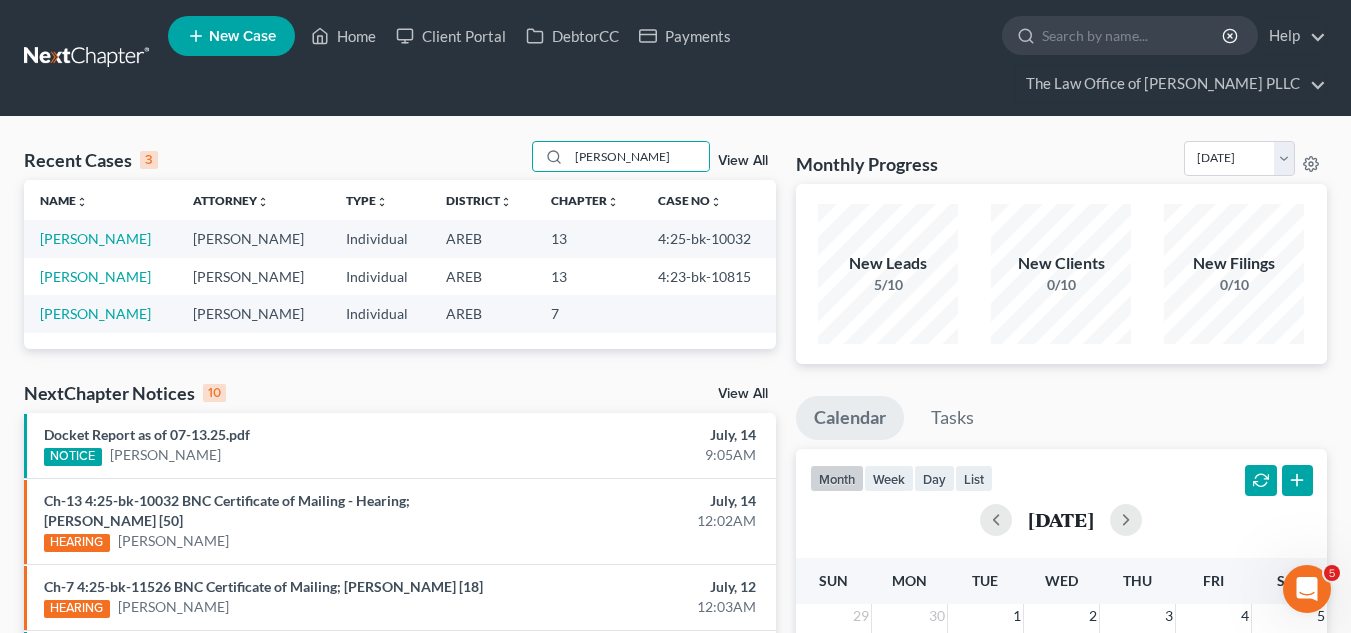 click on "[PERSON_NAME]" at bounding box center (100, 238) 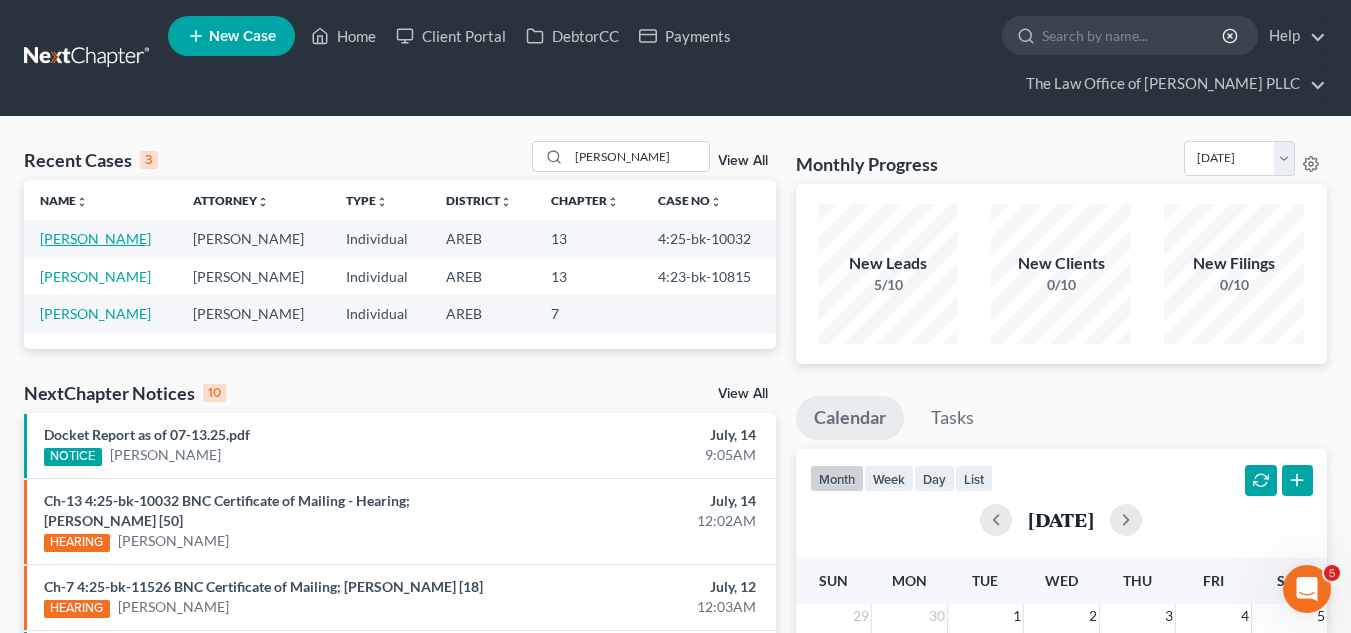 click on "[PERSON_NAME]" at bounding box center [95, 238] 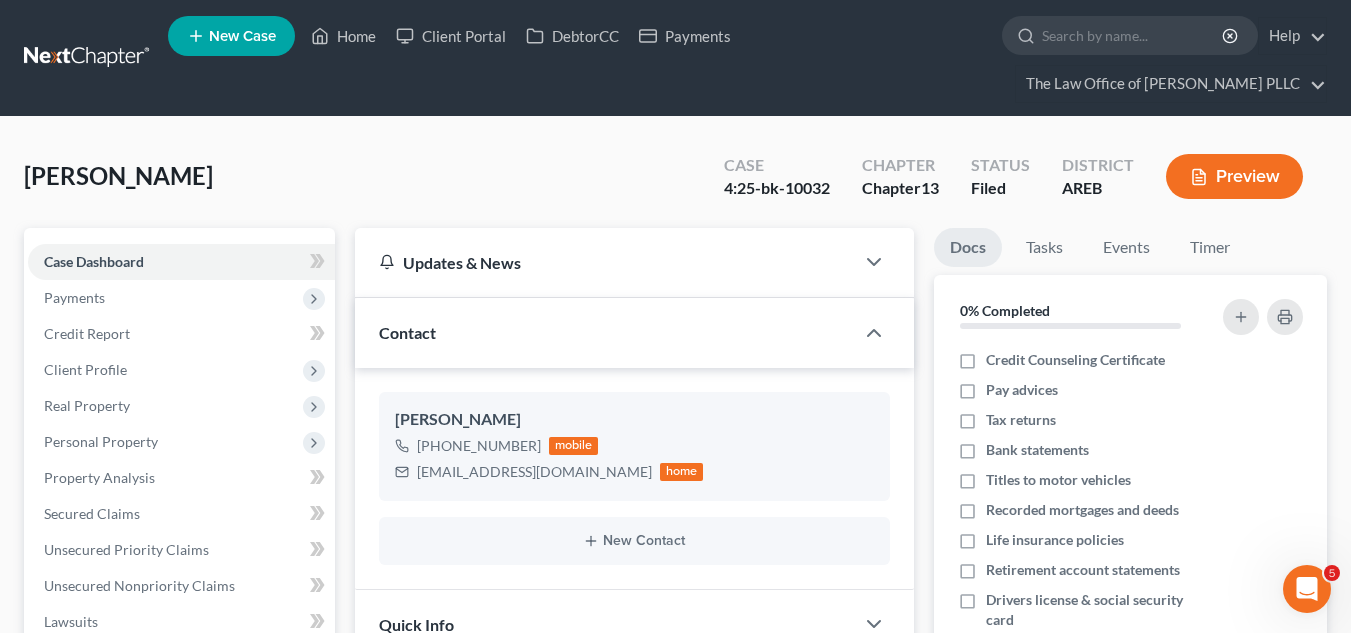 scroll, scrollTop: 300, scrollLeft: 0, axis: vertical 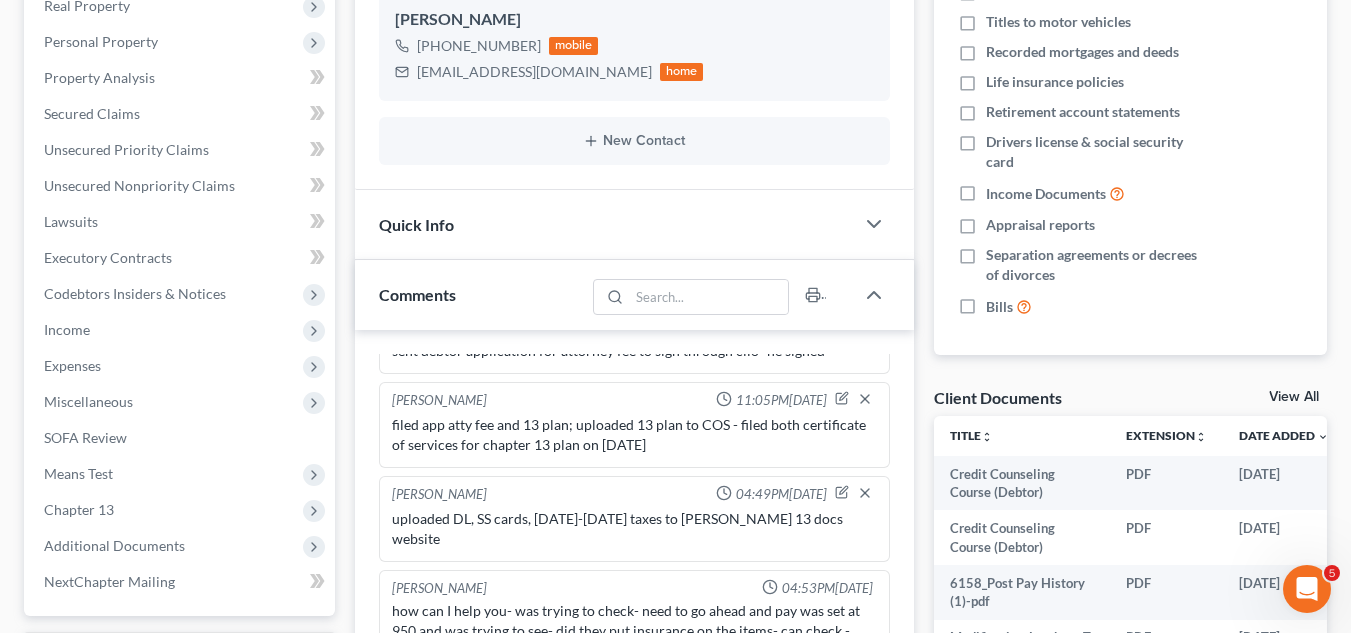 click on "View All" at bounding box center (1294, 397) 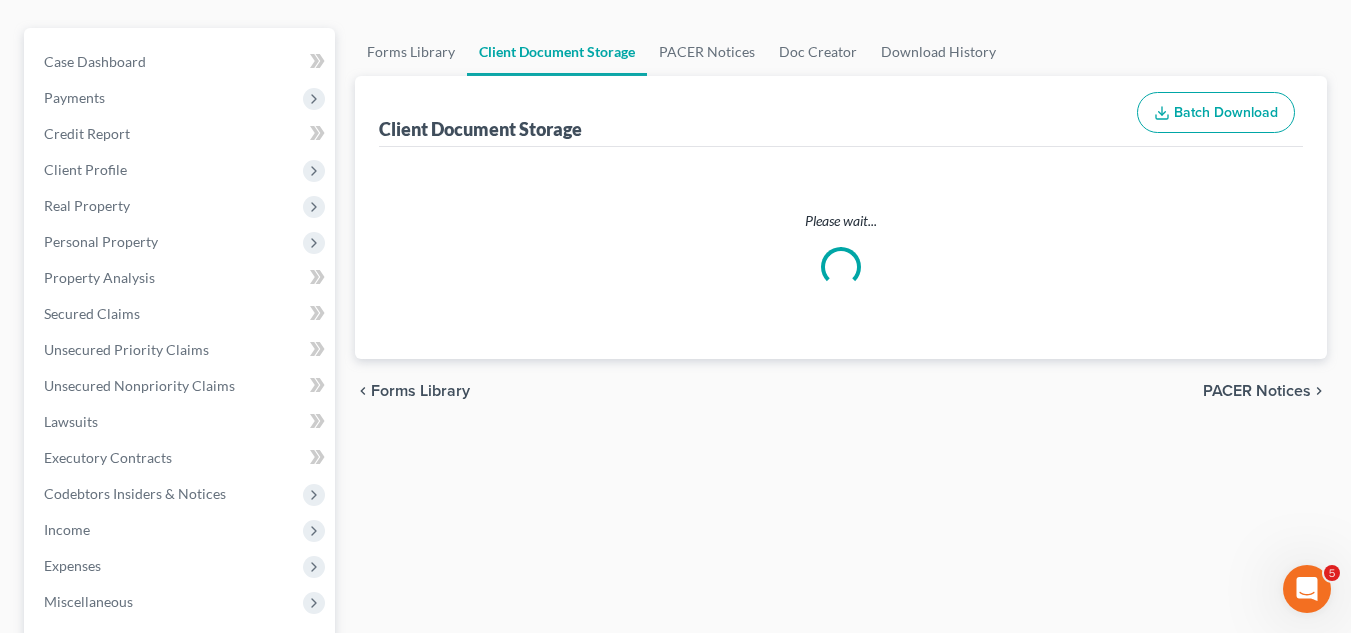 scroll, scrollTop: 0, scrollLeft: 0, axis: both 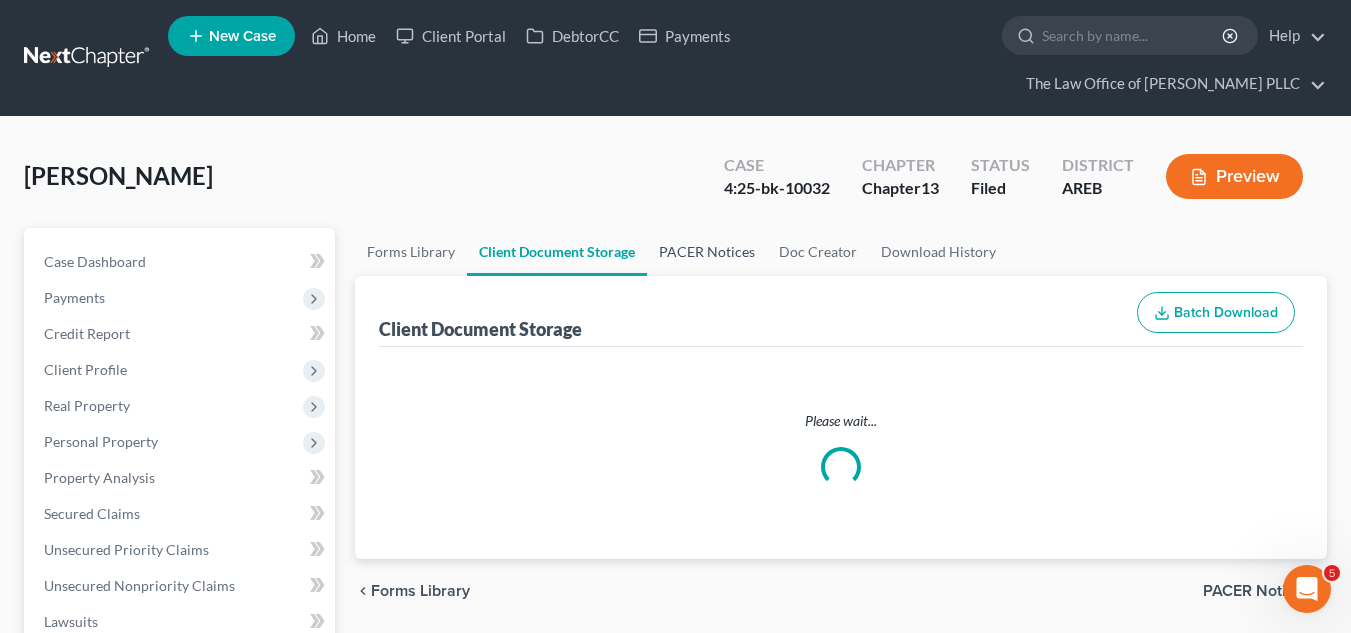 select on "0" 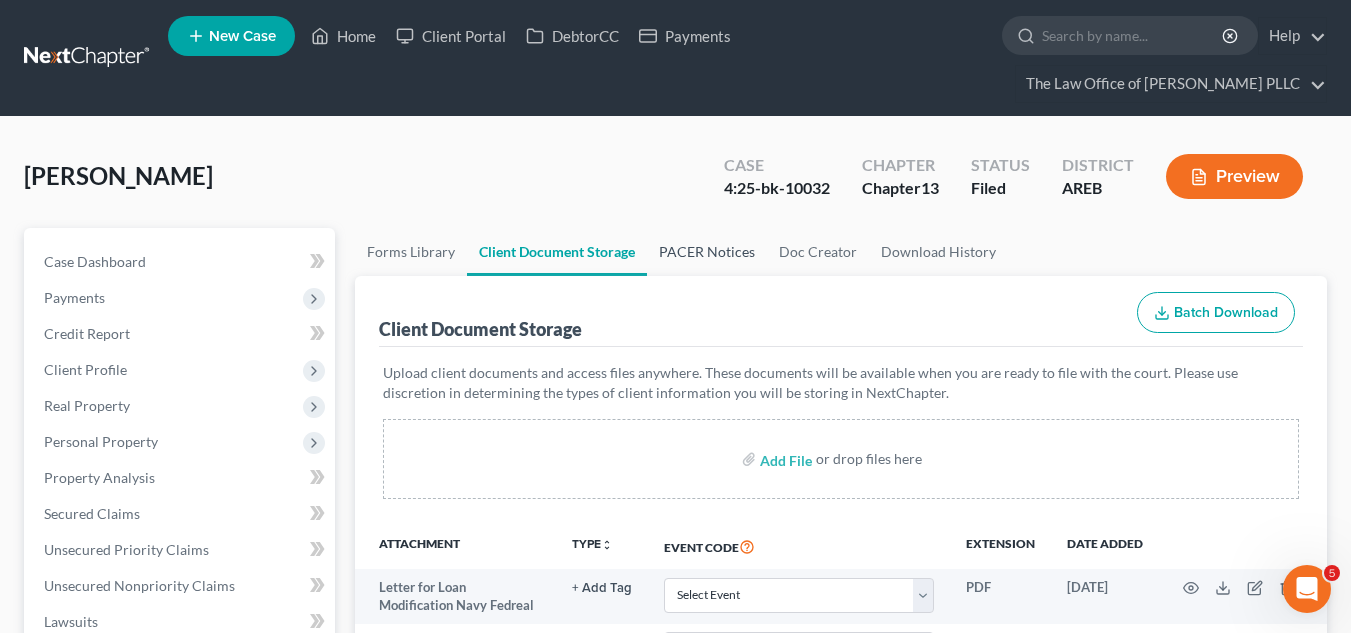 click on "PACER Notices" at bounding box center [707, 252] 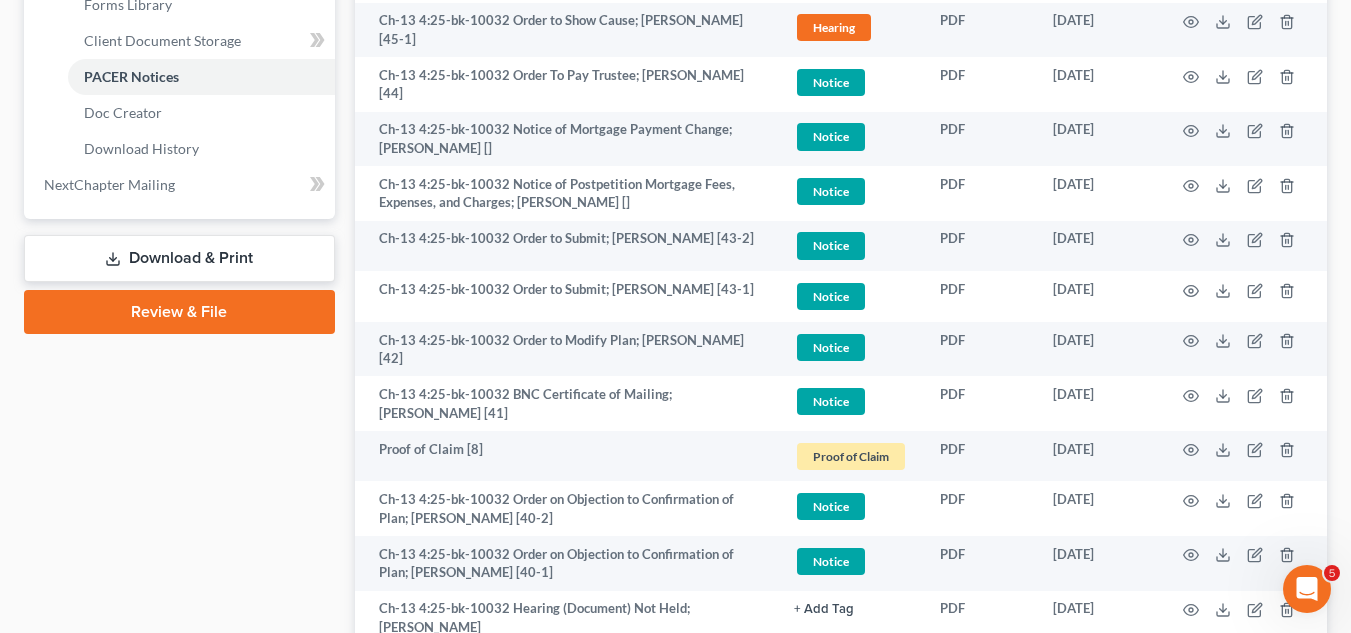scroll, scrollTop: 1000, scrollLeft: 0, axis: vertical 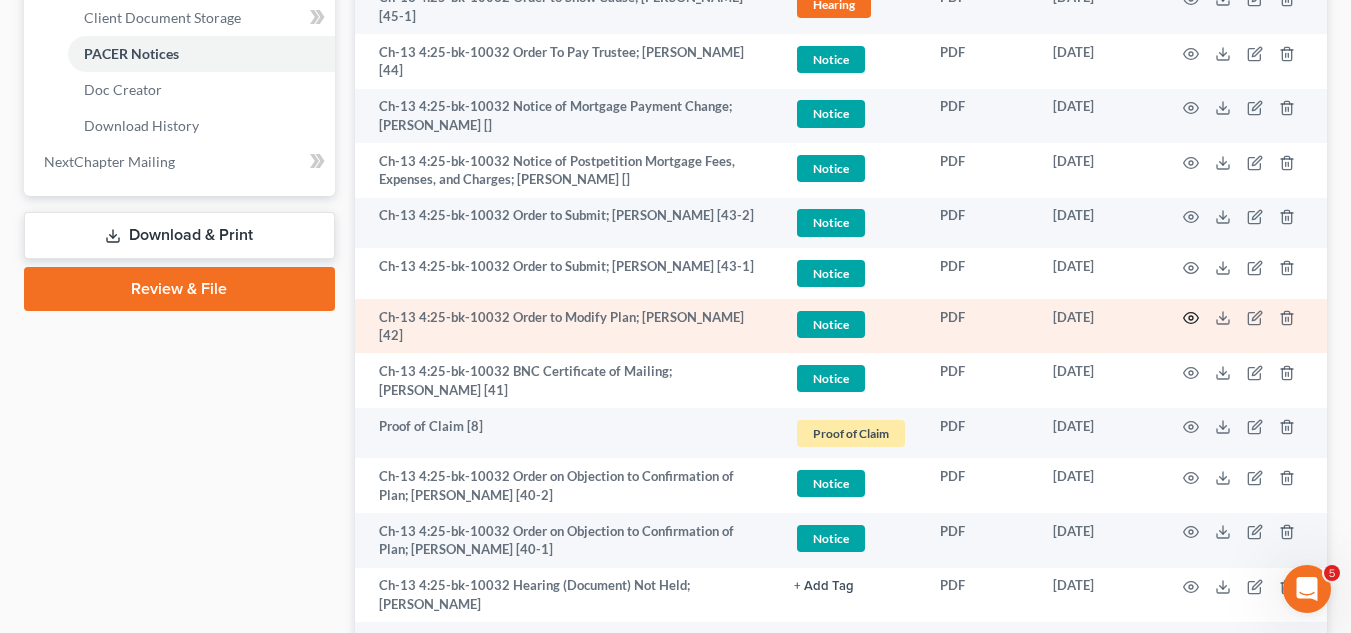 click 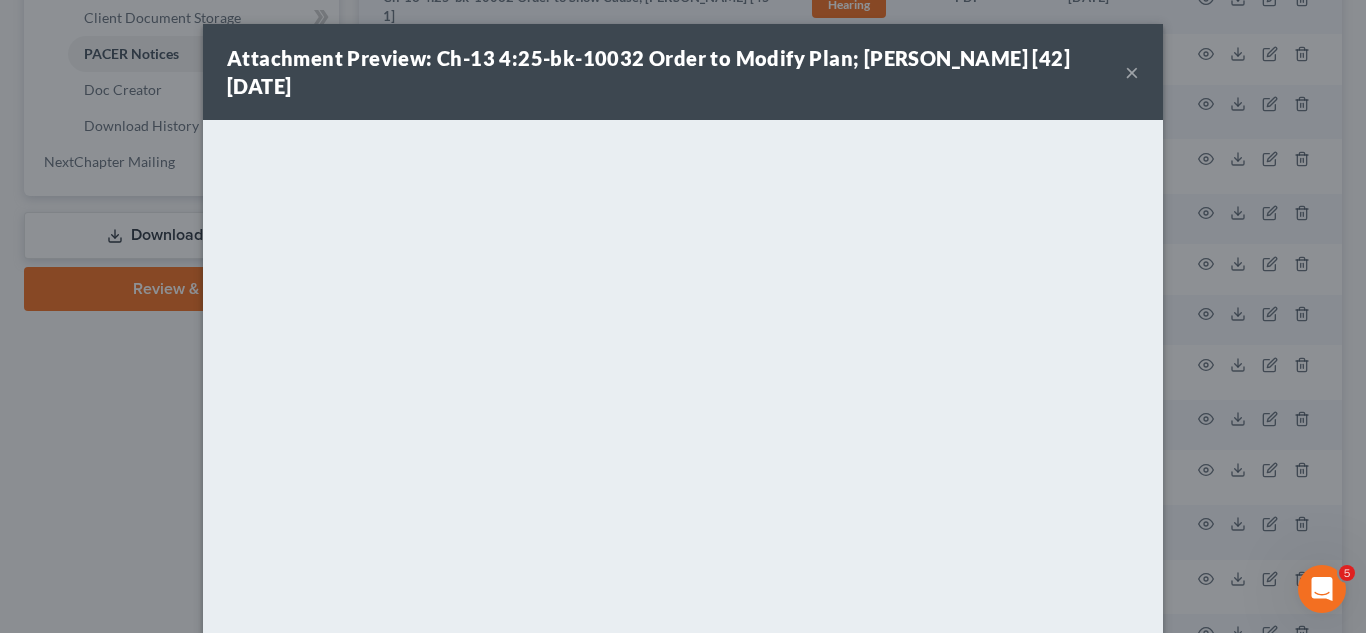 click on "×" at bounding box center [1132, 72] 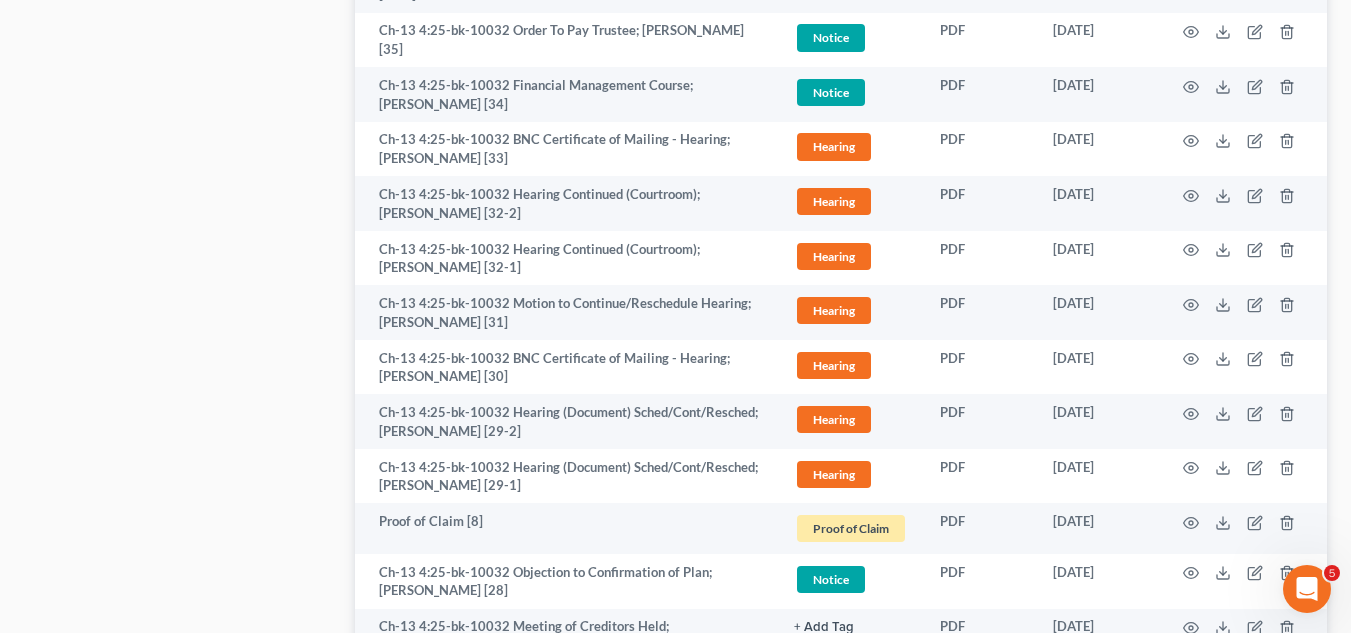 scroll, scrollTop: 1900, scrollLeft: 0, axis: vertical 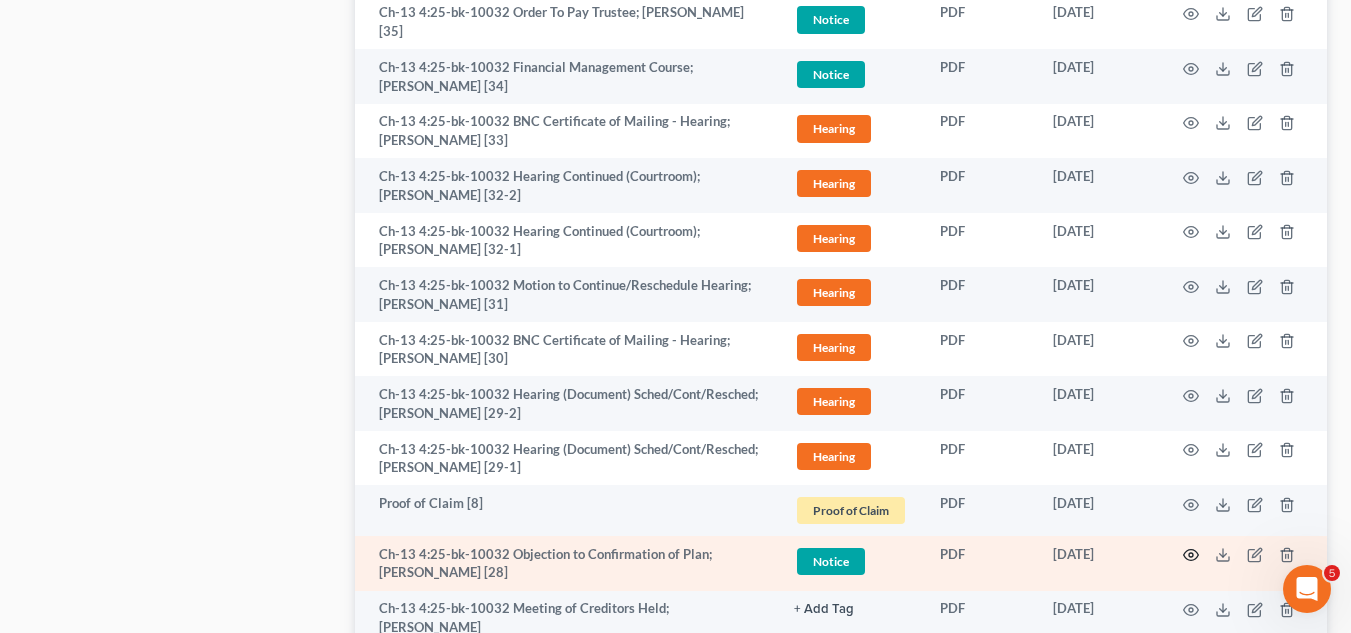 click 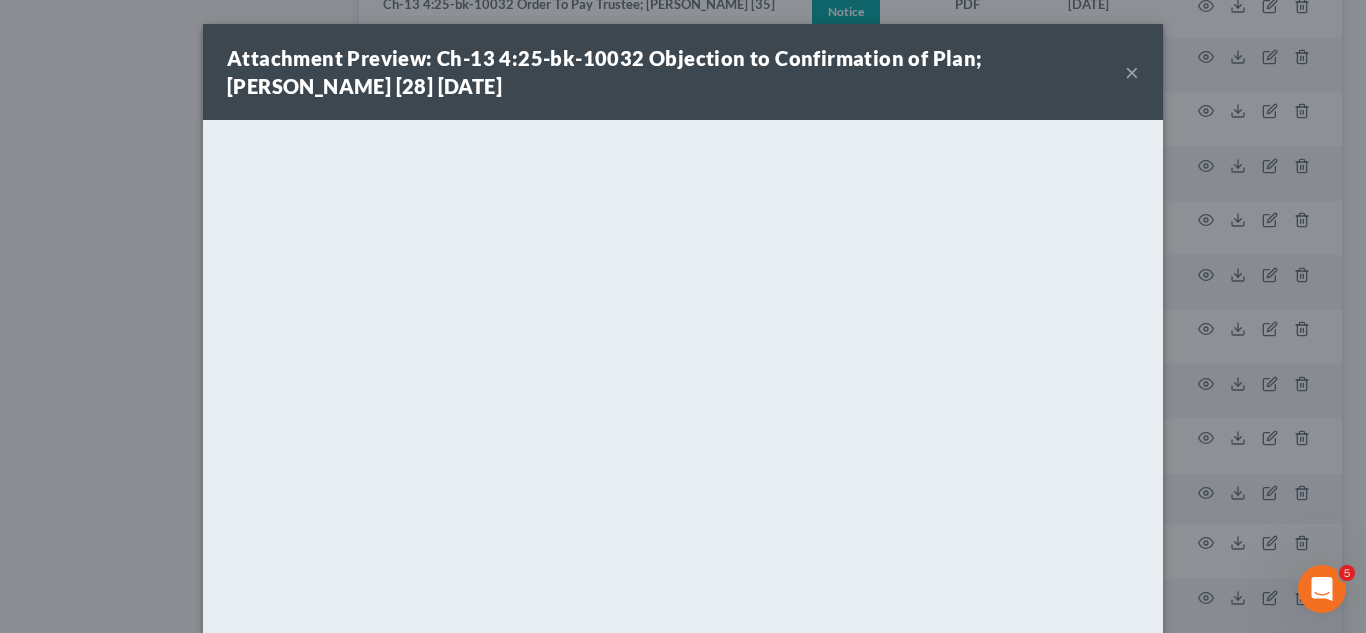 click on "×" at bounding box center [1132, 72] 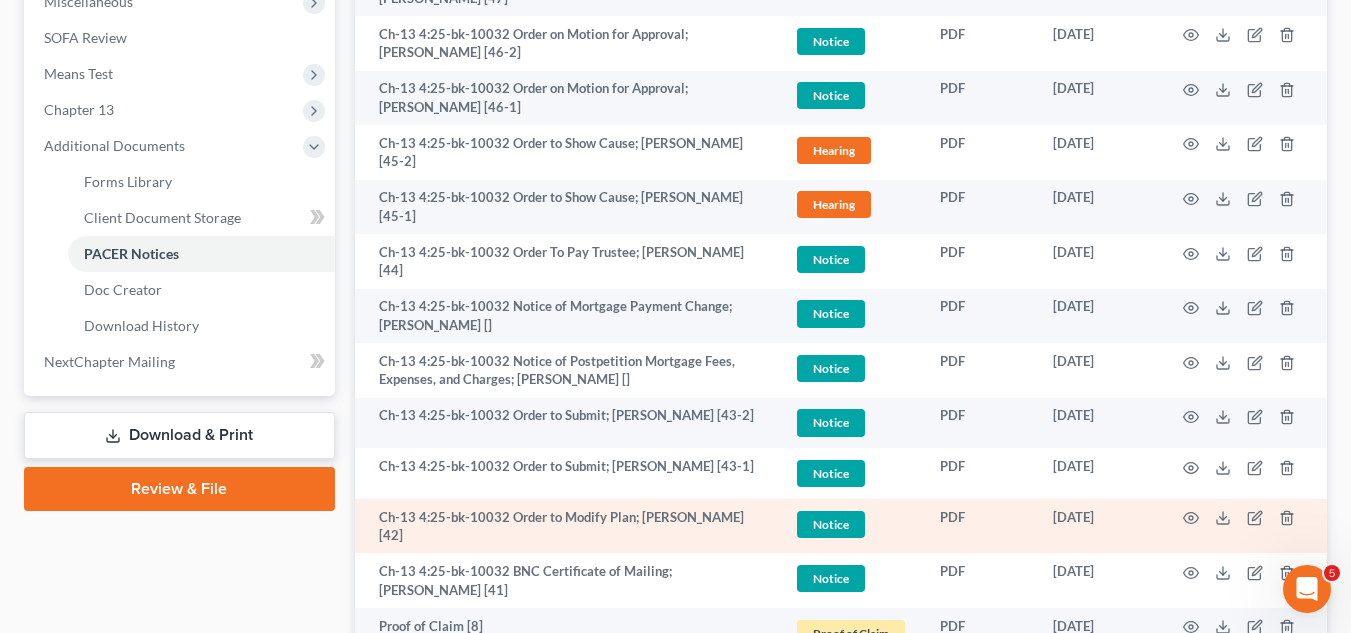 scroll, scrollTop: 700, scrollLeft: 0, axis: vertical 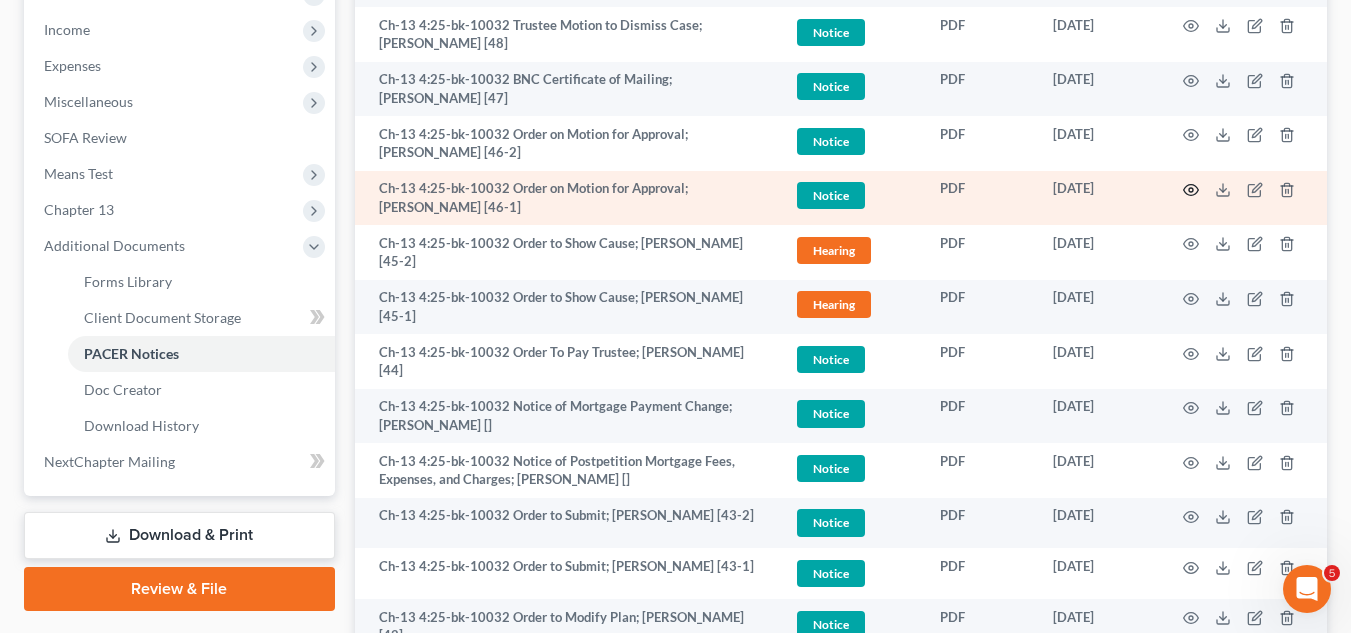 click 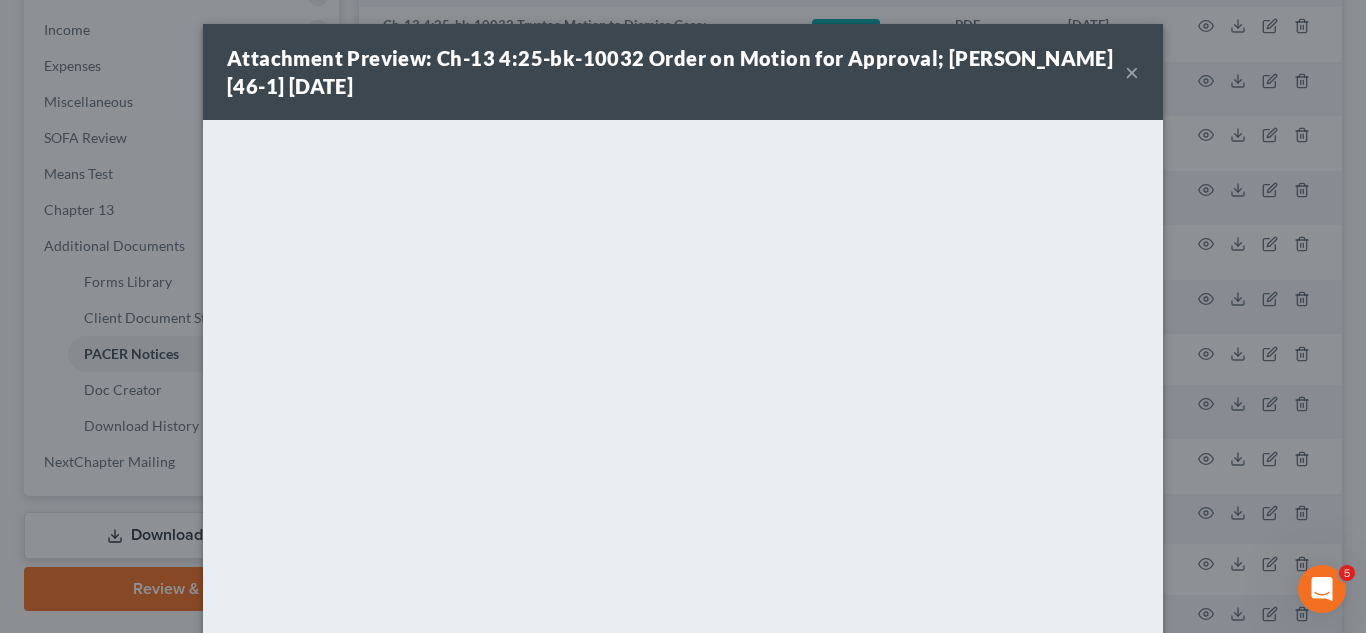 click on "×" at bounding box center (1132, 72) 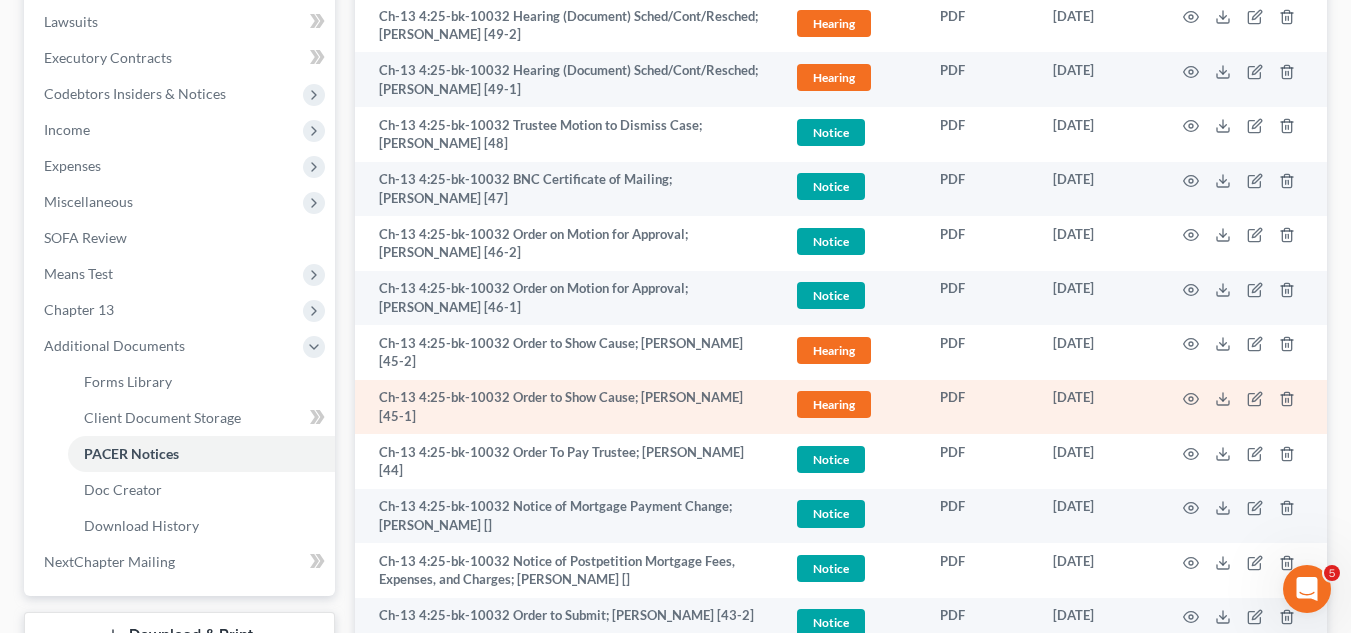 scroll, scrollTop: 500, scrollLeft: 0, axis: vertical 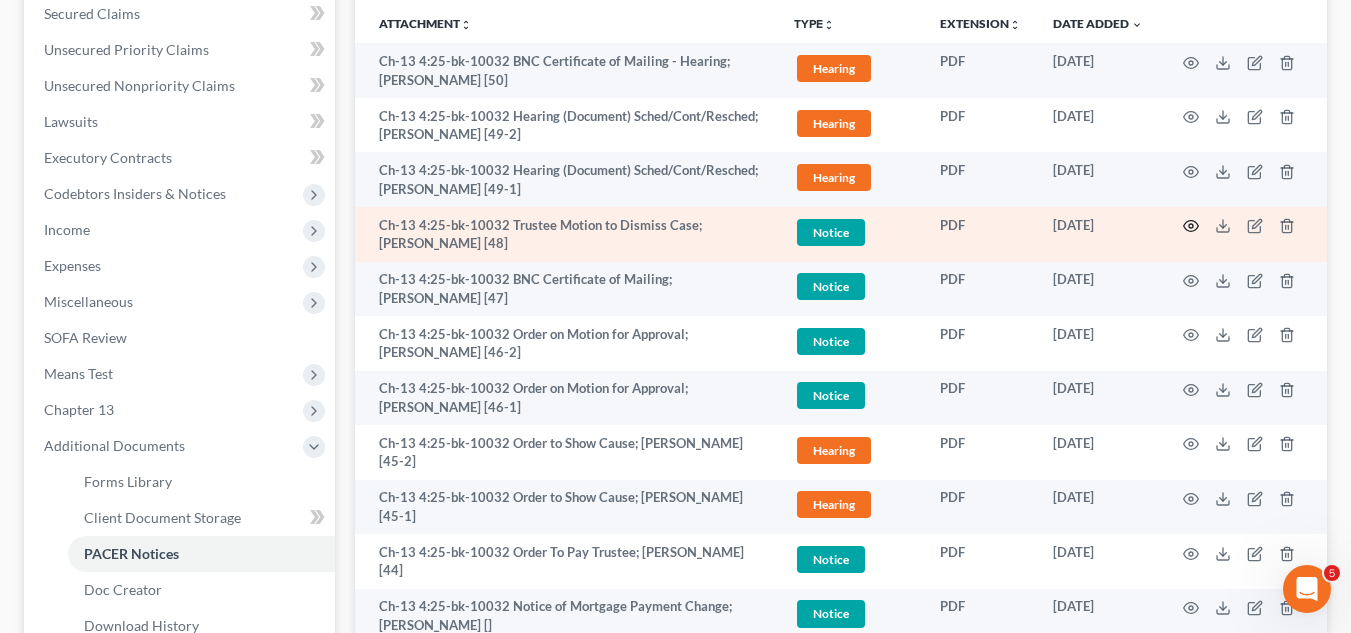 click 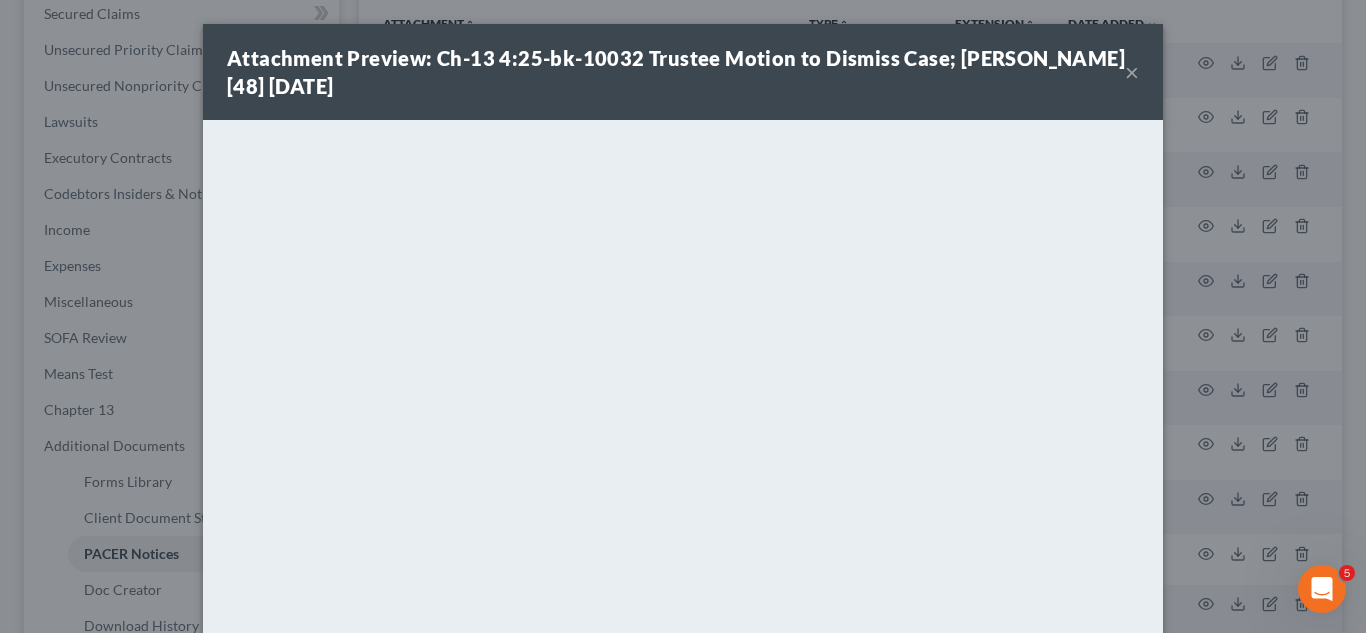click on "×" at bounding box center [1132, 72] 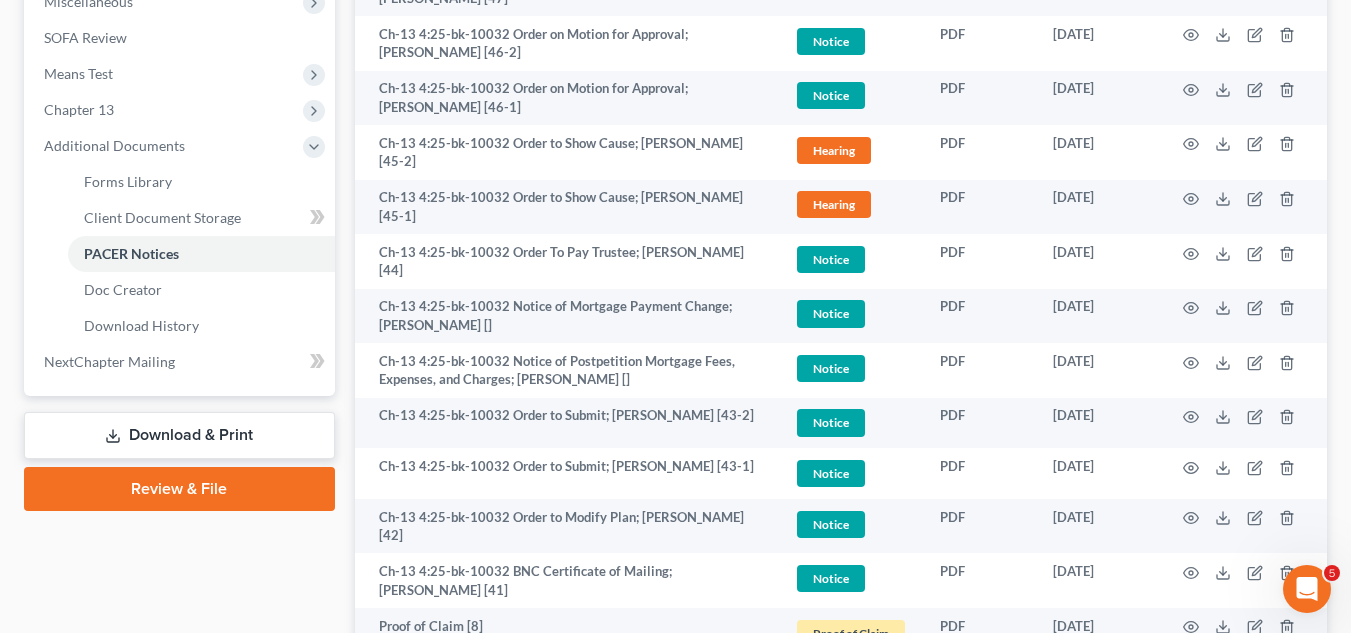 scroll, scrollTop: 900, scrollLeft: 0, axis: vertical 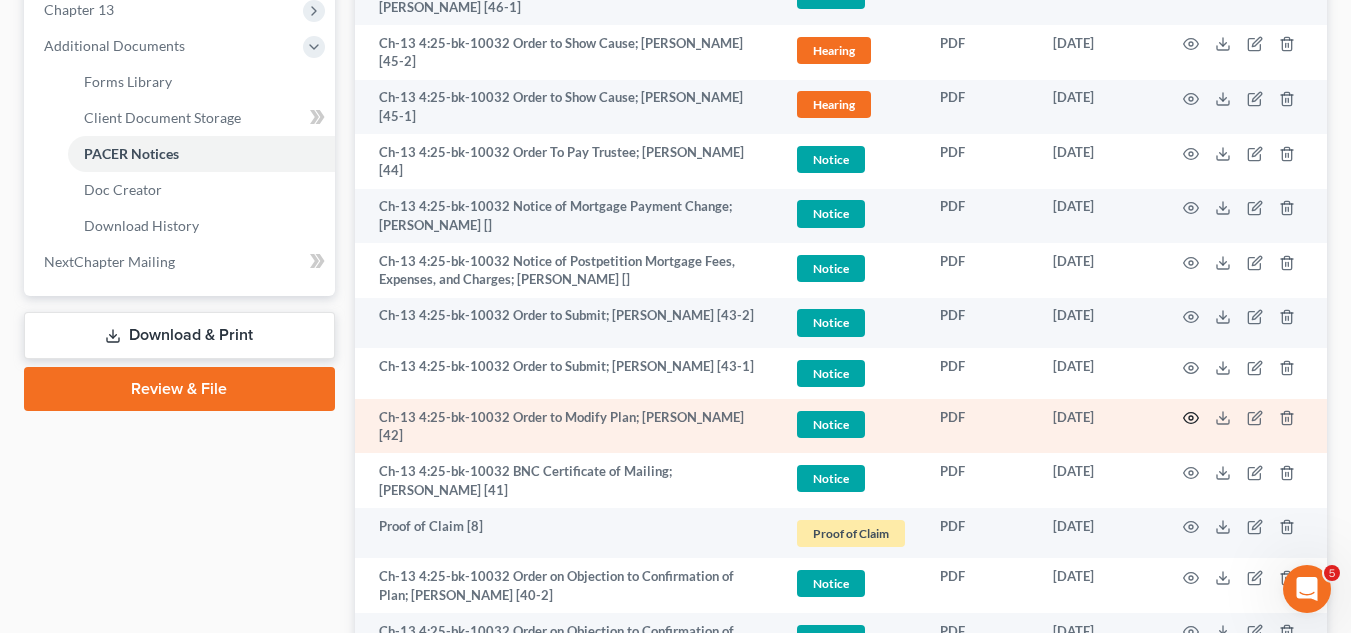 click 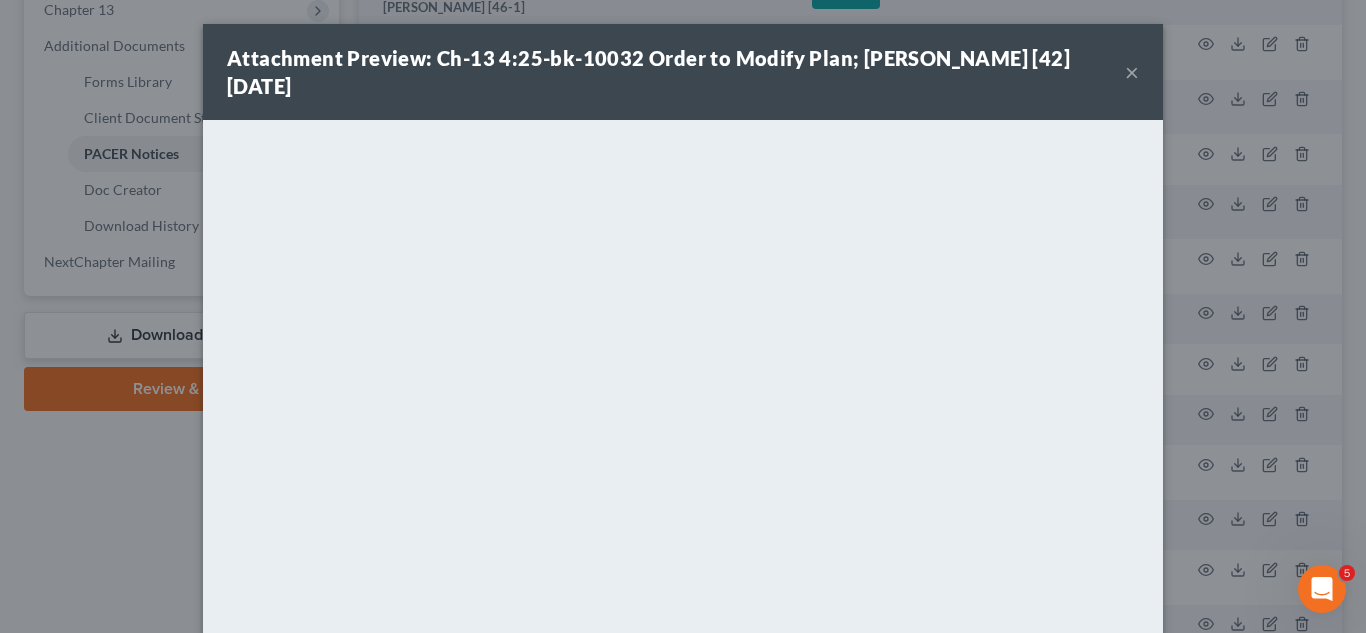 click on "×" at bounding box center (1132, 72) 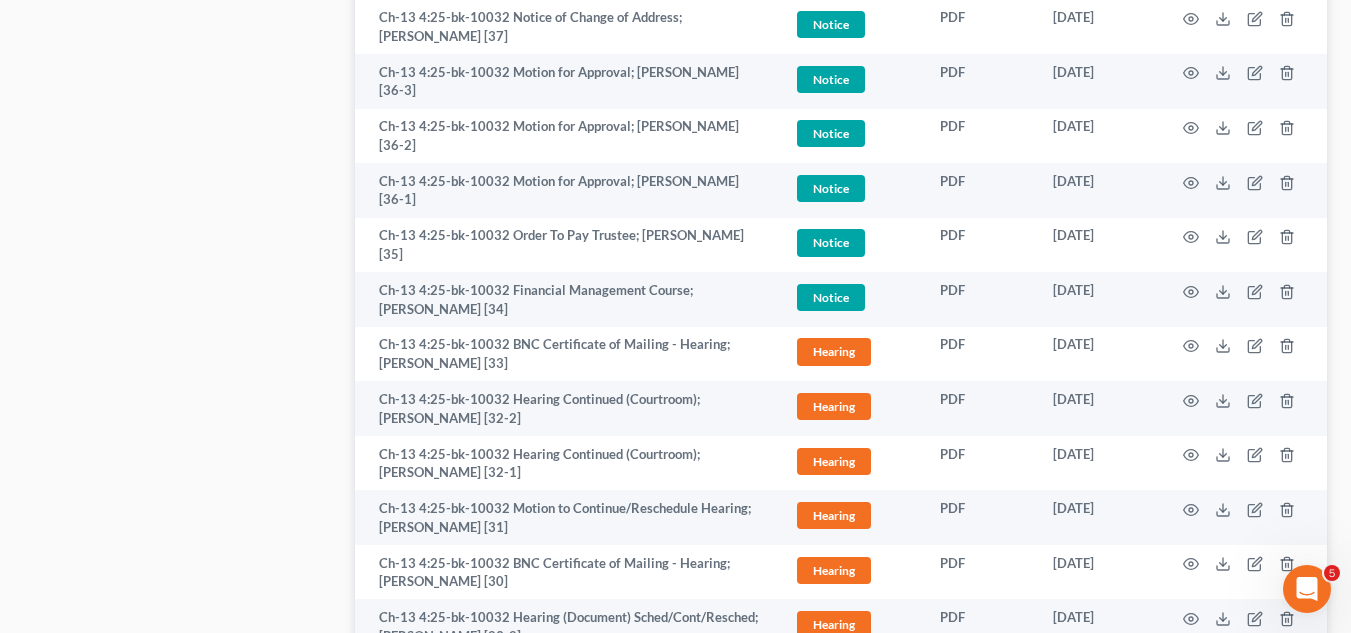 scroll, scrollTop: 1700, scrollLeft: 0, axis: vertical 